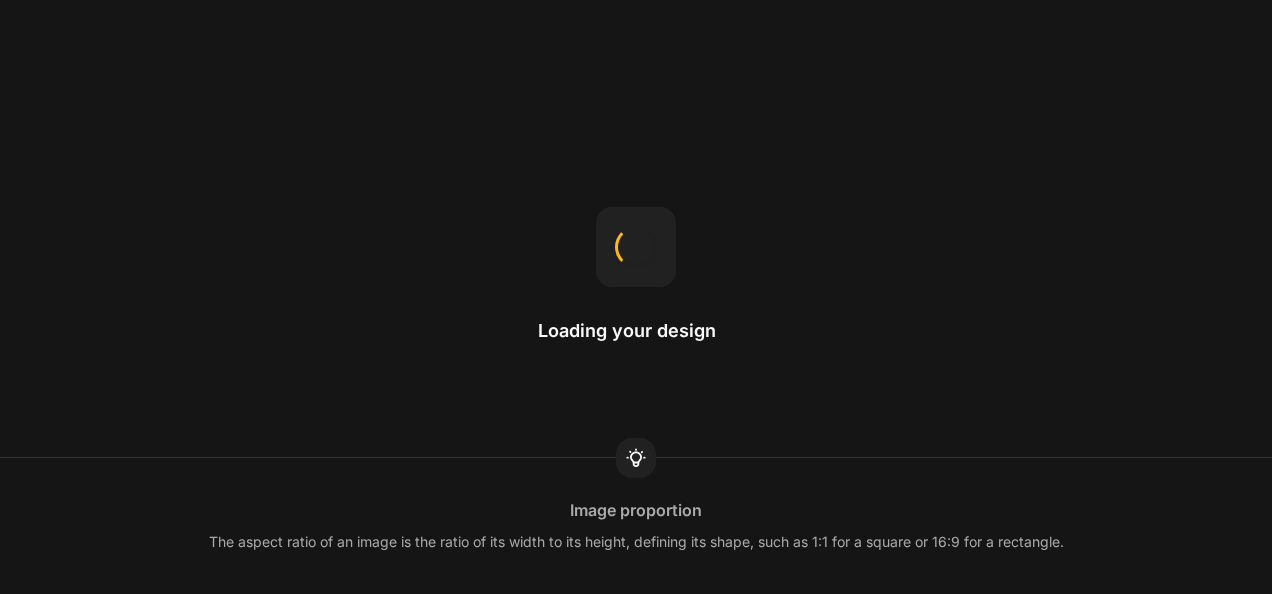 scroll, scrollTop: 0, scrollLeft: 0, axis: both 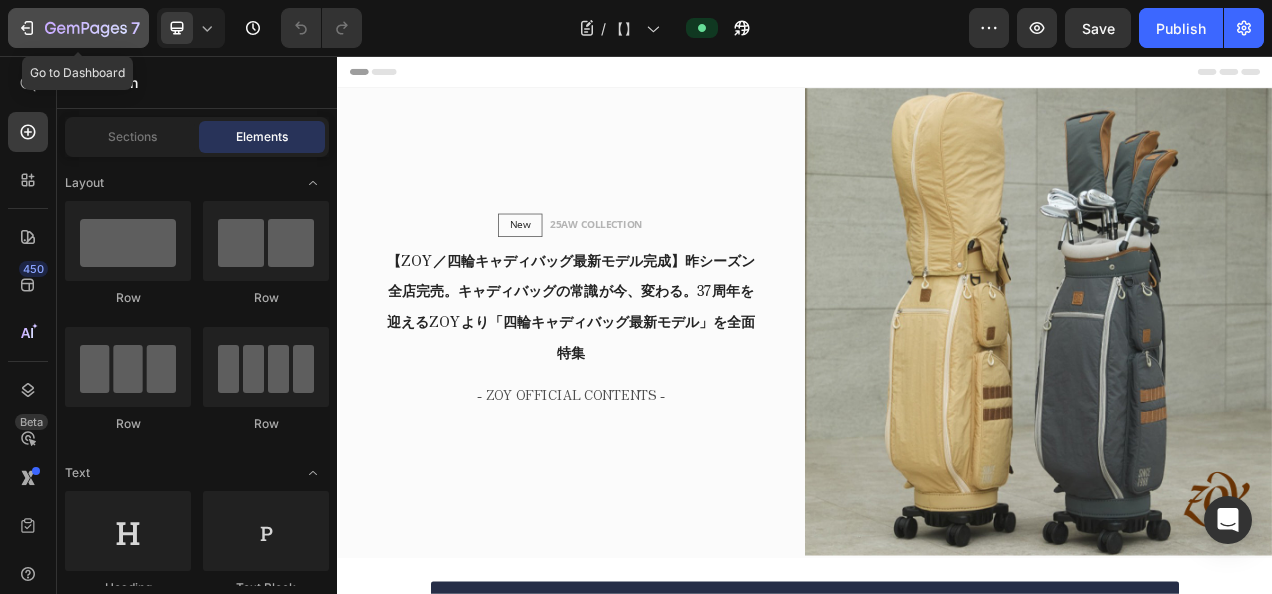 click 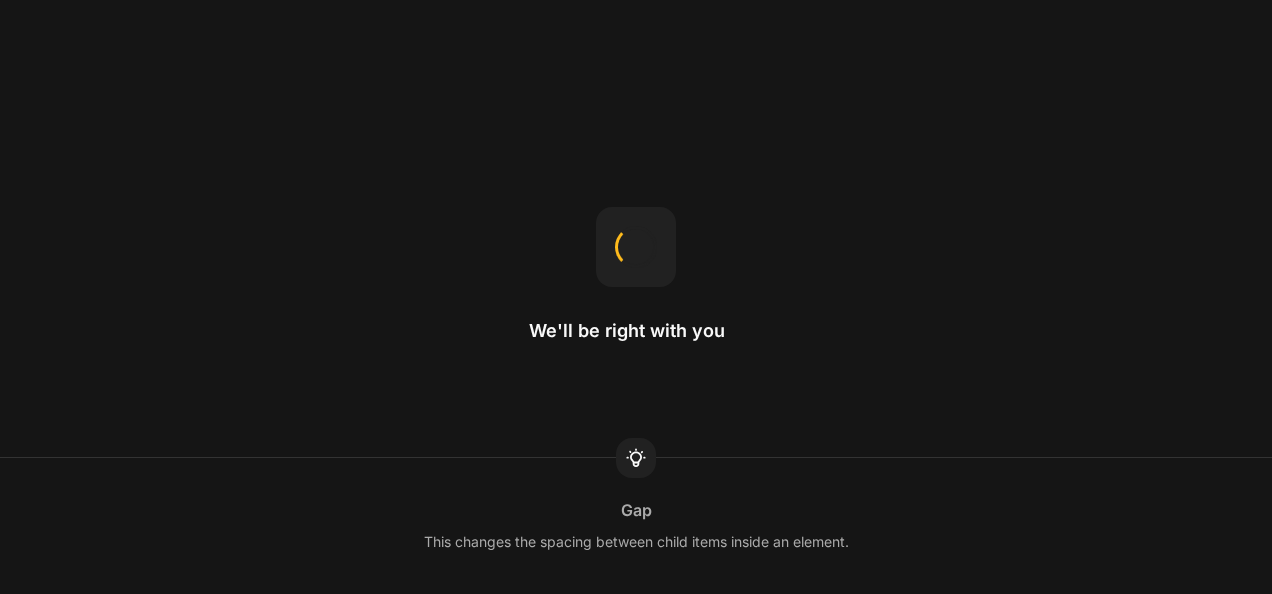 scroll, scrollTop: 0, scrollLeft: 0, axis: both 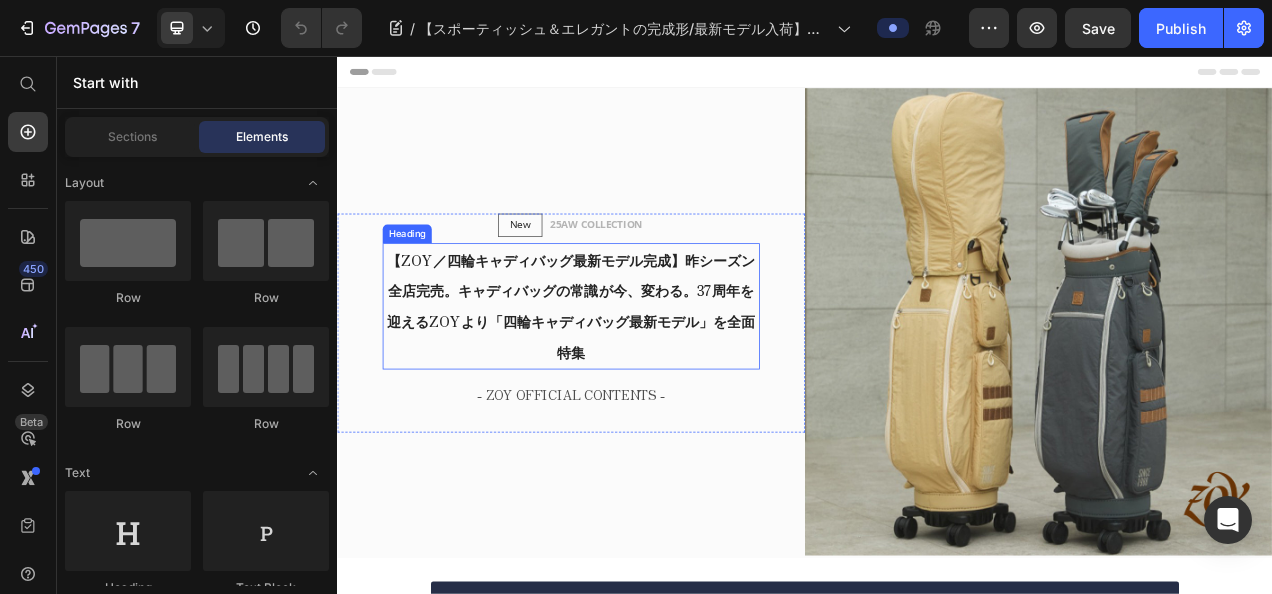 click on "【ZOY／四輪キャディバッグ最新モデル完成】昨シーズン全店完売。キャディバッグの常識が今、変わる。37周年を迎えるZOYより「四輪キャディバッグ最新モデル」を全面特集" at bounding box center [637, 377] 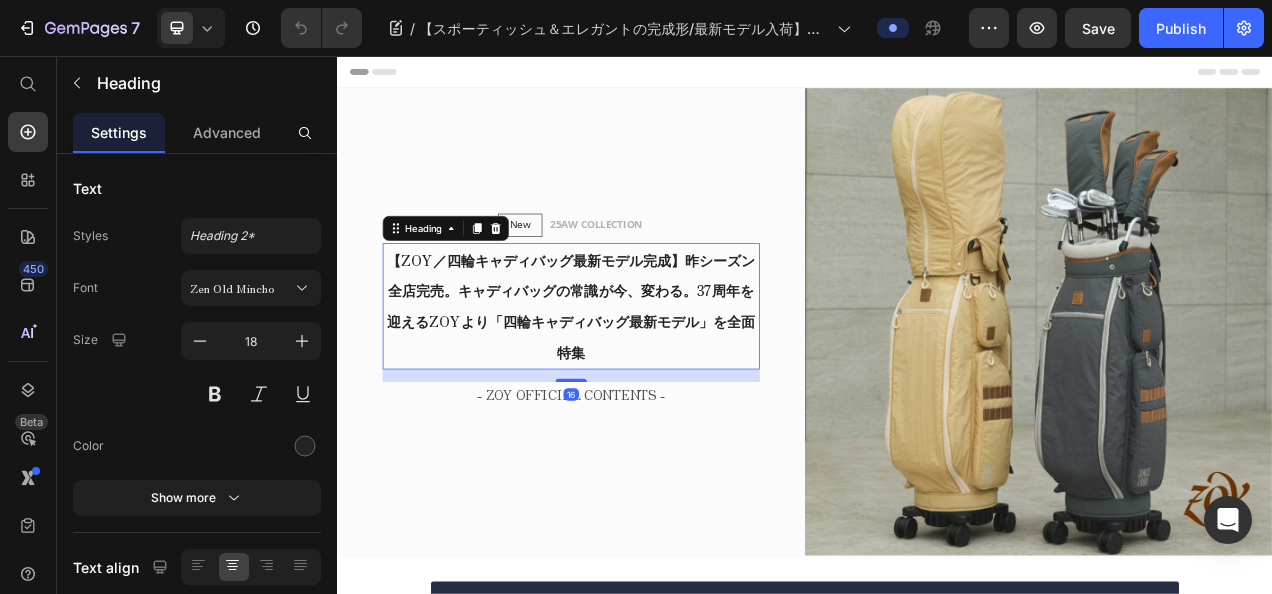 click on "【ZOY／四輪キャディバッグ最新モデル完成】昨シーズン全店完売。キャディバッグの常識が今、変わる。37周年を迎えるZOYより「四輪キャディバッグ最新モデル」を全面特集" at bounding box center [637, 377] 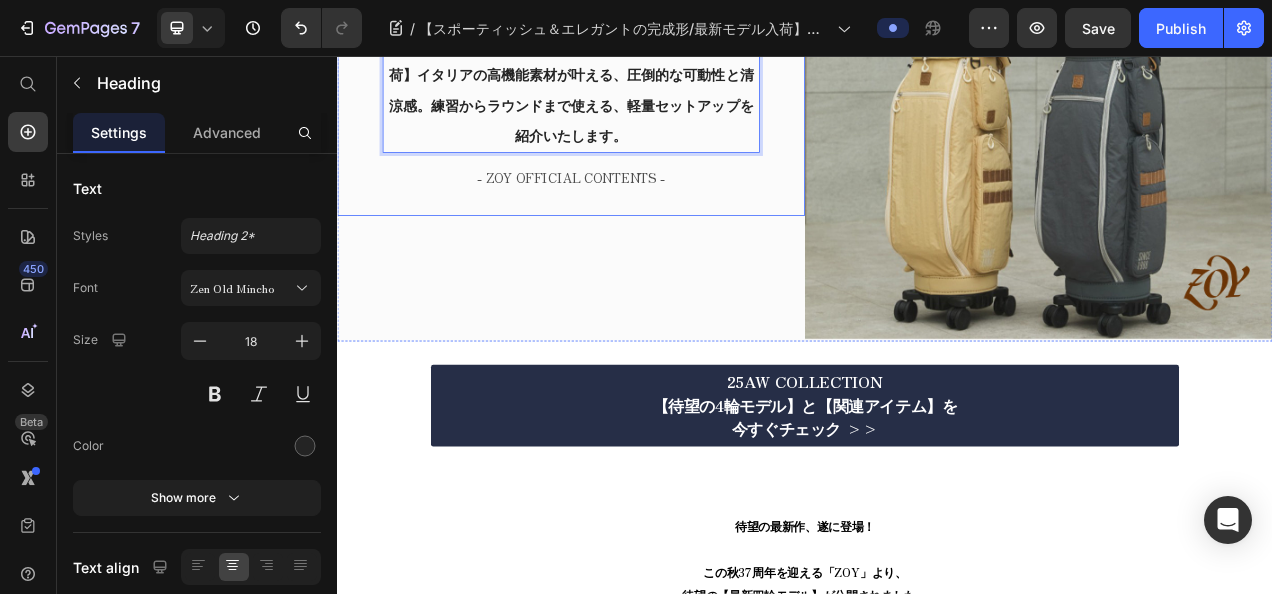 scroll, scrollTop: 300, scrollLeft: 0, axis: vertical 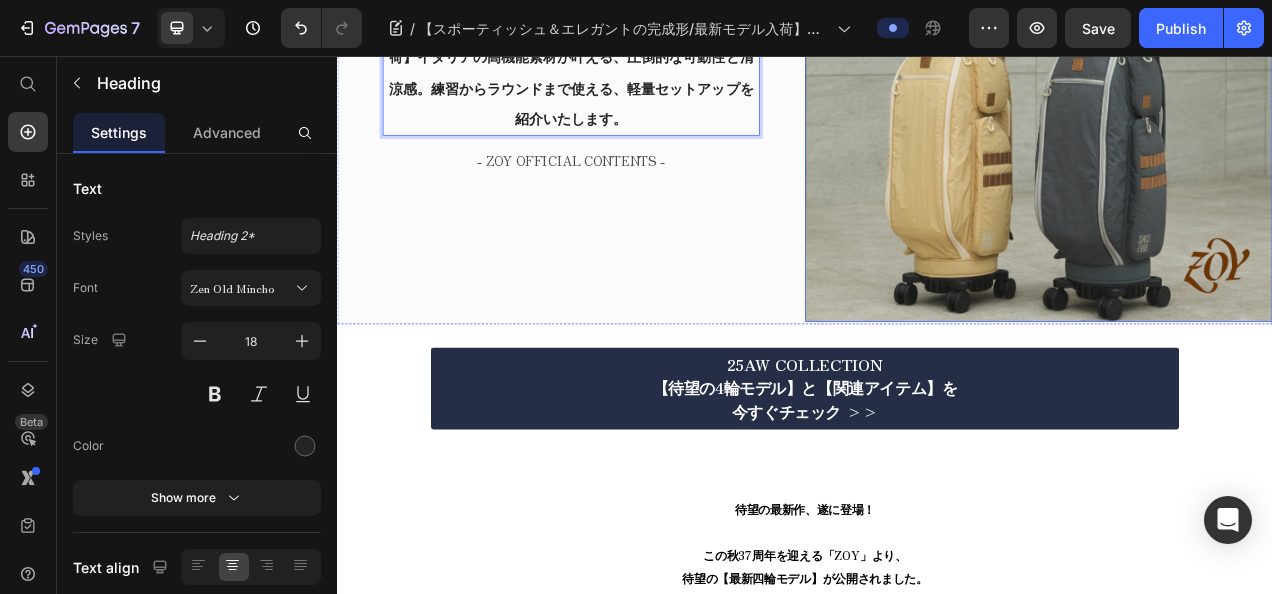 drag, startPoint x: 1339, startPoint y: 167, endPoint x: 1096, endPoint y: 222, distance: 249.14655 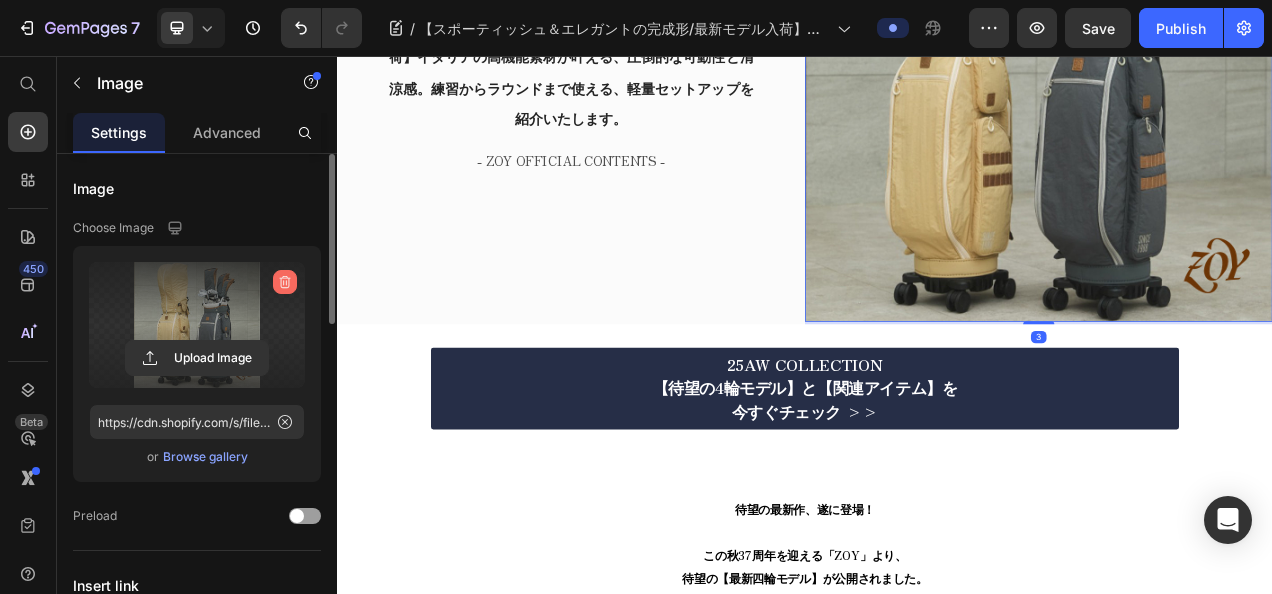 click 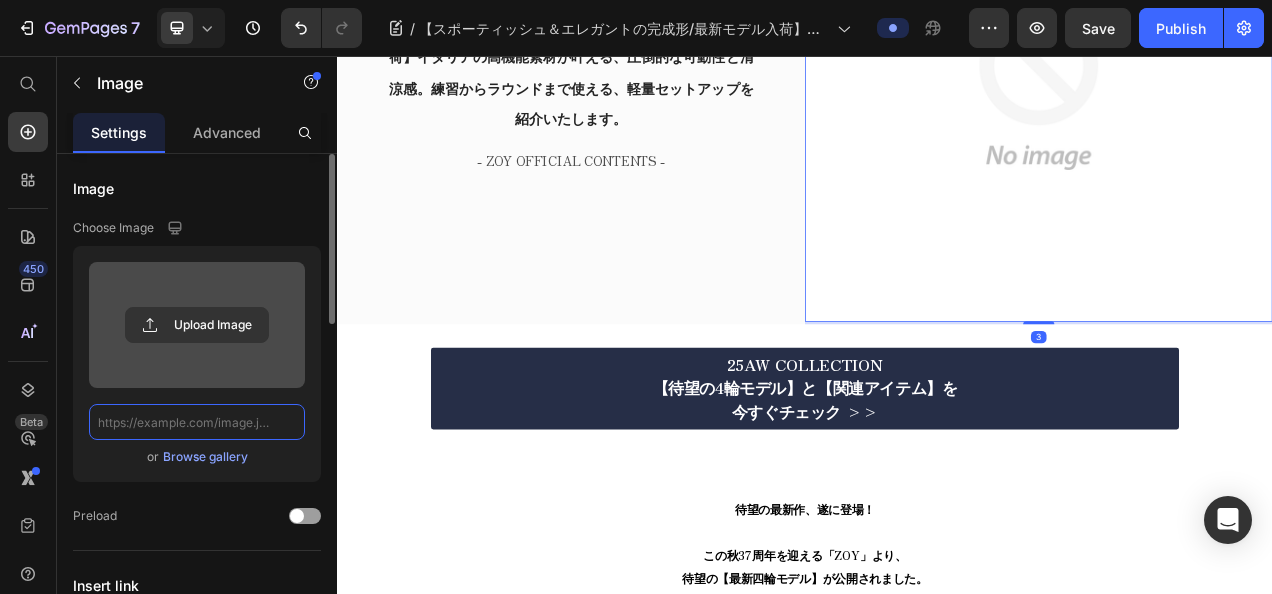 scroll, scrollTop: 0, scrollLeft: 0, axis: both 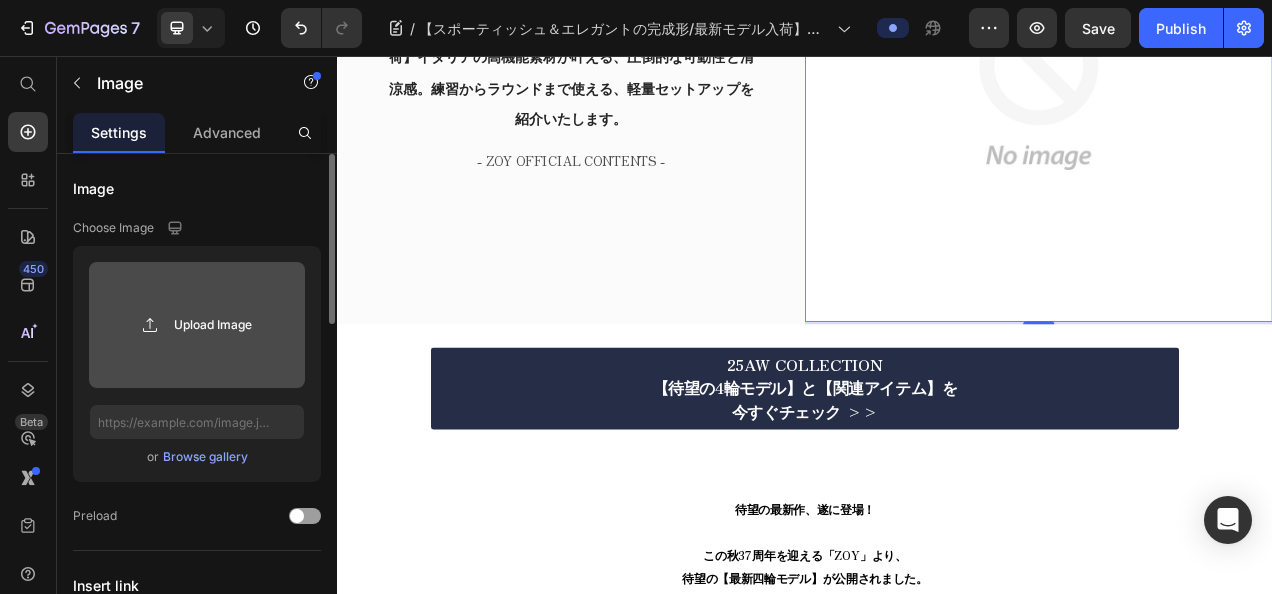 click 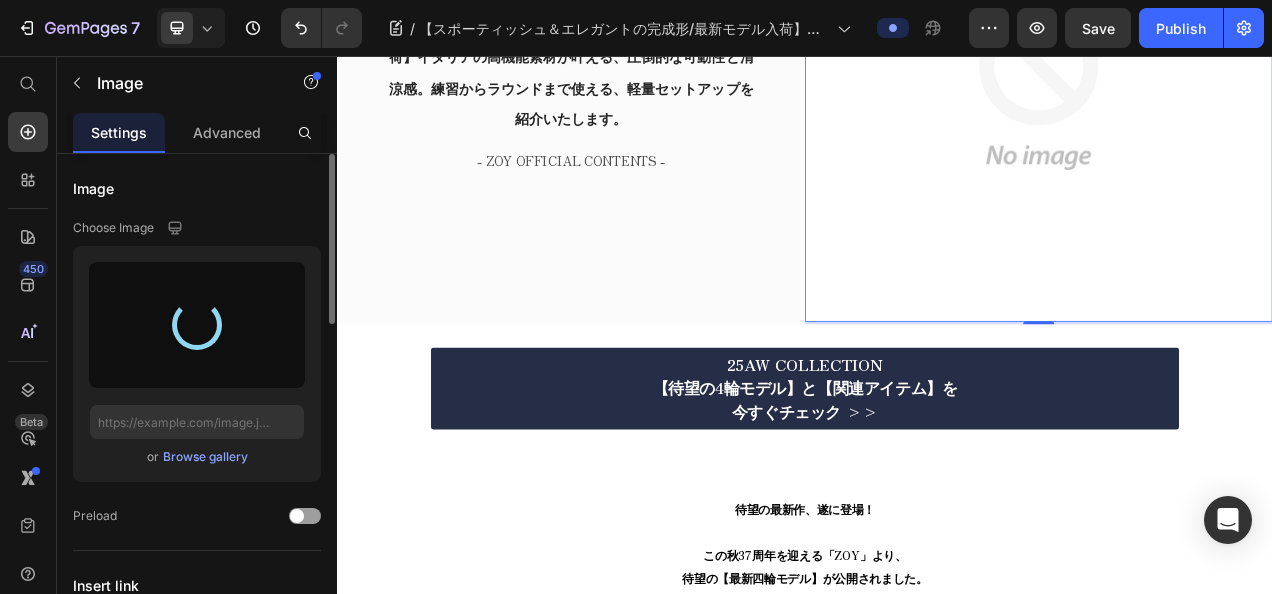 type on "https://cdn.shopify.com/s/files/1/0860/5397/8403/files/gempages_499421484788220701-ba943579-82ad-4055-b13e-a379a2af8bad.jpg" 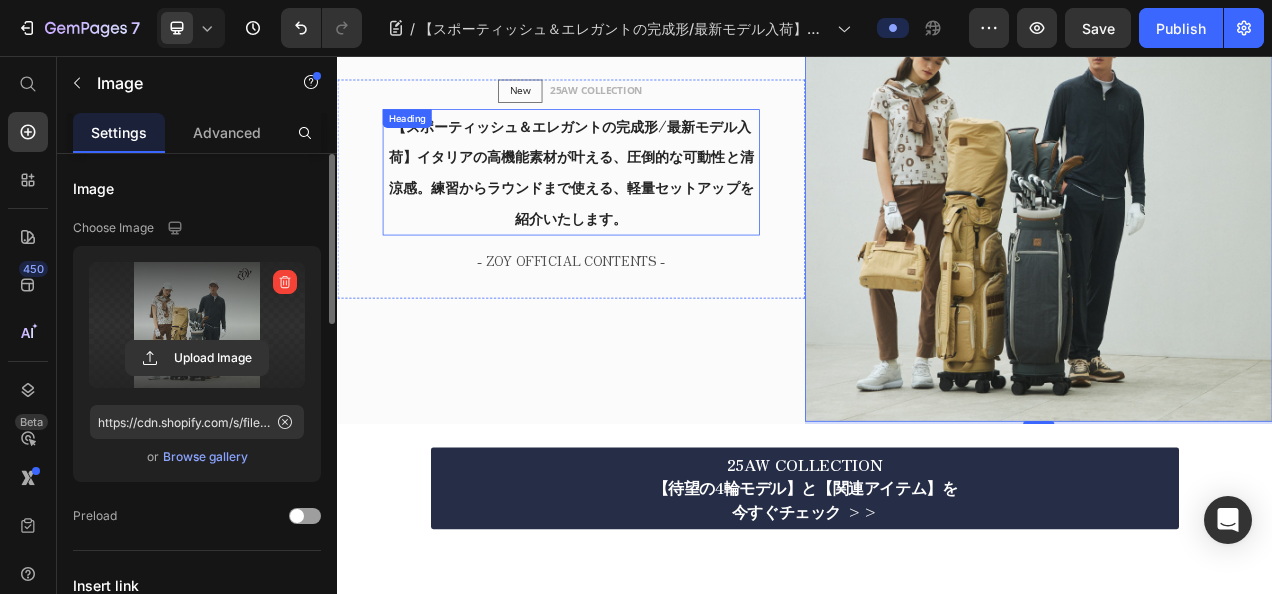 scroll, scrollTop: 0, scrollLeft: 0, axis: both 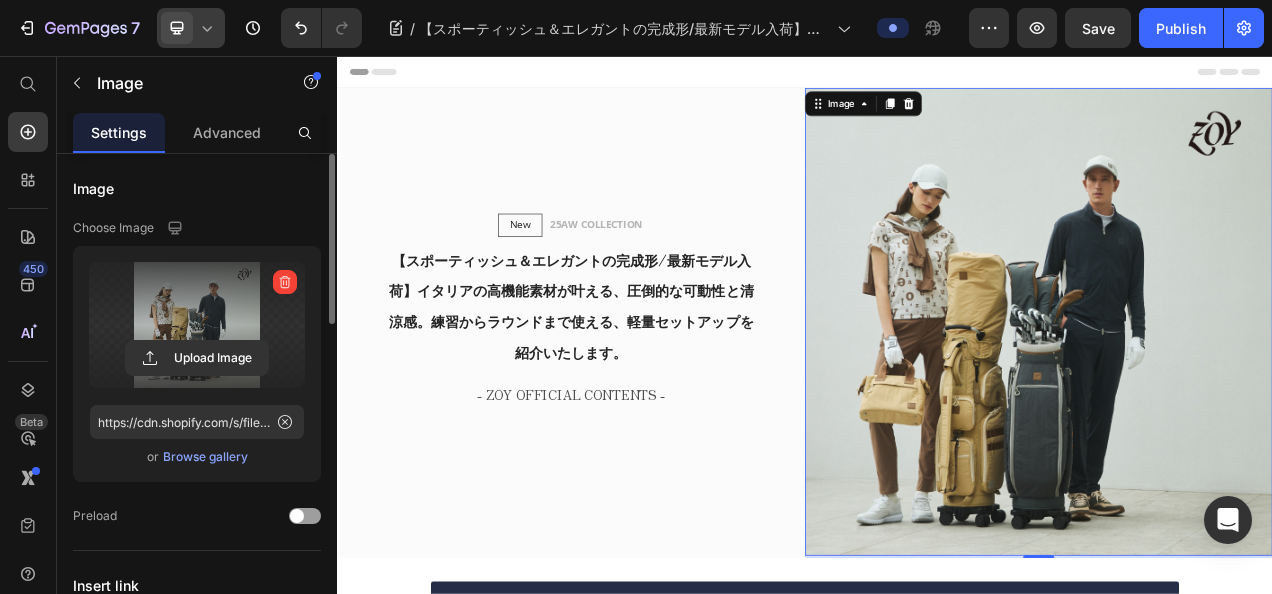 click 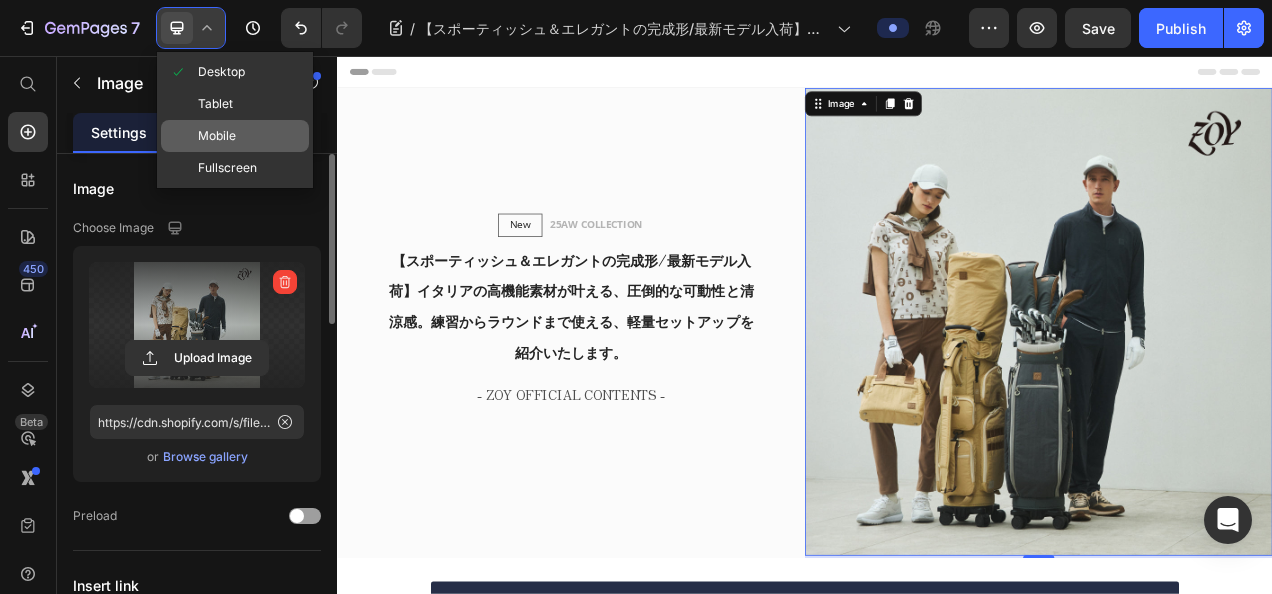 click on "Mobile" 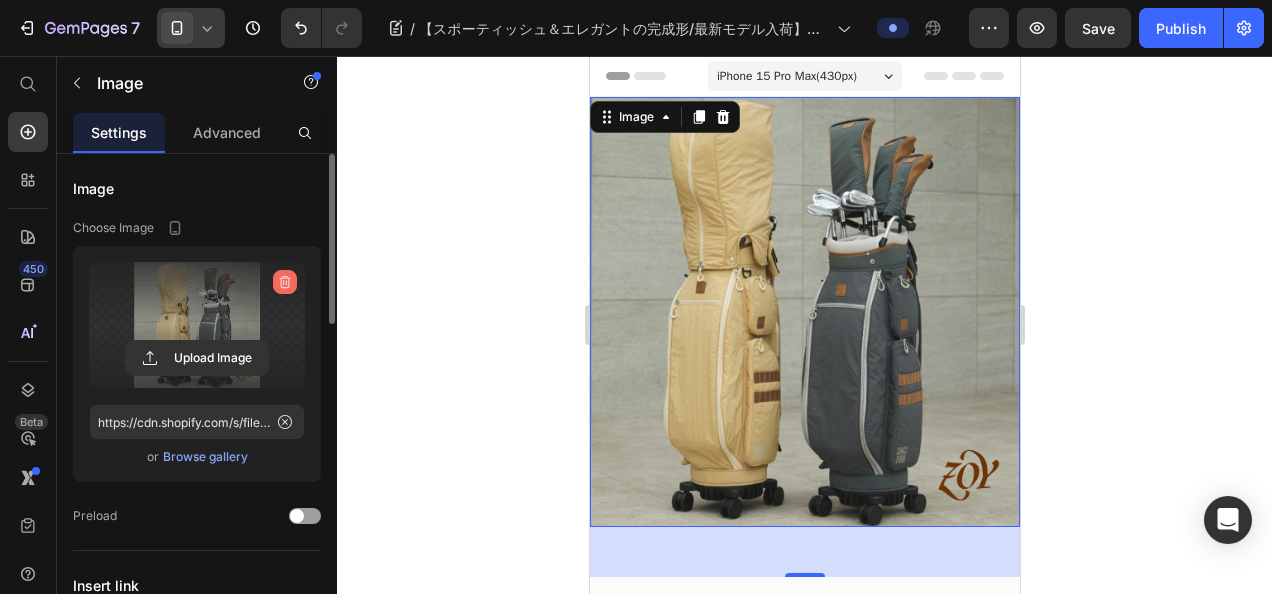 click 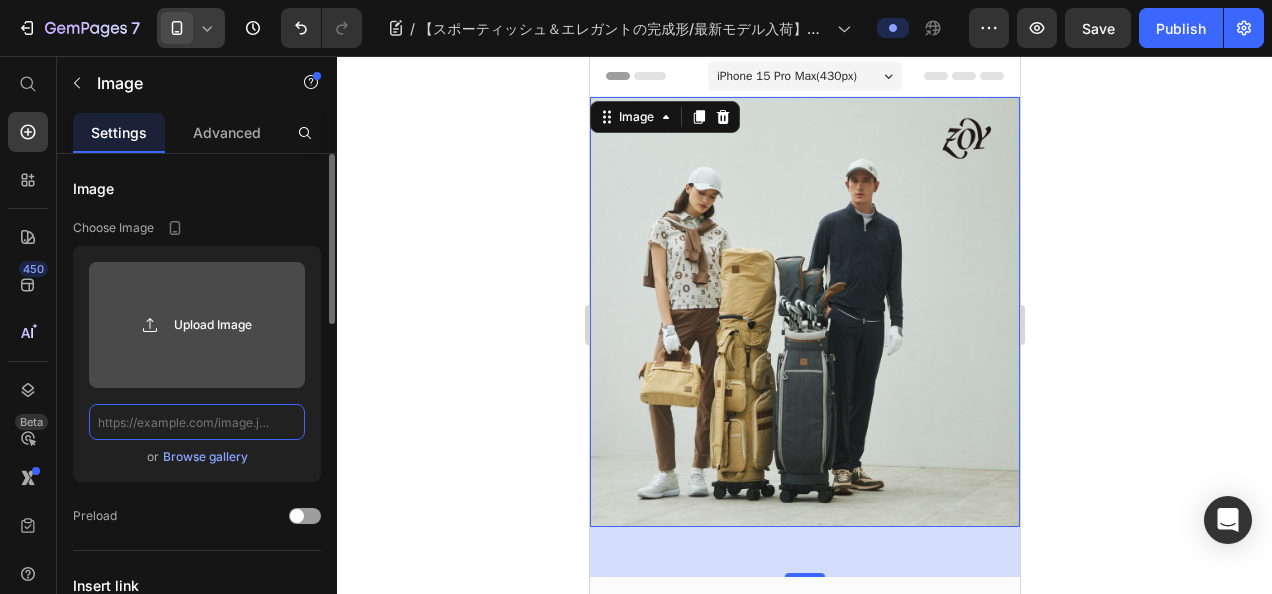 scroll, scrollTop: 0, scrollLeft: 0, axis: both 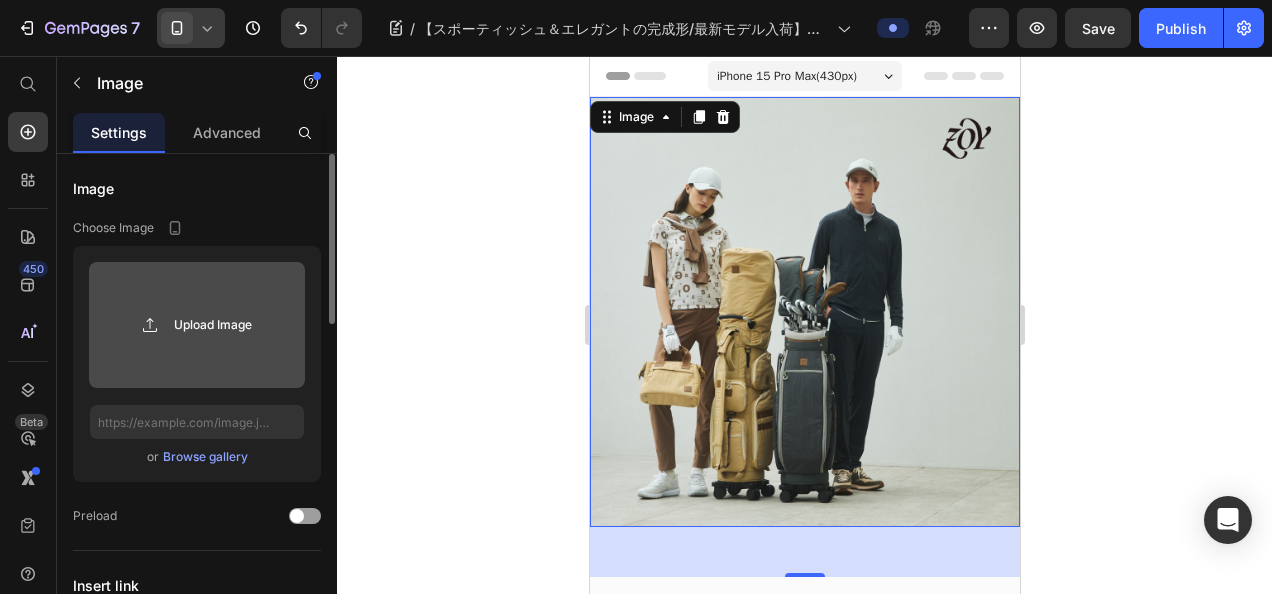 click 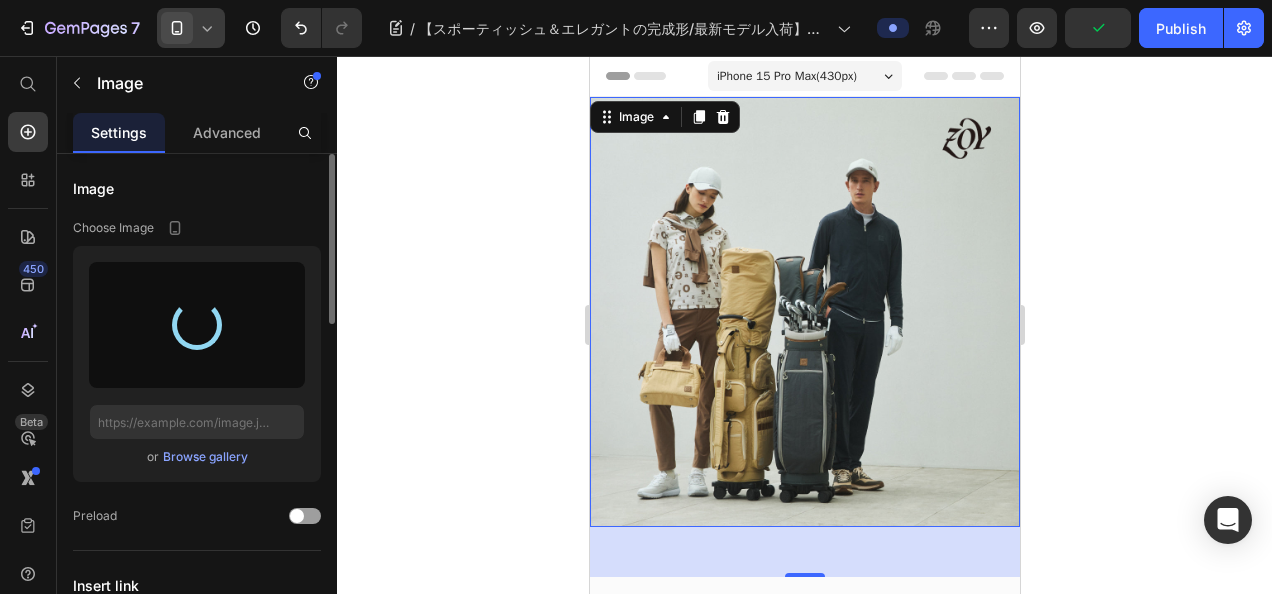 type on "https://cdn.shopify.com/s/files/1/0860/5397/8403/files/gempages_499421484788220701-ba943579-82ad-4055-b13e-a379a2af8bad.jpg" 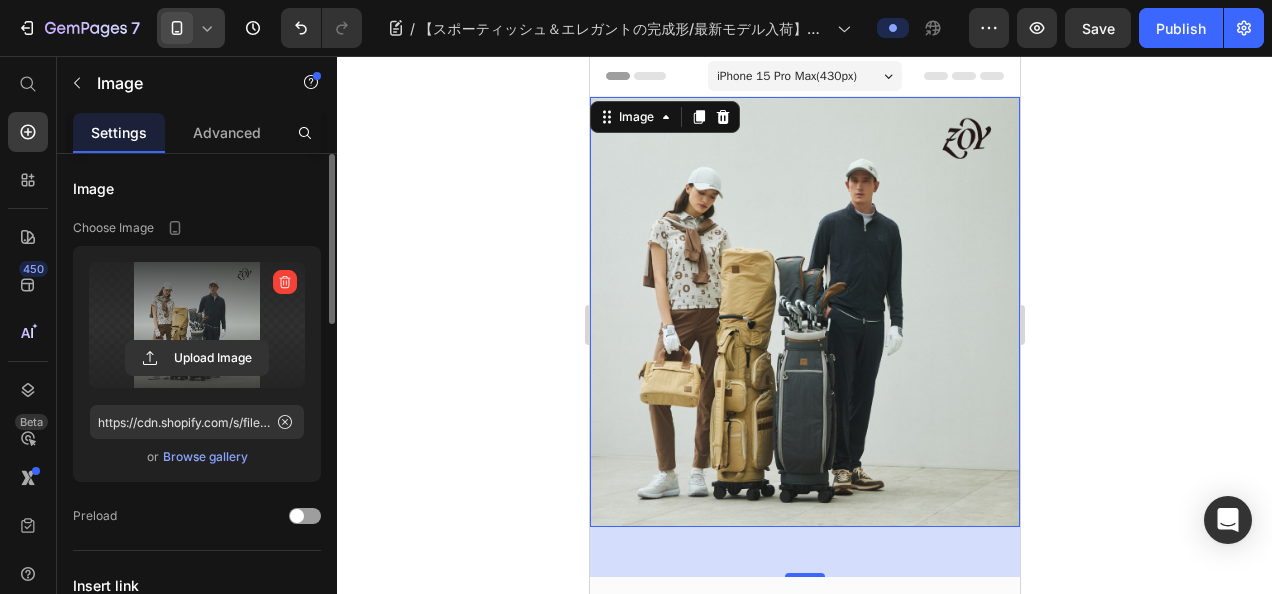 click 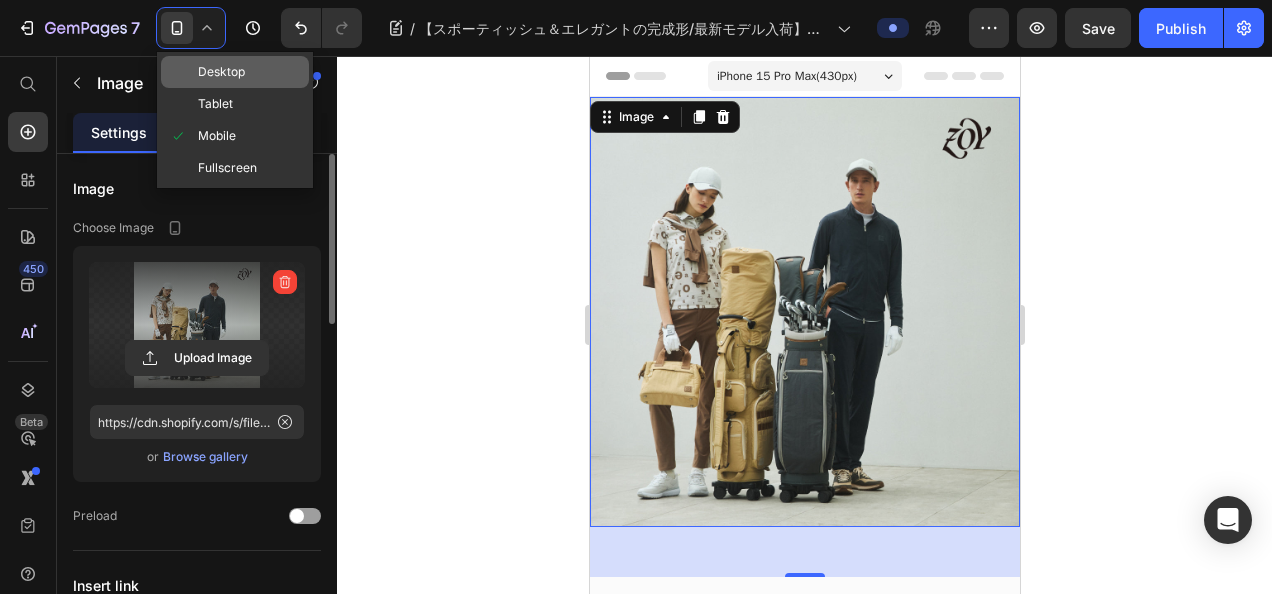 click on "Desktop" at bounding box center [221, 72] 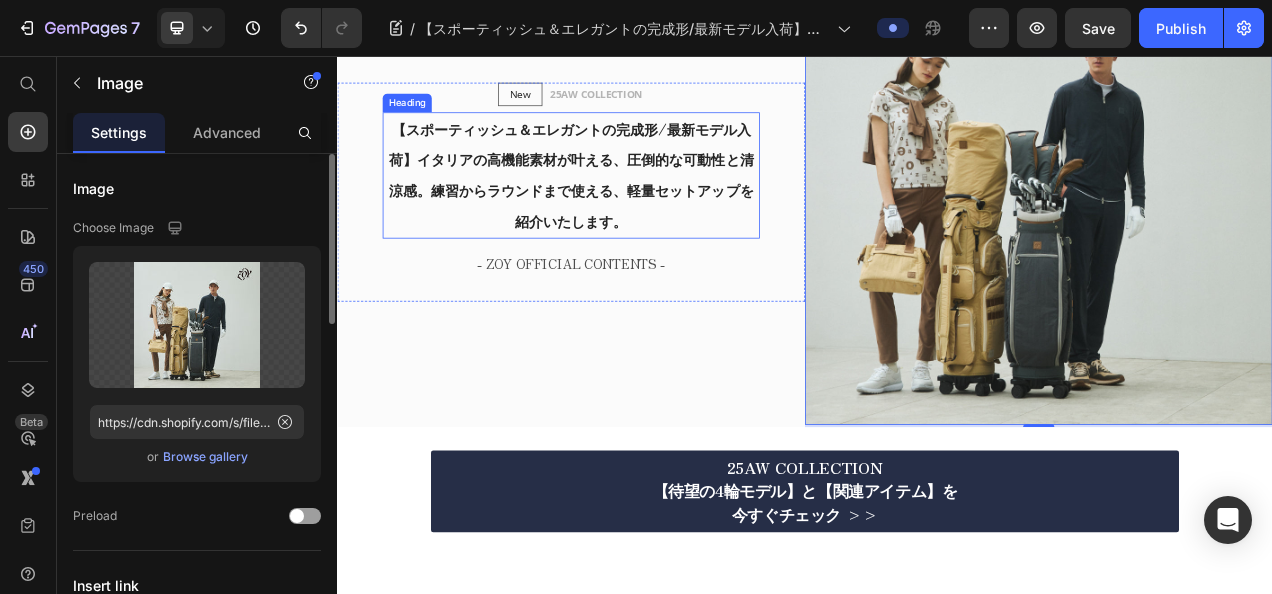scroll, scrollTop: 400, scrollLeft: 0, axis: vertical 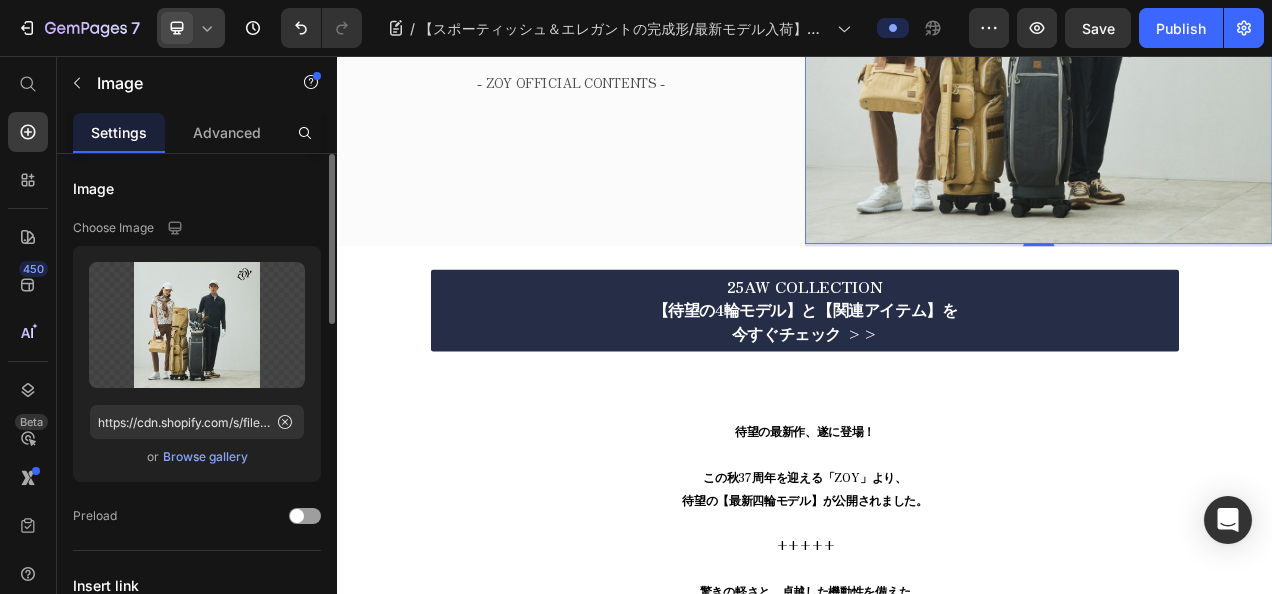 click at bounding box center (177, 28) 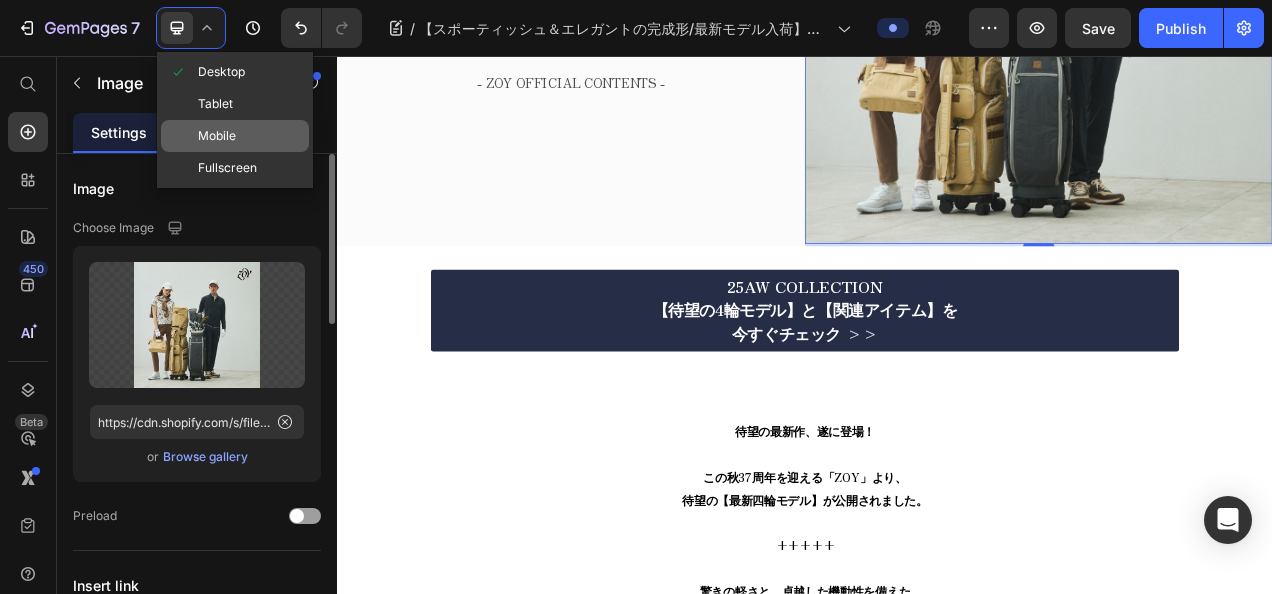 click on "Mobile" at bounding box center (217, 136) 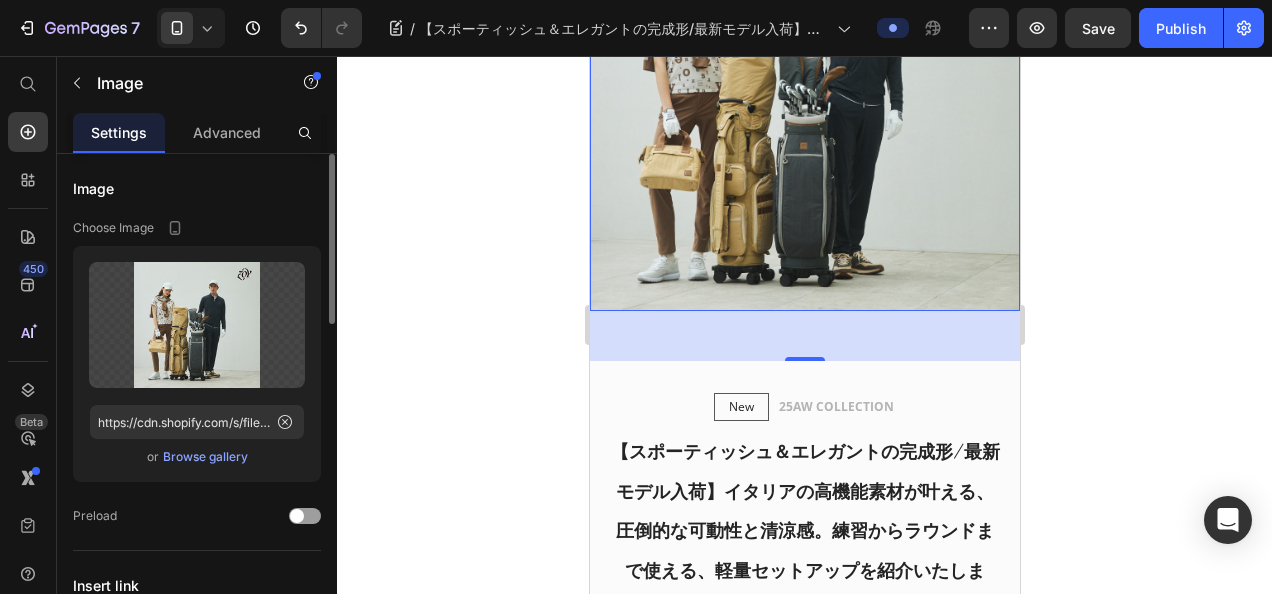 scroll, scrollTop: 400, scrollLeft: 0, axis: vertical 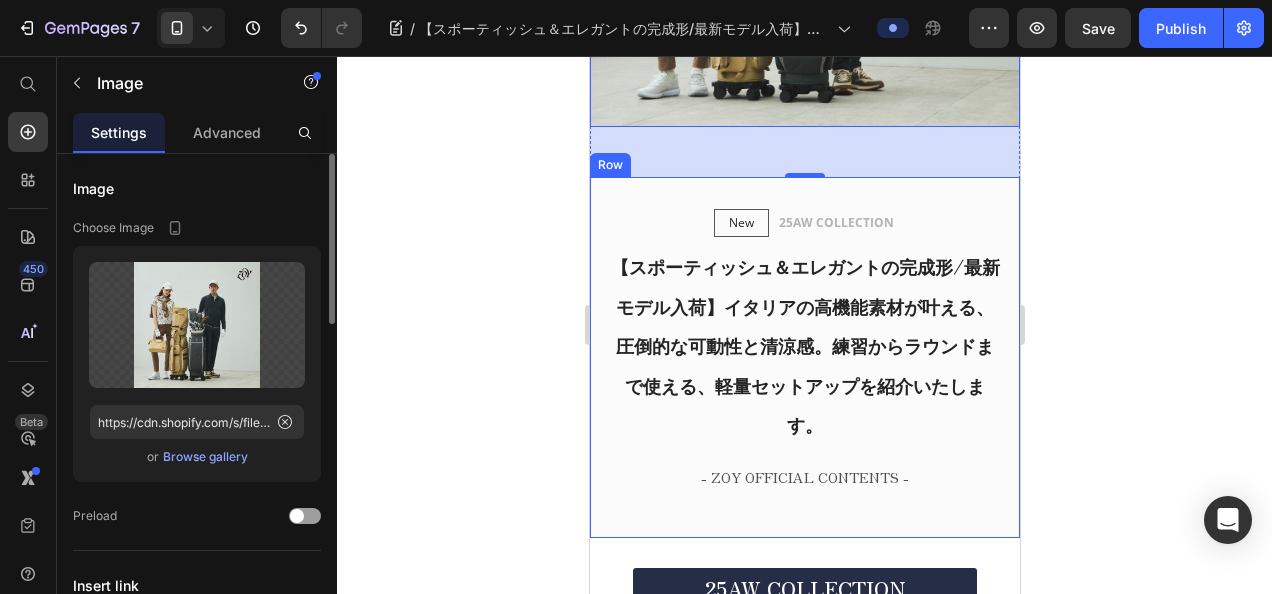 click 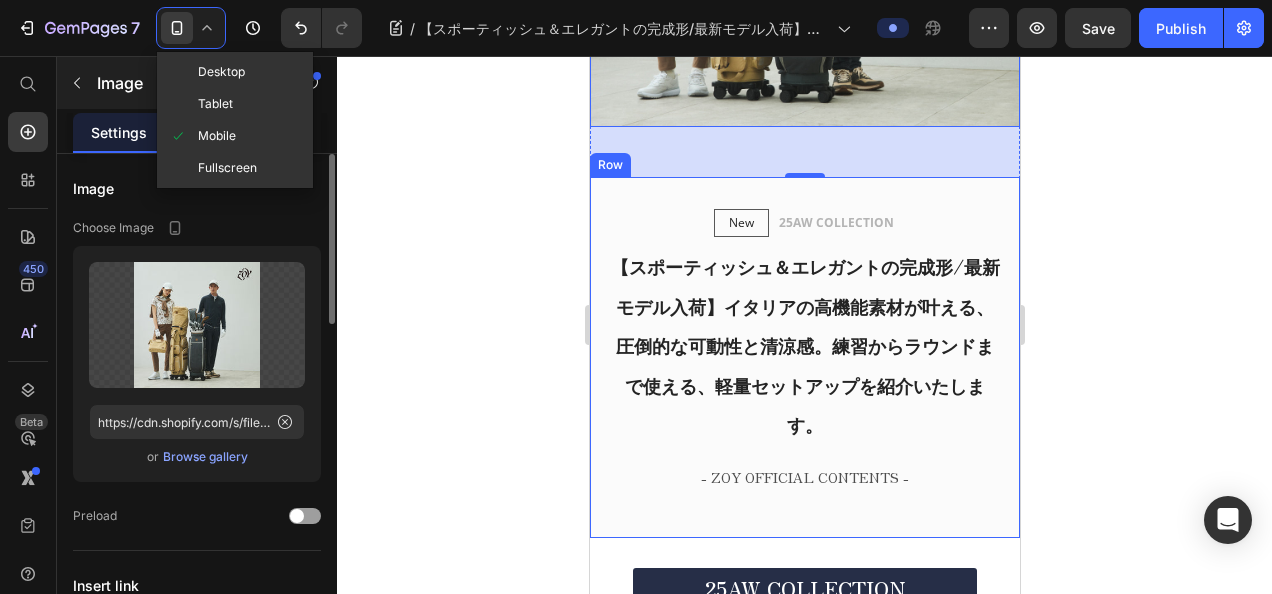 click on "Desktop" 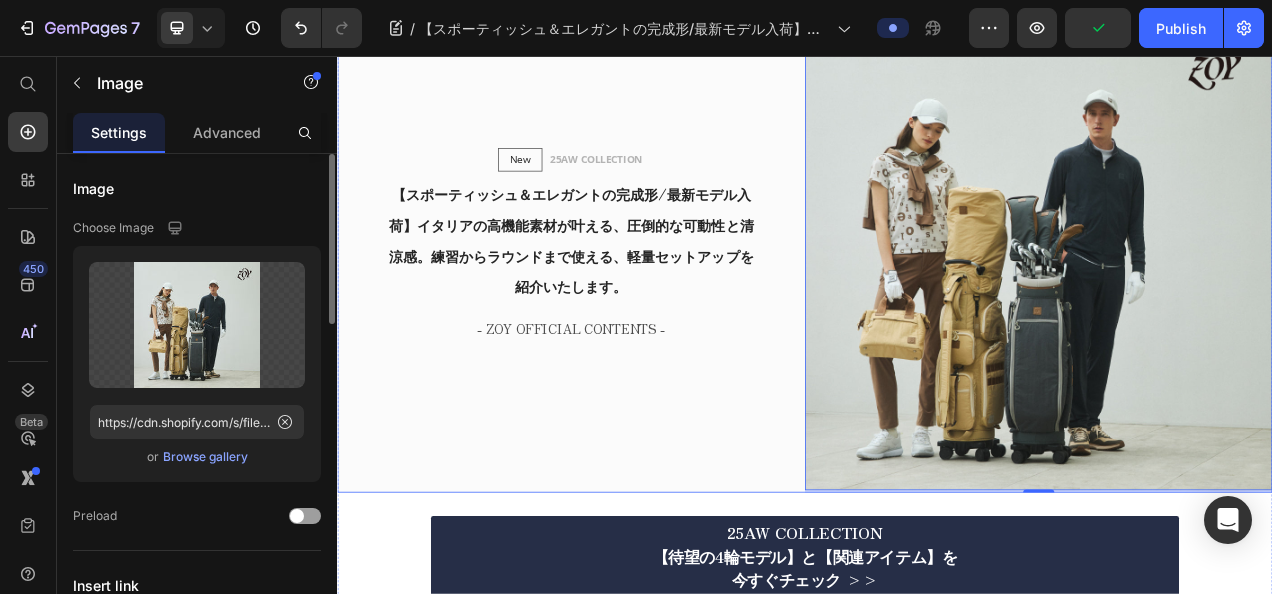 scroll, scrollTop: 200, scrollLeft: 0, axis: vertical 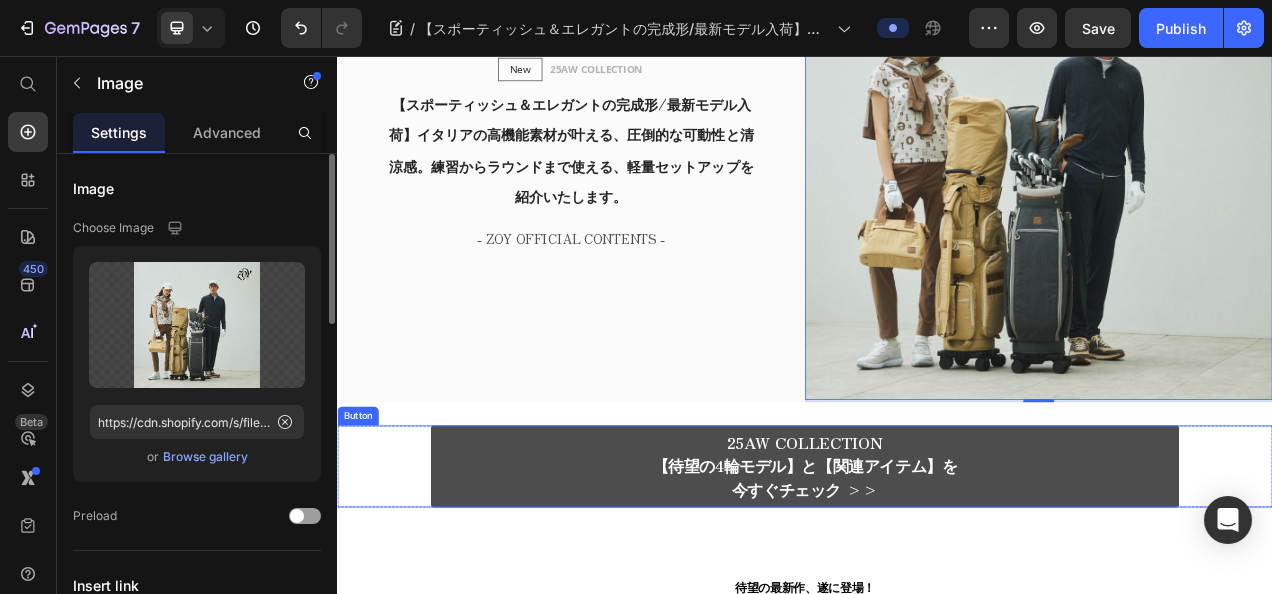 click on "25AW COLLECTION 【待望の4輪モデル】と【関連アイテム】を 今すぐチェック >>" at bounding box center [937, 582] 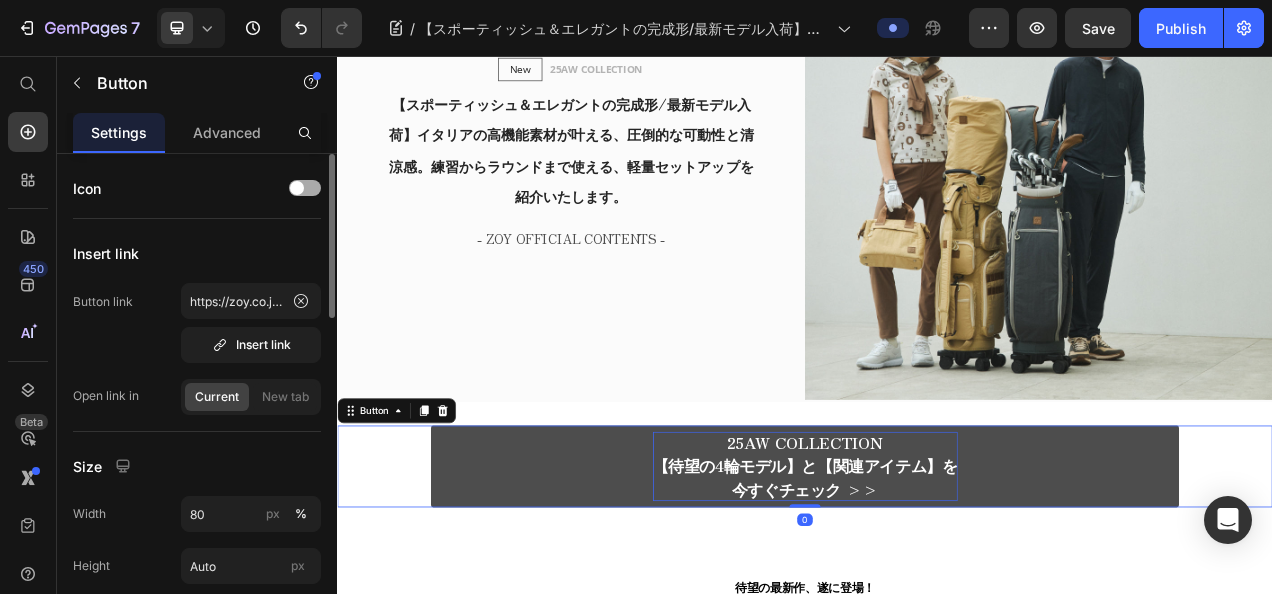 click on "25AW COLLECTION" at bounding box center [937, 551] 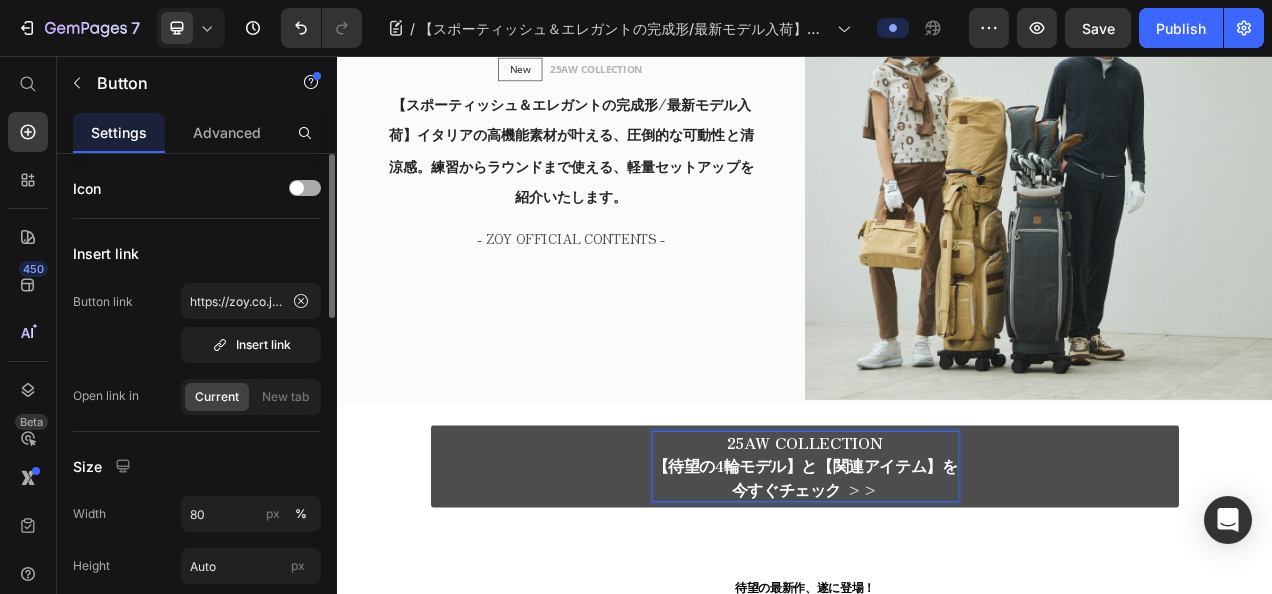 click on "25AW COLLECTION" at bounding box center (937, 551) 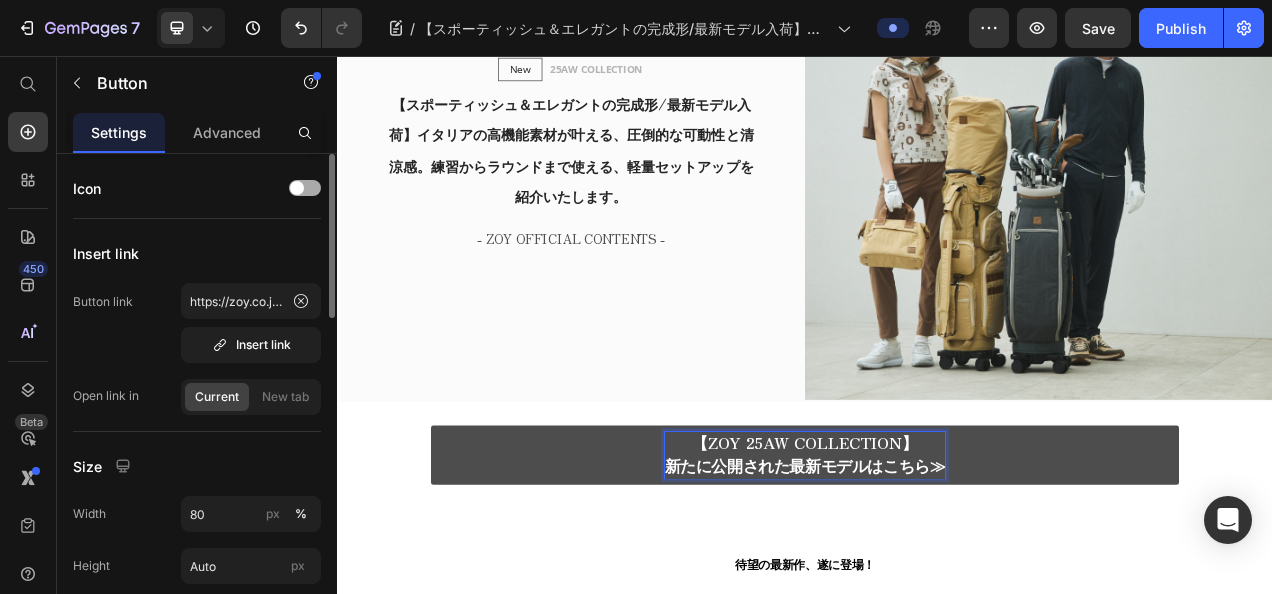 scroll, scrollTop: 14, scrollLeft: 0, axis: vertical 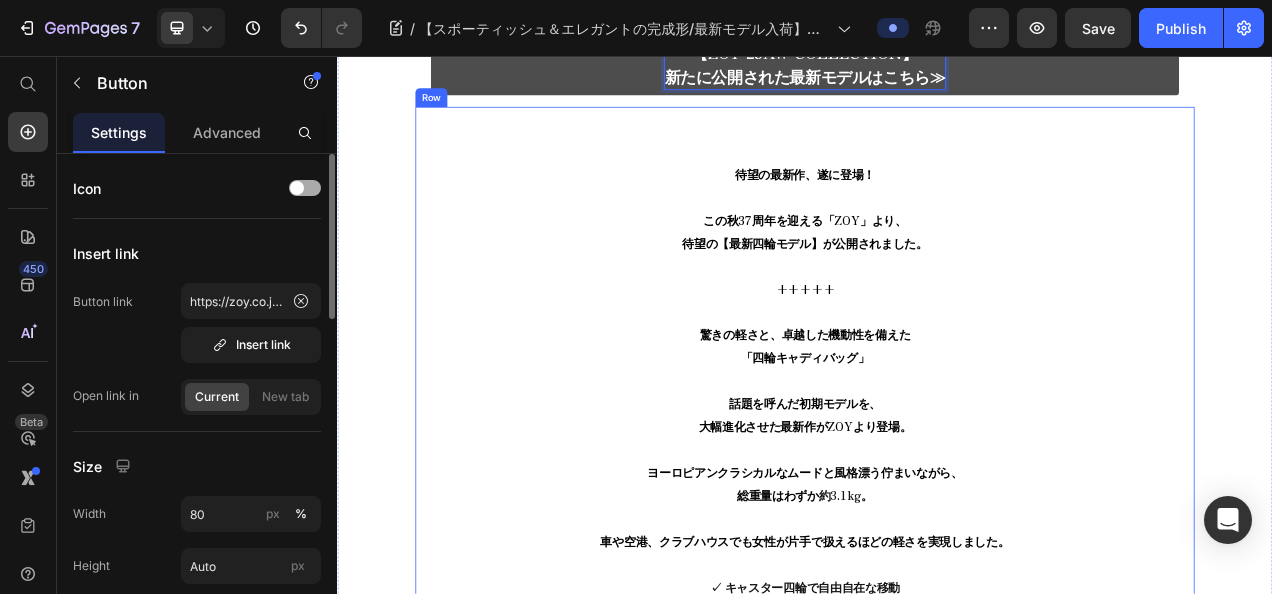 click on "待望の最新作、遂に登場！ この秋37周年を迎える「ZOY」より、 待望の【最新四輪モデル】が公開されました。 +++++ 驚きの軽さと、卓越した機動性を備えた 「四輪キャディバッグ」 話題を呼んだ初期モデルを、 大幅進化させた最新作がZOYより登場。 ヨーロピアンクラシカルなムードと風格漂う佇まいながら、 総重量はわずか 約3.1kg 。 車や空港、クラブハウスでも女性が片手で扱えるほどの軽さを実現しました。 ✓ キャスター四輪で自由自在な移動 ✓ 収納ポケット10個へとアップグレード ✓ 約2kgの軽量化に成功（前モデル比） 前作は全国で “即完売” 。 上質を知るゴルファーが絶賛した“劇的な軽さ”が、 さらなる進化を遂げています。 本物を知るゴルファーの移動を快適に変える、 本命の一本。 この軽さ、この品格。 ぜひご体感ください。" at bounding box center [937, 708] 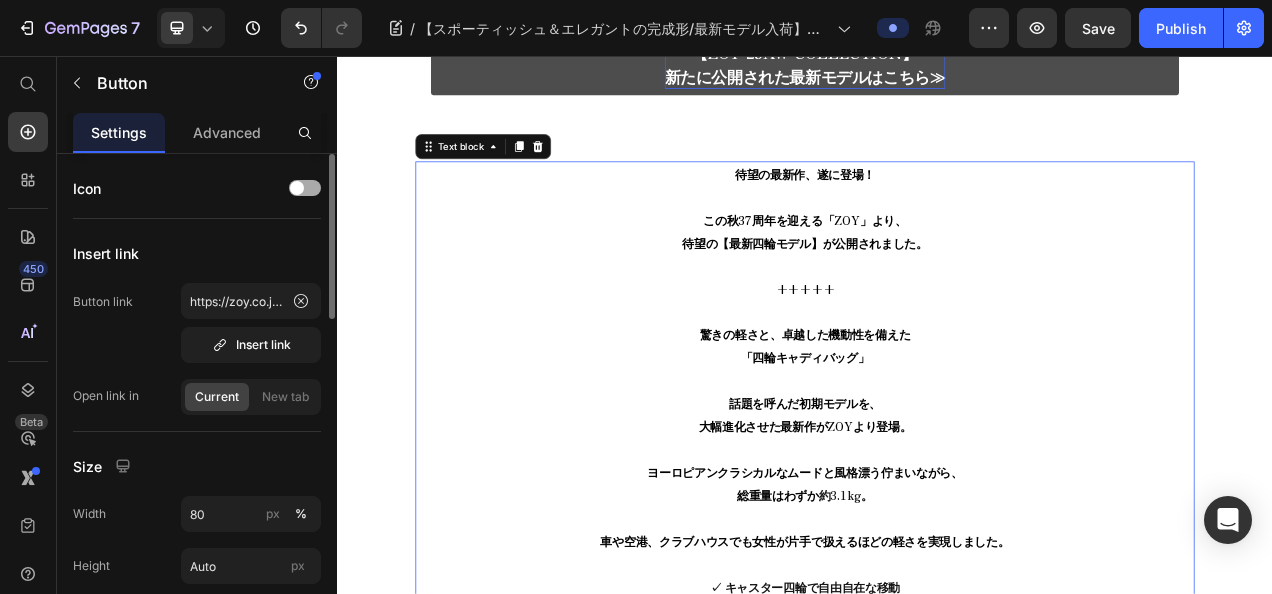 scroll, scrollTop: 0, scrollLeft: 0, axis: both 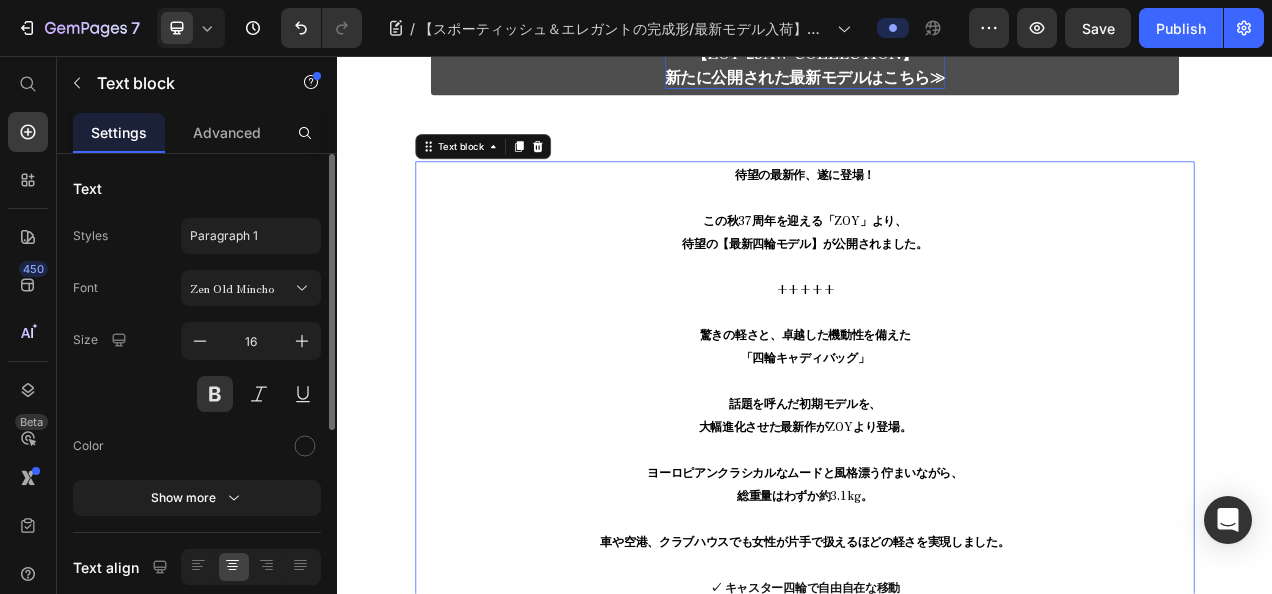 click on "待望の最新作、遂に登場！ この秋37周年を迎える「ZOY」より、 待望の【最新四輪モデル】が公開されました。 +++++ 驚きの軽さと、卓越した機動性を備えた 「四輪キャディバッグ」 話題を呼んだ初期モデルを、 大幅進化させた最新作がZOYより登場。 ヨーロピアンクラシカルなムードと風格漂う佇まいながら、 総重量はわずか 約3.1kg 。 車や空港、クラブハウスでも女性が片手で扱えるほどの軽さを実現しました。 ✓ キャスター四輪で自由自在な移動 ✓ 収納ポケット10個へとアップグレード ✓ 約2kgの軽量化に成功（前モデル比） 前作は全国で “即完売” 。 上質を知るゴルファーが絶賛した“劇的な軽さ”が、 さらなる進化を遂げています。 本物を知るゴルファーの移動を快適に変える、 本命の一本。 この軽さ、この品格。 ぜひご体感ください。" at bounding box center (937, 708) 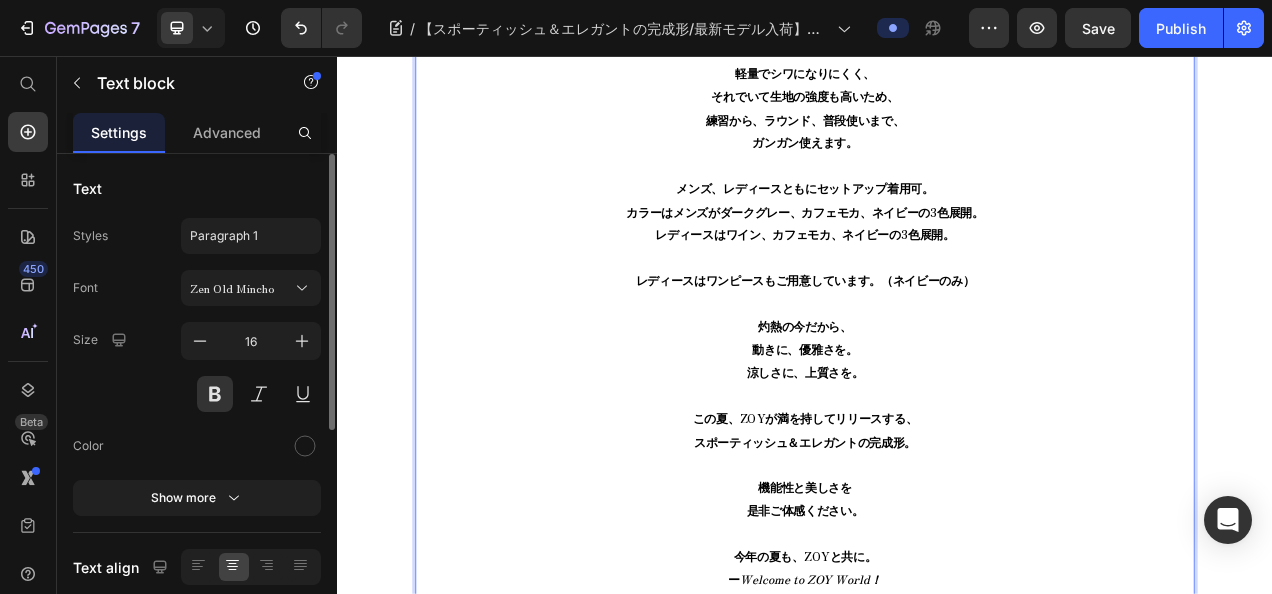 scroll, scrollTop: 1679, scrollLeft: 0, axis: vertical 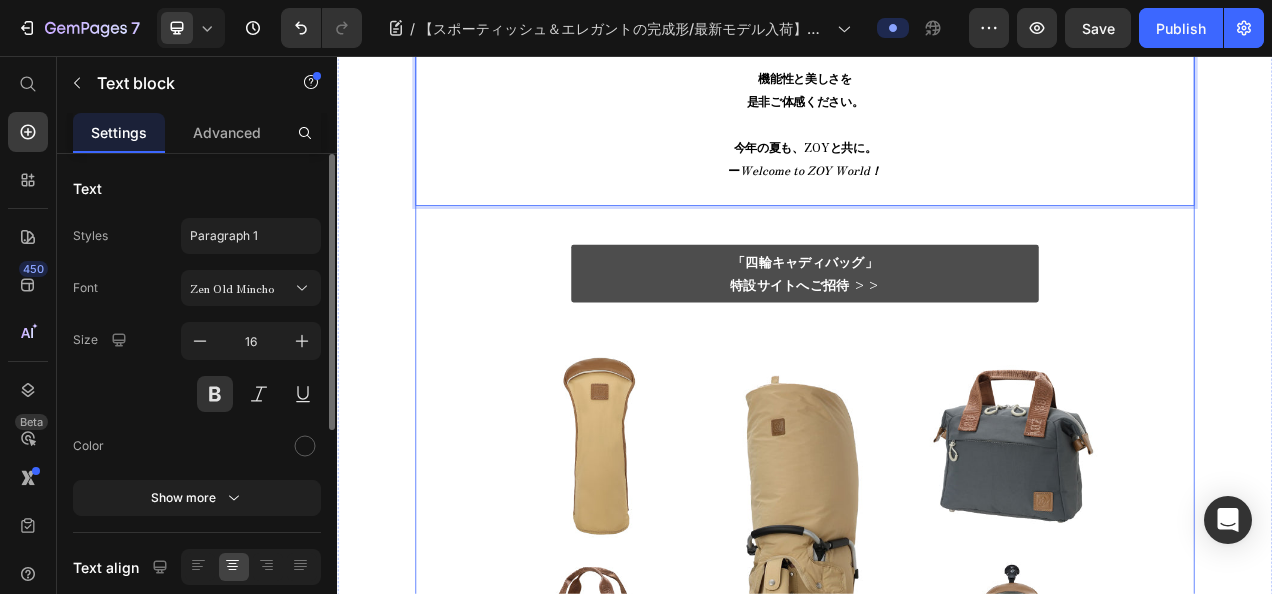 click on "「四輪キャディバッグ」 特設サイトへご招待 >>" at bounding box center (937, 335) 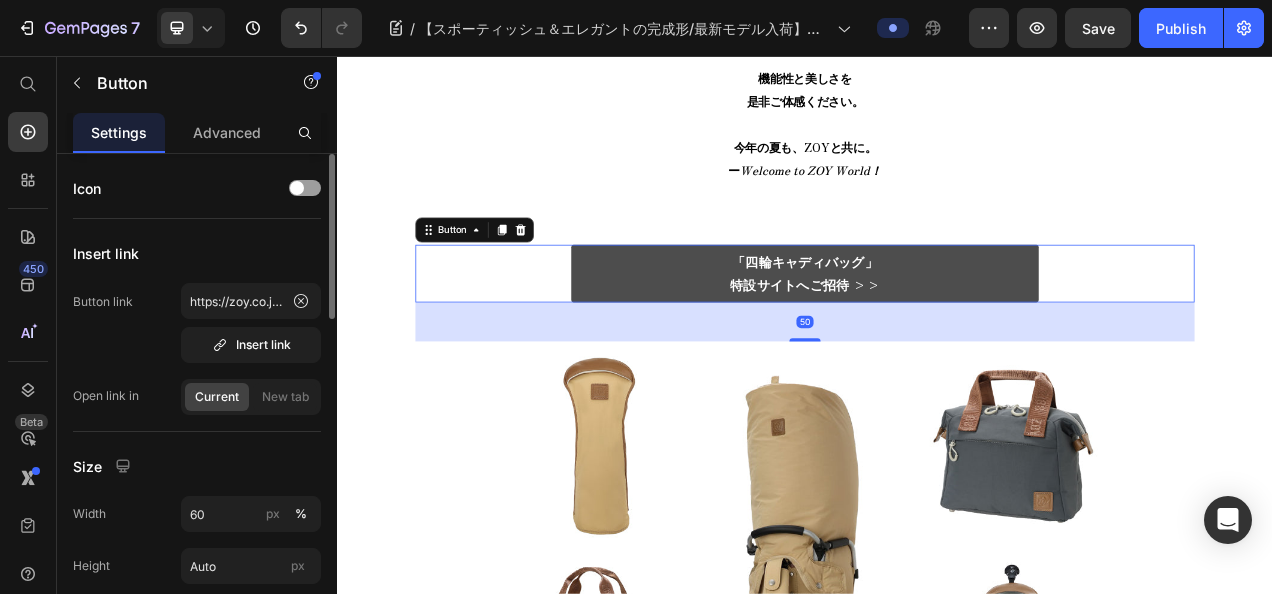 scroll, scrollTop: 0, scrollLeft: 0, axis: both 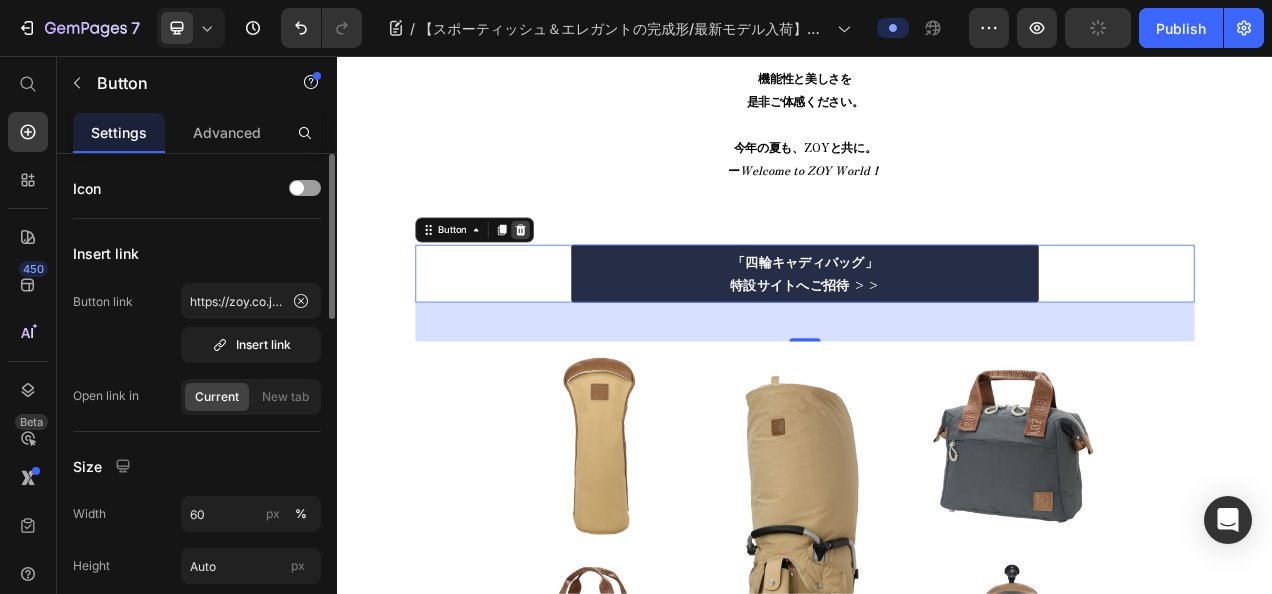 click 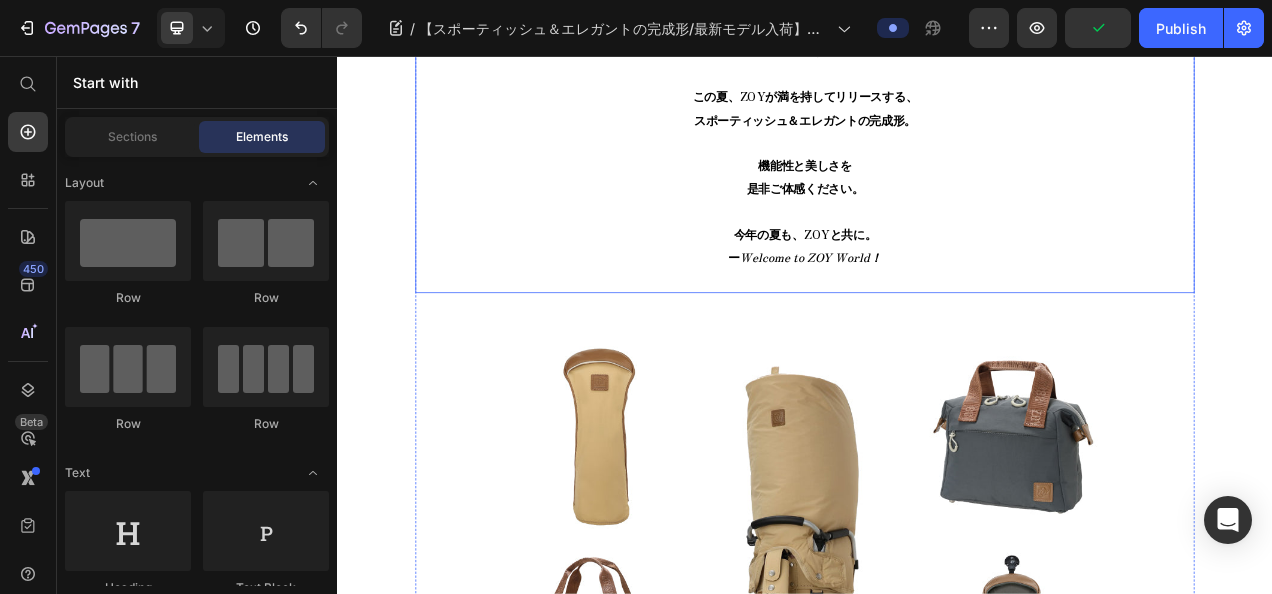 scroll, scrollTop: 2179, scrollLeft: 0, axis: vertical 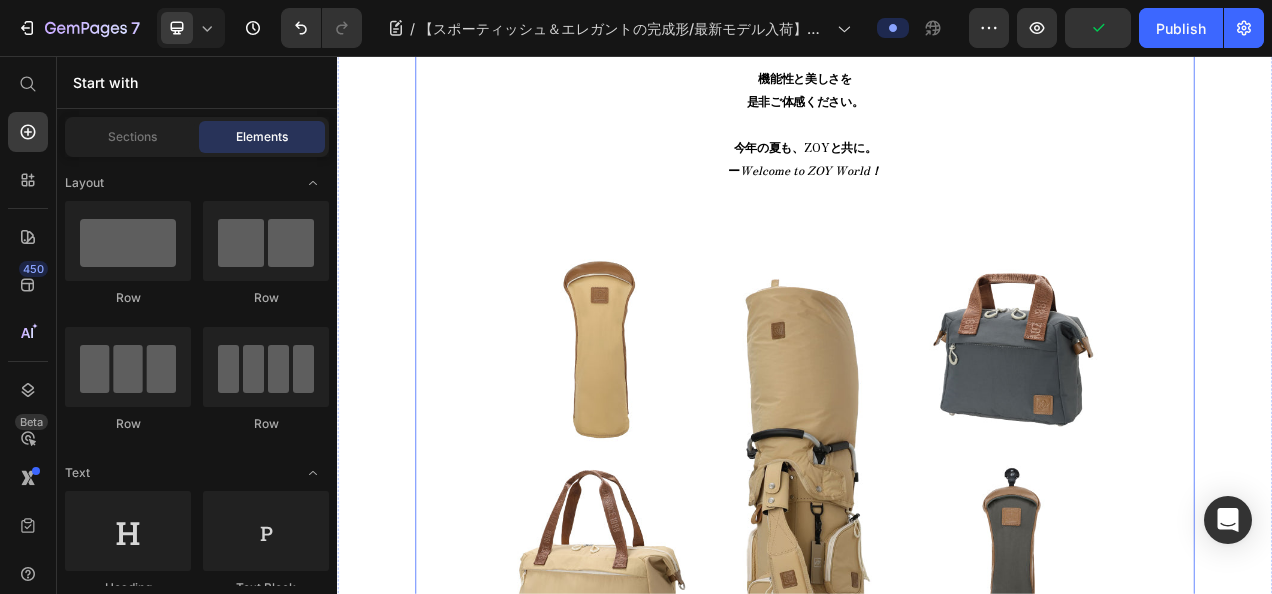 click at bounding box center [937, 698] 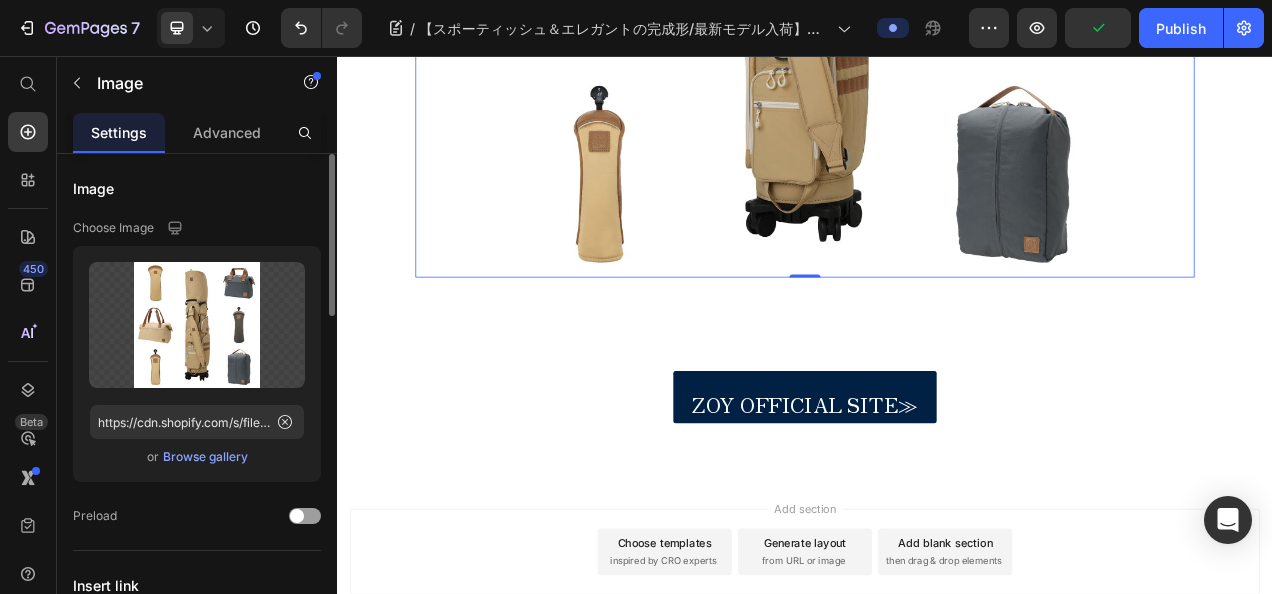 scroll, scrollTop: 2979, scrollLeft: 0, axis: vertical 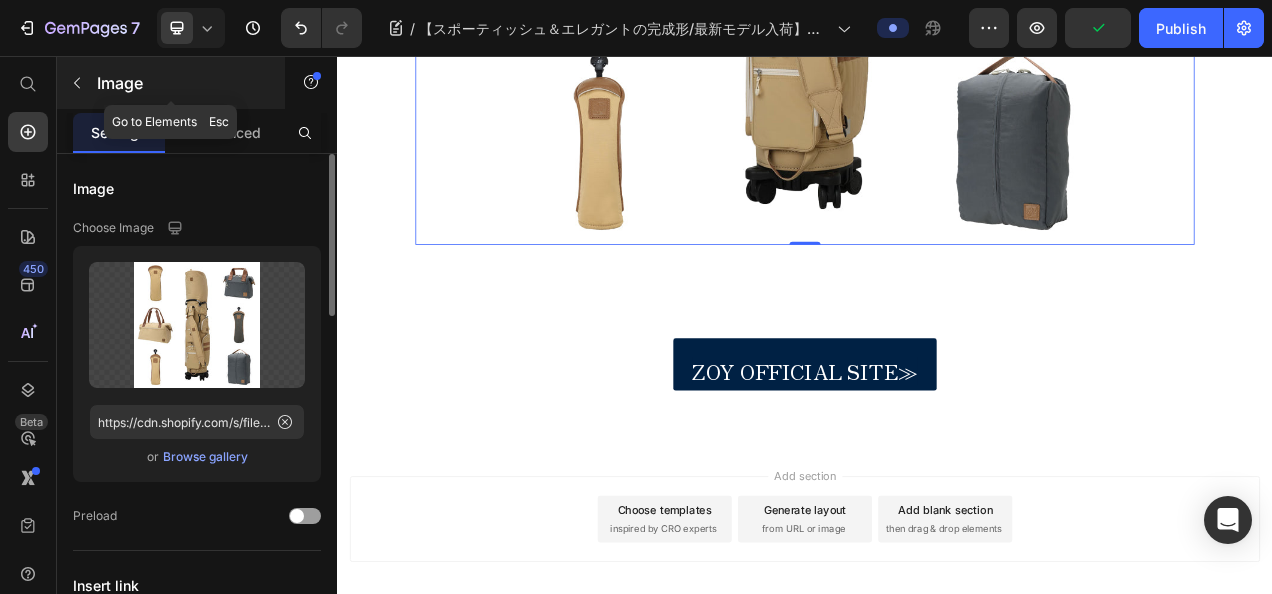 click at bounding box center [77, 83] 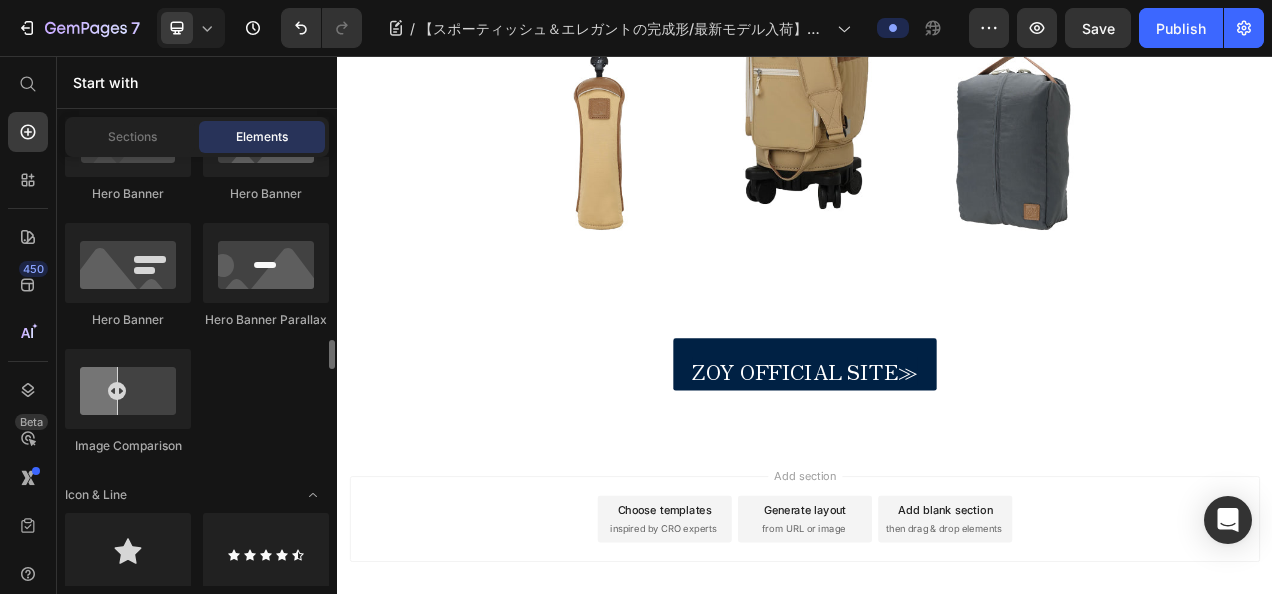 scroll, scrollTop: 1300, scrollLeft: 0, axis: vertical 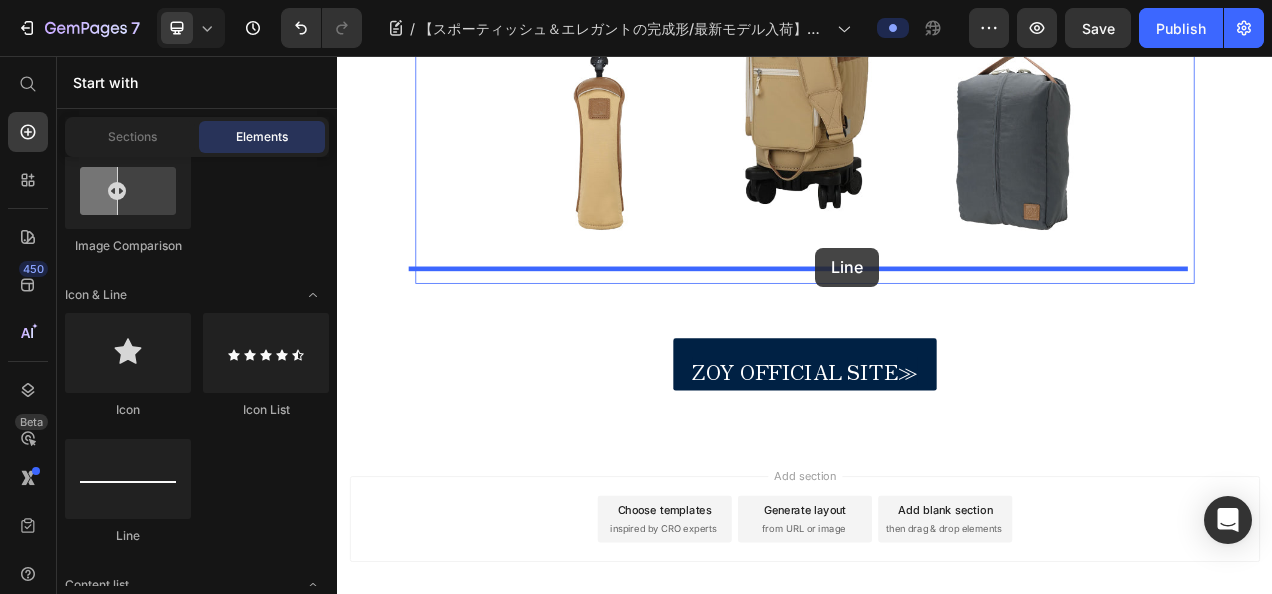 drag, startPoint x: 511, startPoint y: 519, endPoint x: 950, endPoint y: 302, distance: 489.70398 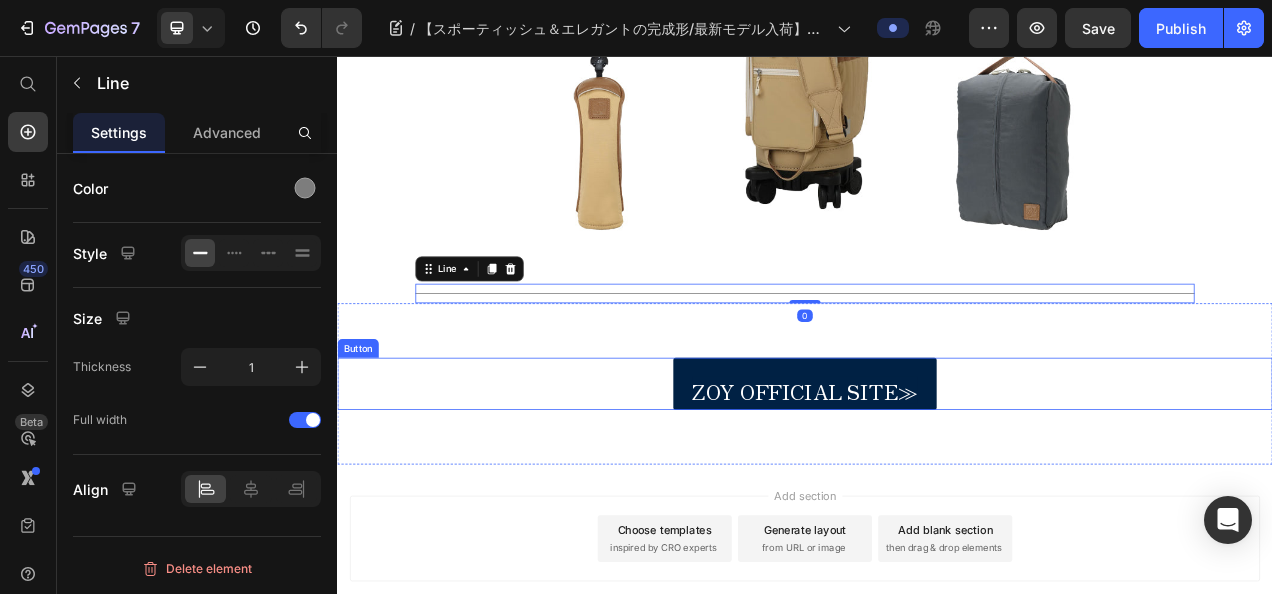 click on "ZOY OFFICIAL SITE≫    Button" at bounding box center (937, 476) 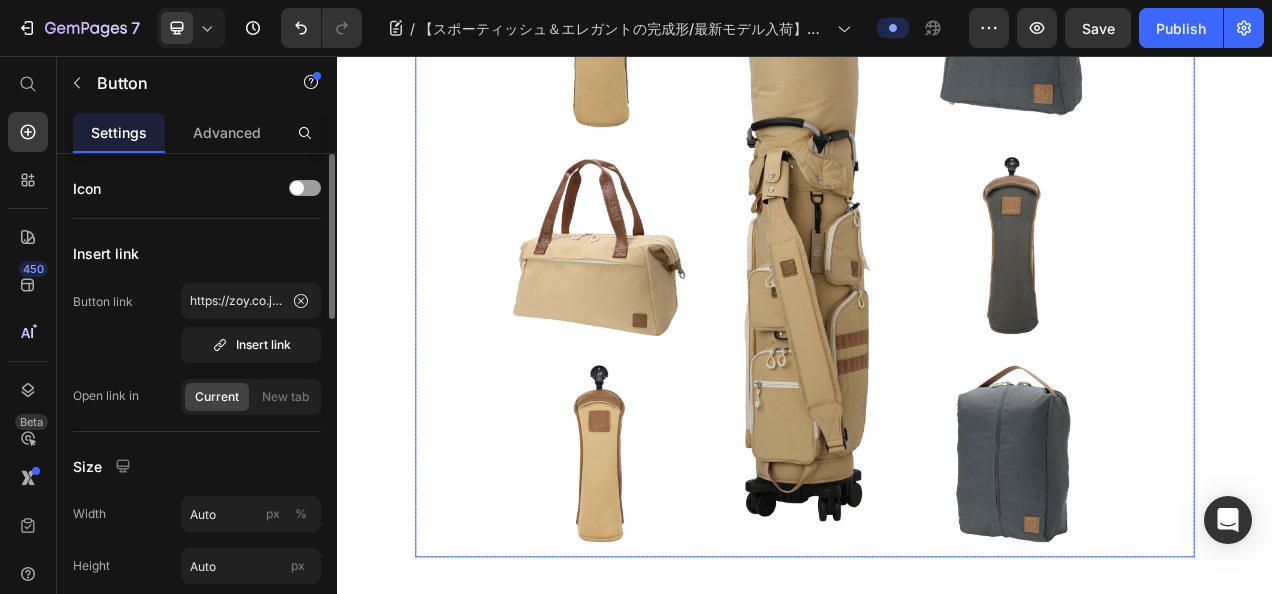 scroll, scrollTop: 2579, scrollLeft: 0, axis: vertical 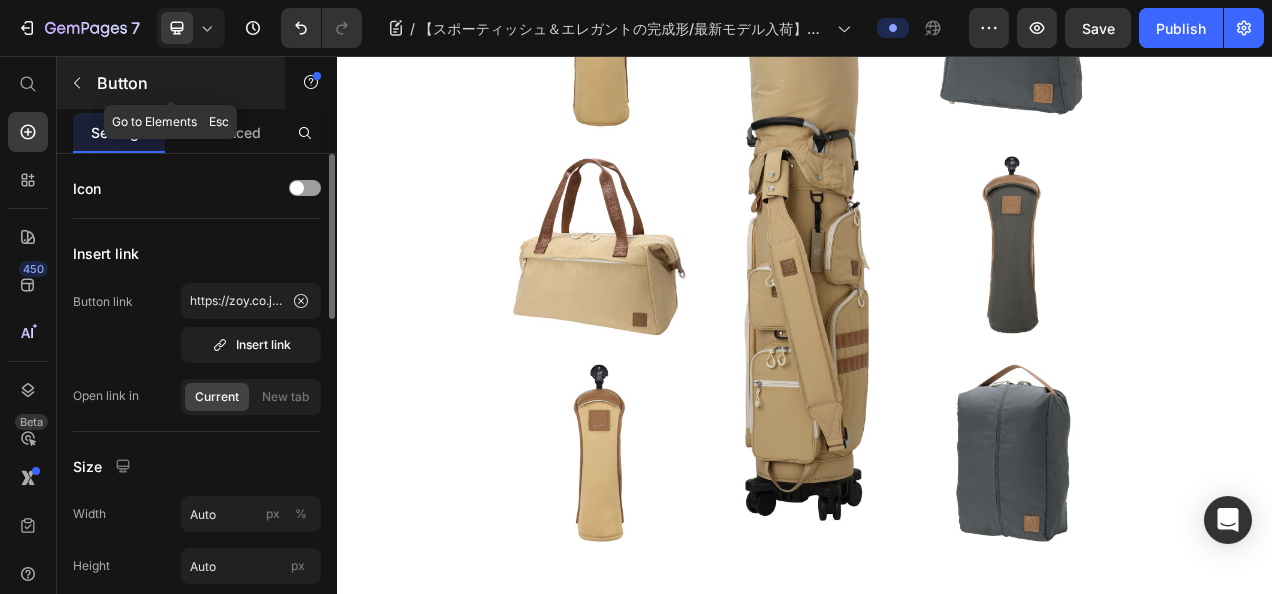 click at bounding box center [77, 83] 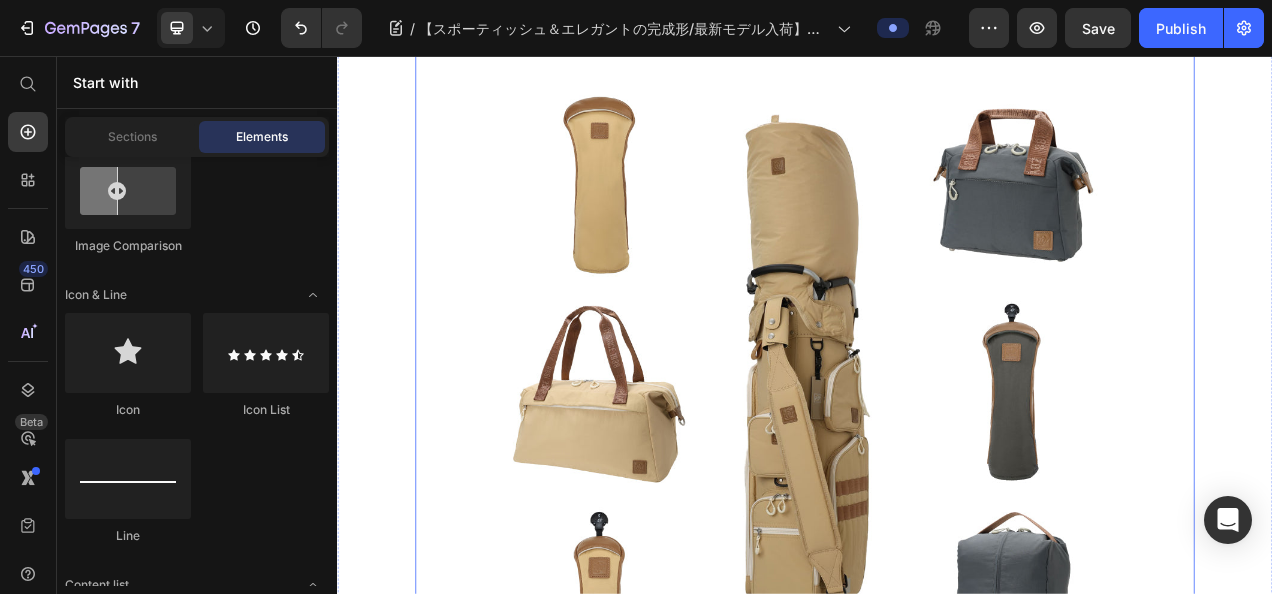 scroll, scrollTop: 2579, scrollLeft: 0, axis: vertical 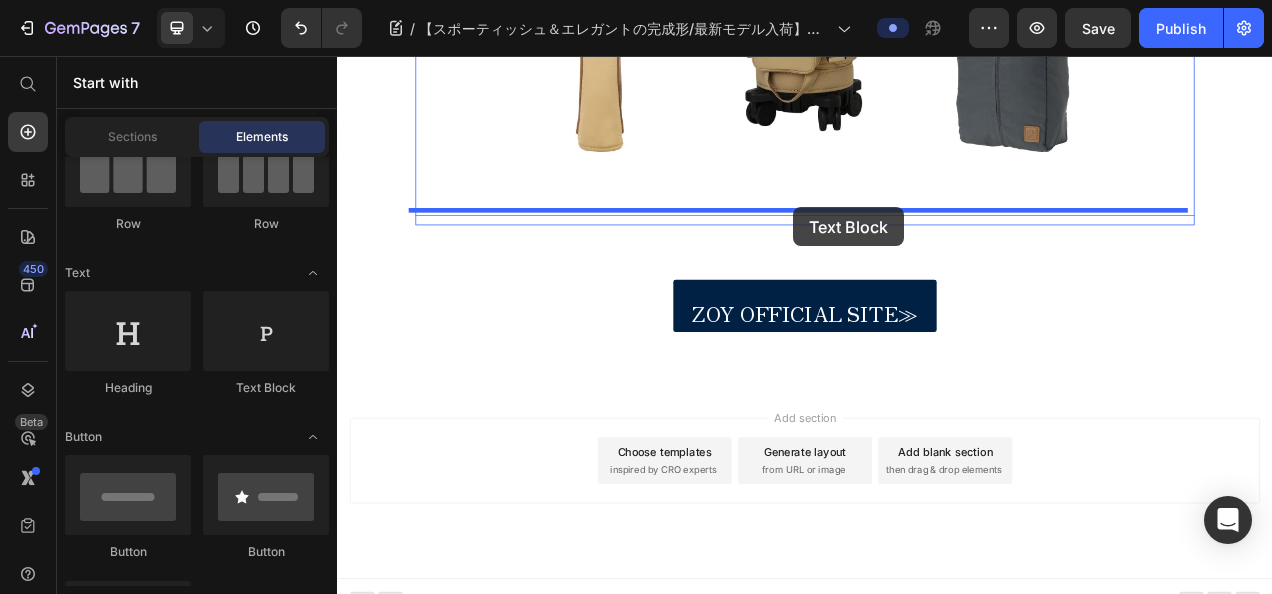 drag, startPoint x: 620, startPoint y: 399, endPoint x: 922, endPoint y: 250, distance: 336.7566 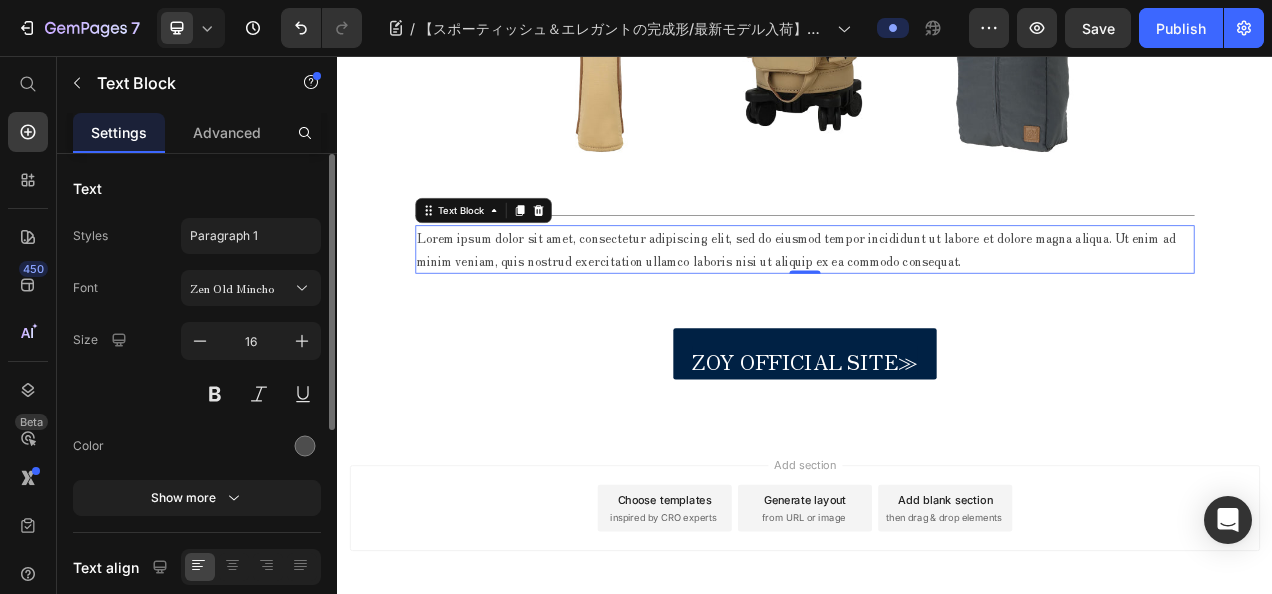 click on "Lorem ipsum dolor sit amet, consectetur adipiscing elit, sed do eiusmod tempor incididunt ut labore et dolore magna aliqua. Ut enim ad minim veniam, quis nostrud exercitation ullamco laboris nisi ut aliquip ex ea commodo consequat." at bounding box center [937, 304] 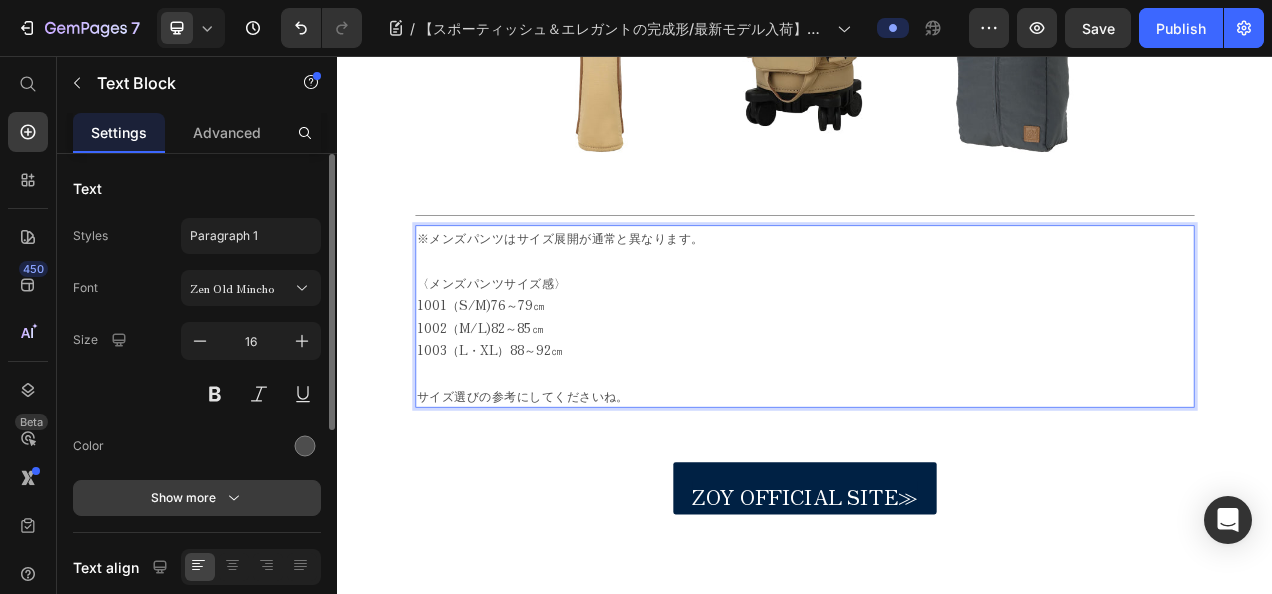 scroll, scrollTop: 200, scrollLeft: 0, axis: vertical 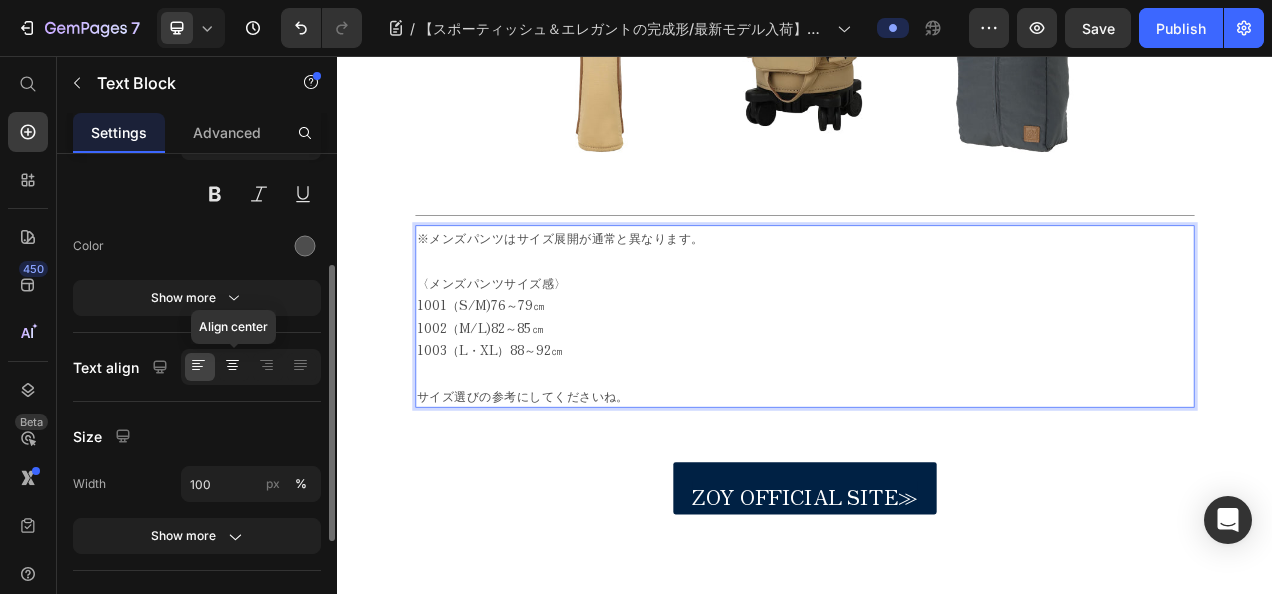 click 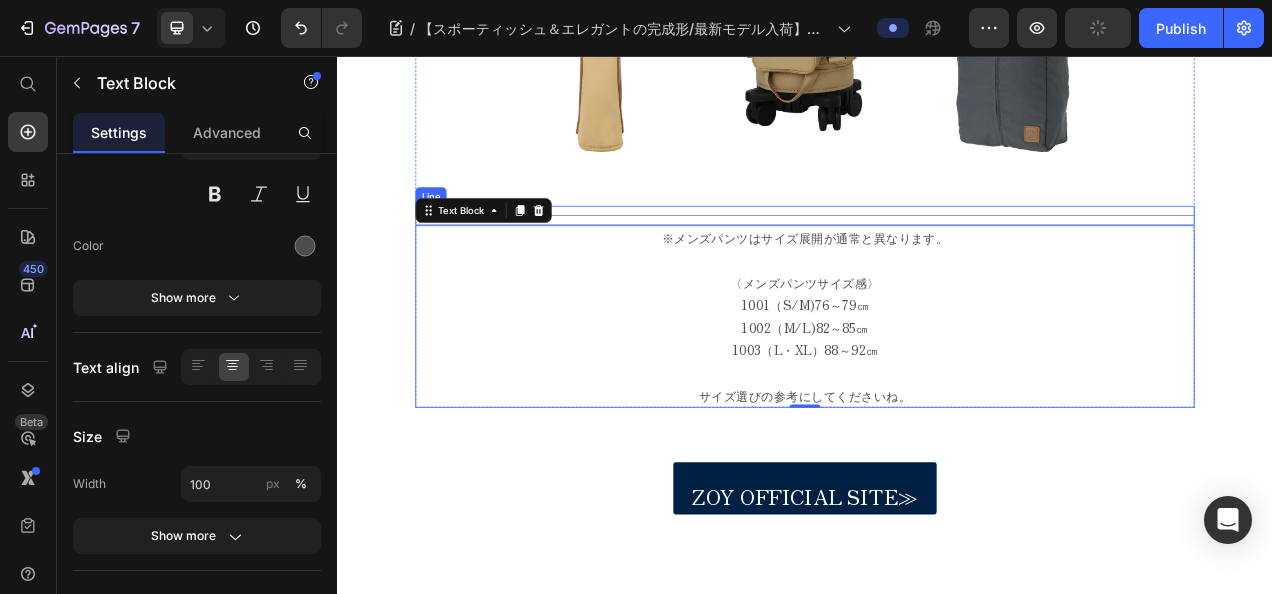 scroll, scrollTop: 3179, scrollLeft: 0, axis: vertical 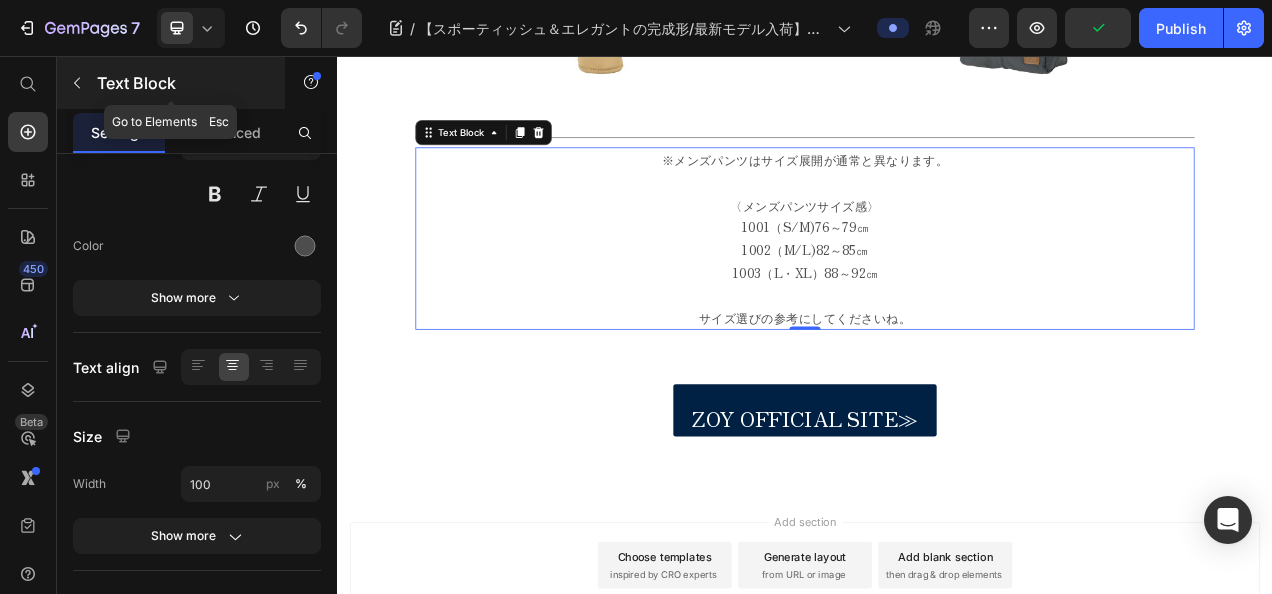click 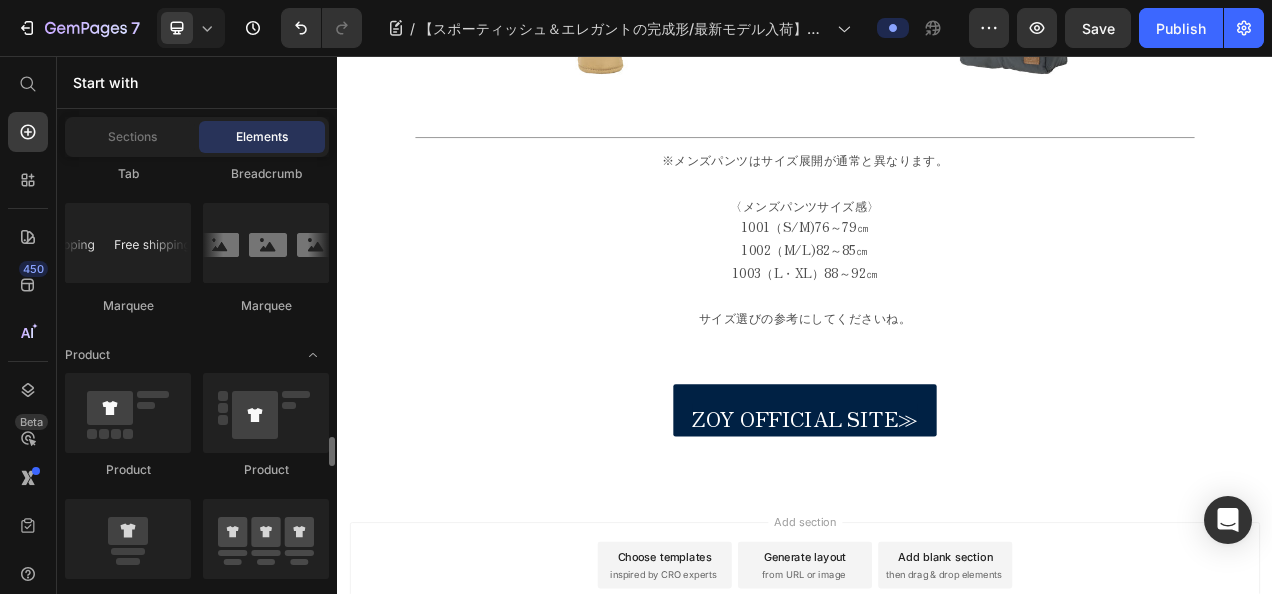 scroll, scrollTop: 2600, scrollLeft: 0, axis: vertical 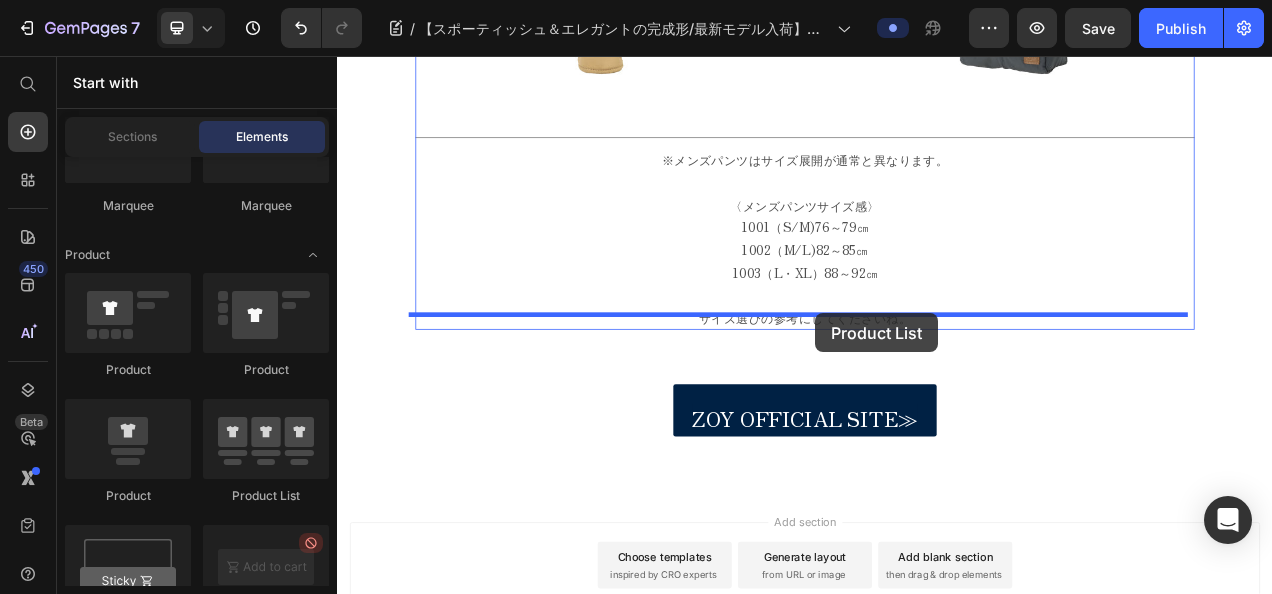 drag, startPoint x: 613, startPoint y: 496, endPoint x: 951, endPoint y: 386, distance: 355.449 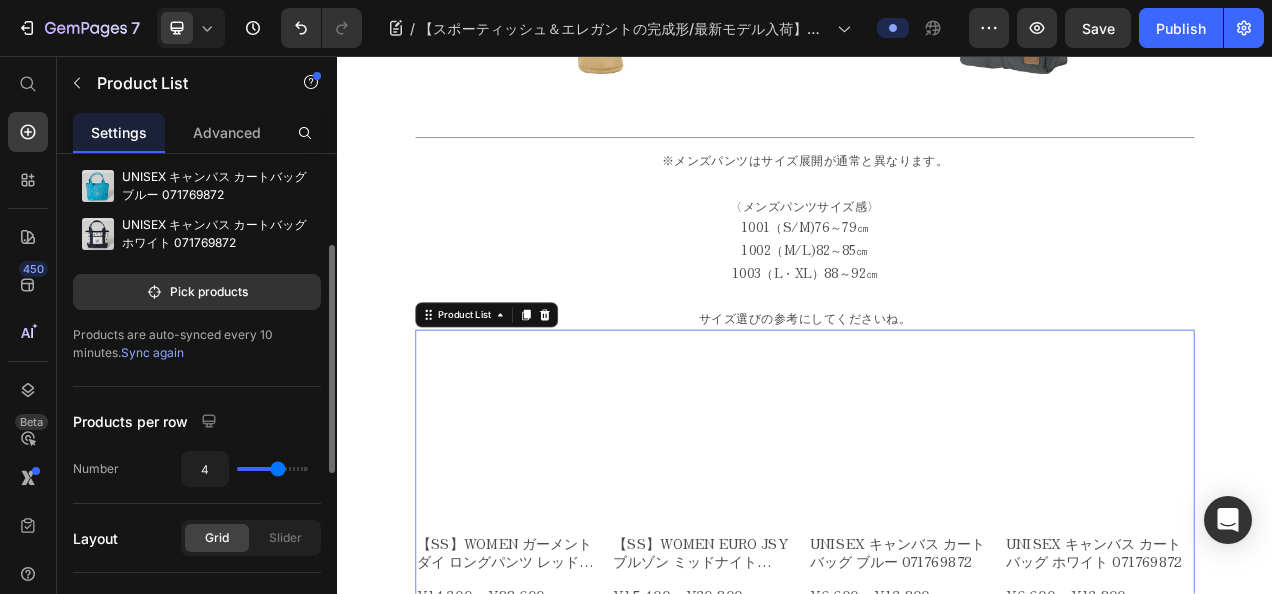 scroll, scrollTop: 300, scrollLeft: 0, axis: vertical 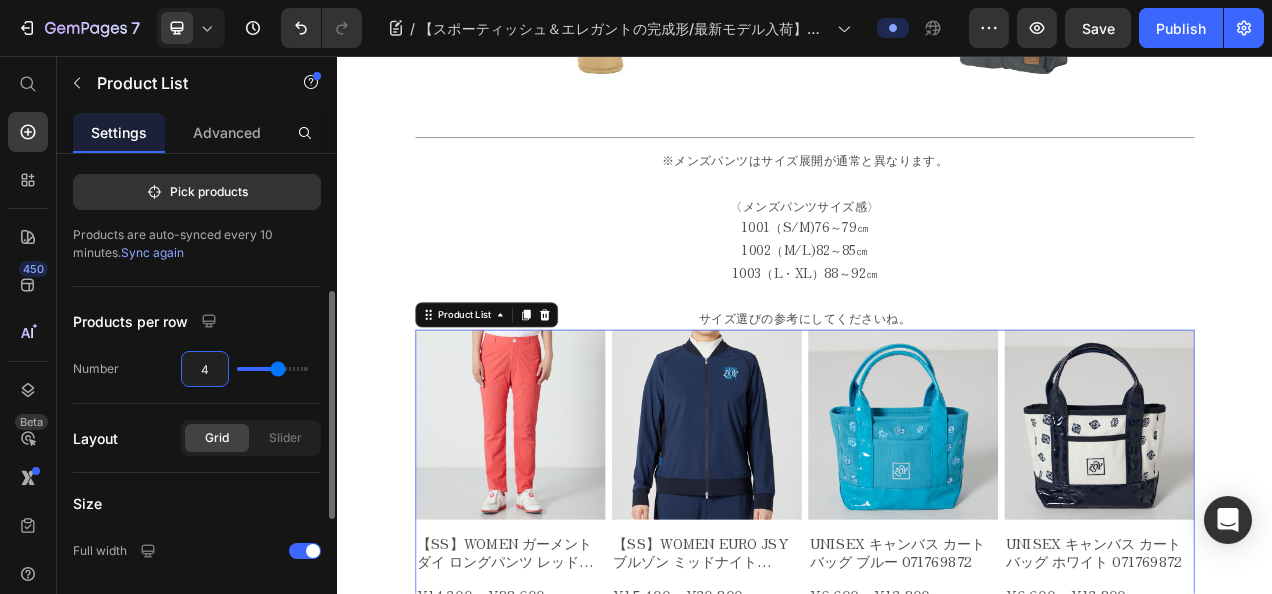 click on "4" at bounding box center (205, 369) 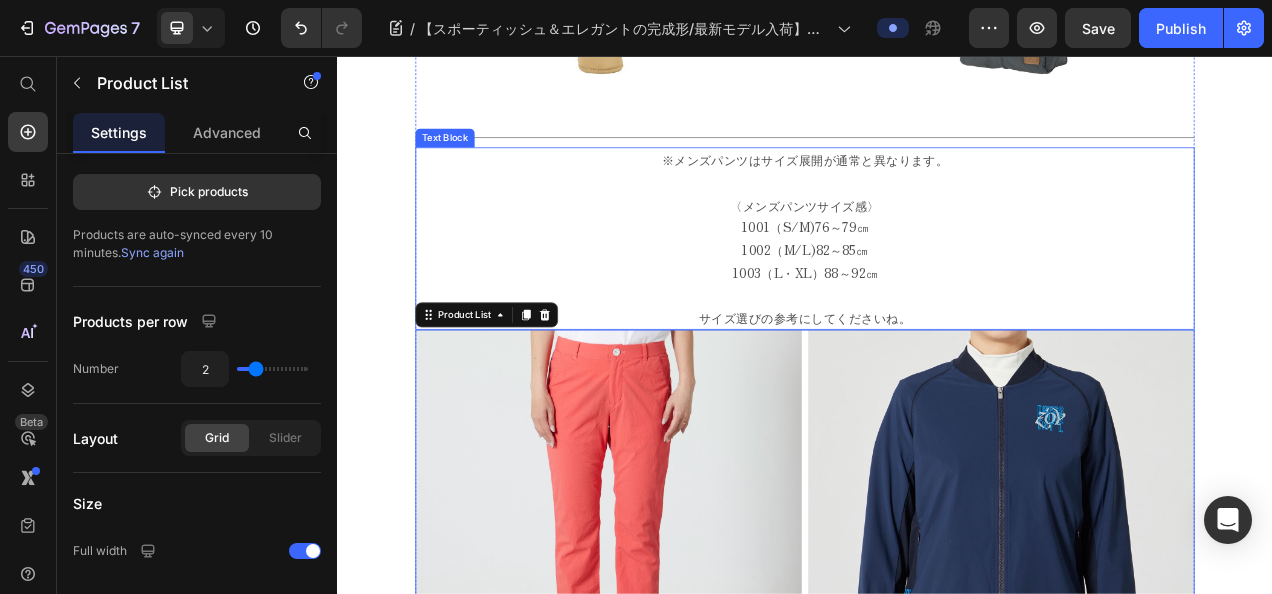 click on "※メンズパンツはサイズ展開が通常と異なります。 〈メンズパンツサイズ感〉 1001（S/M)76～79㎝ 1002（M/L)82～85㎝ 1003（L・XL）88～92㎝ サイズ選びの参考にしてくださいね。" at bounding box center (937, 290) 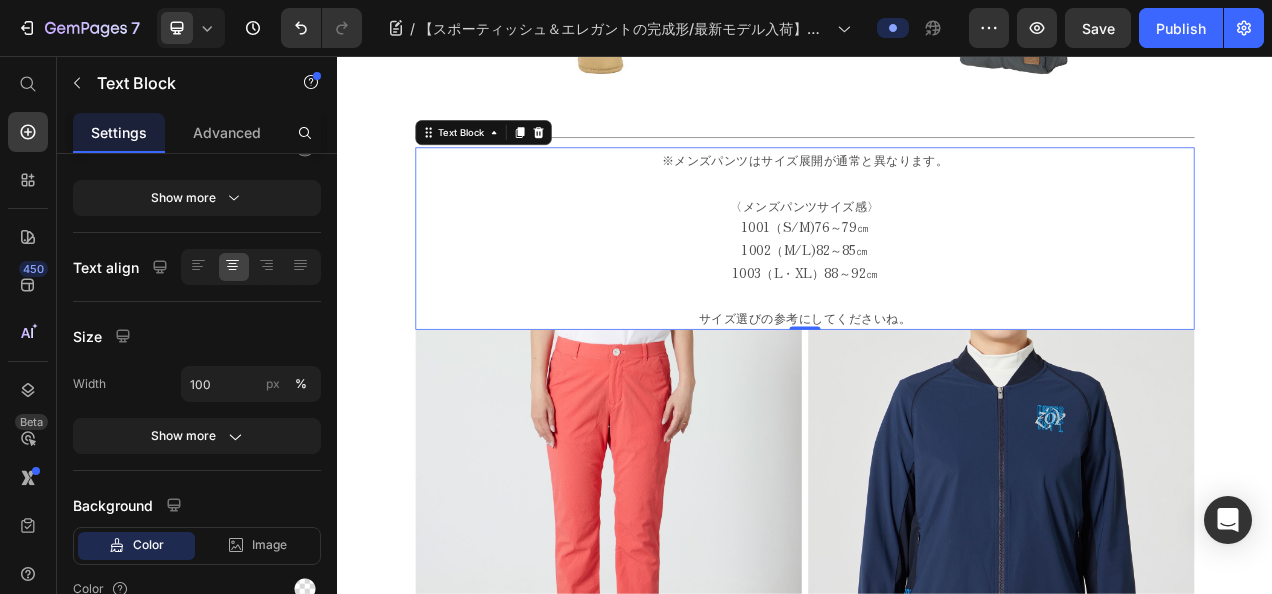 scroll, scrollTop: 0, scrollLeft: 0, axis: both 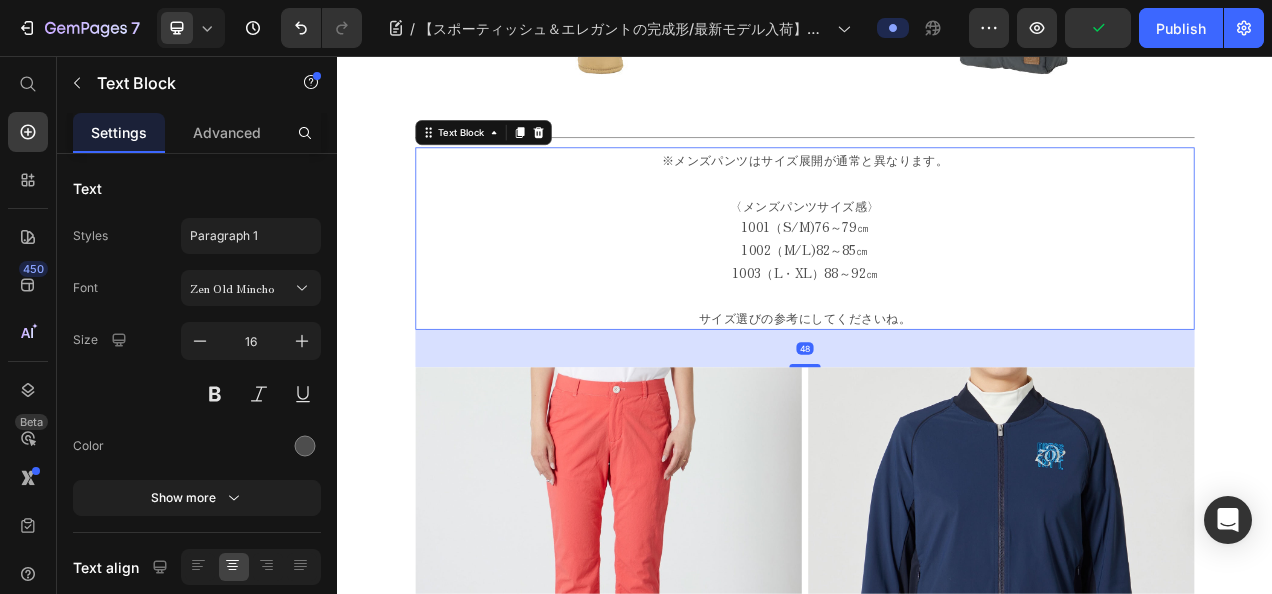 drag, startPoint x: 937, startPoint y: 382, endPoint x: 932, endPoint y: 429, distance: 47.26521 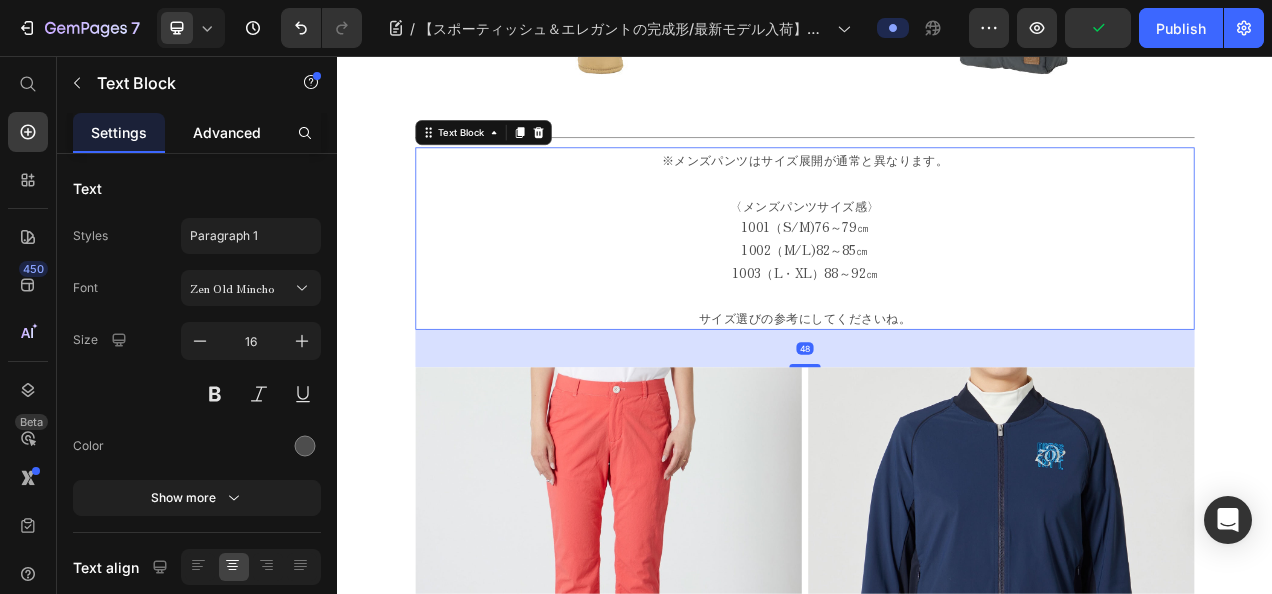 click on "Advanced" at bounding box center [227, 132] 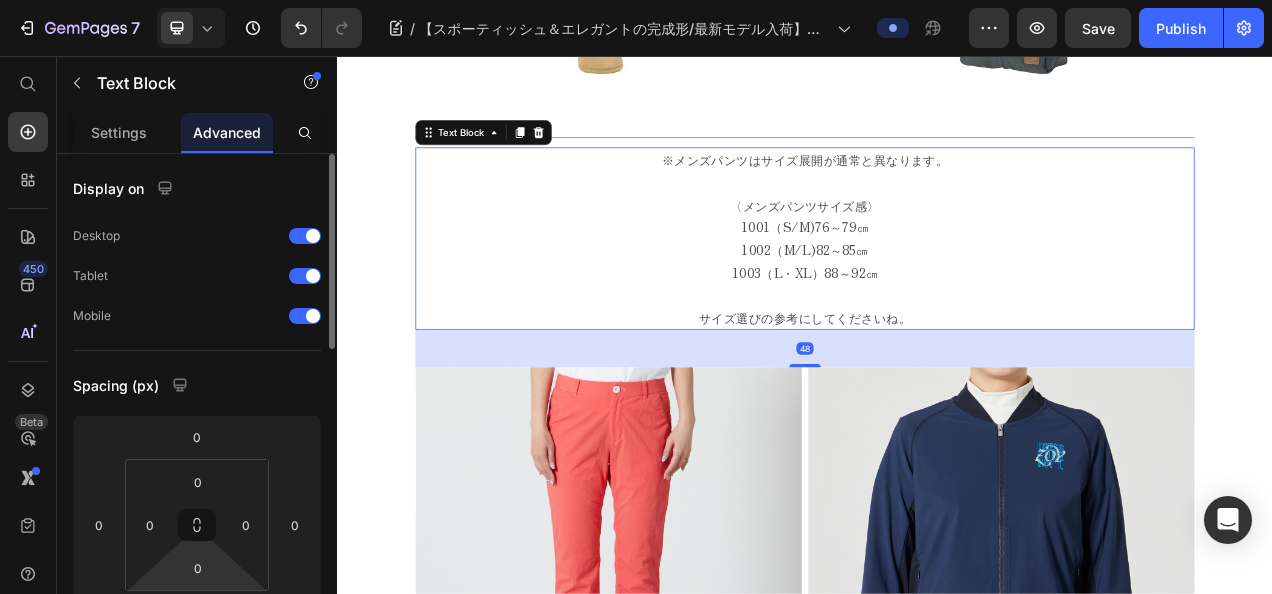 scroll, scrollTop: 100, scrollLeft: 0, axis: vertical 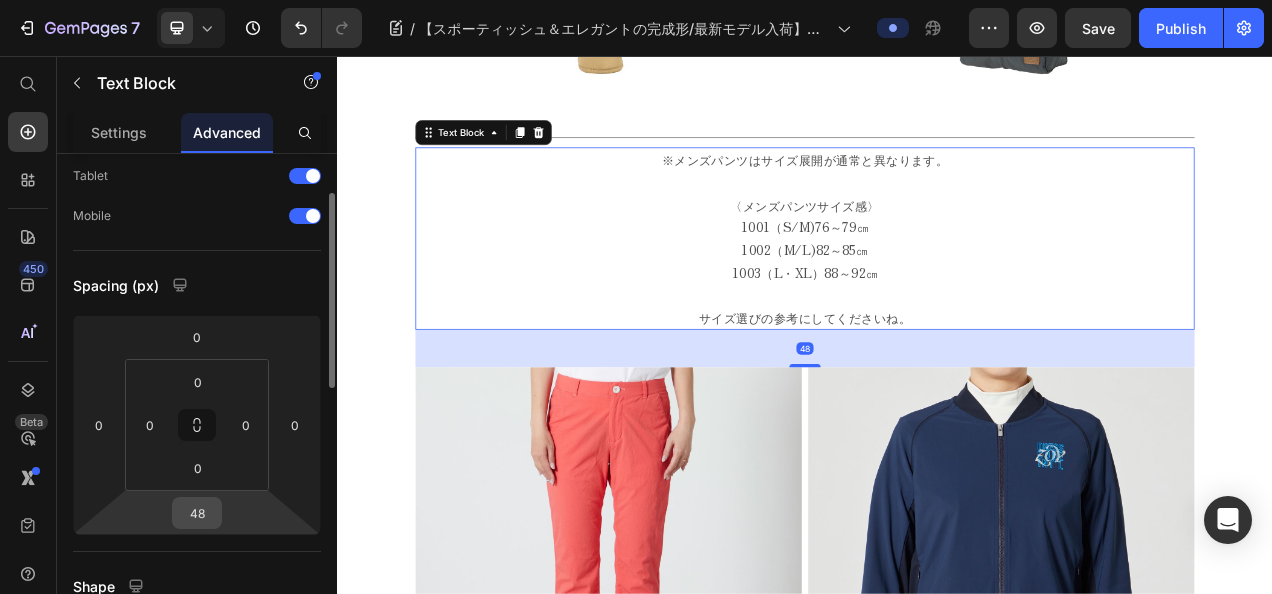 click on "48" at bounding box center [197, 513] 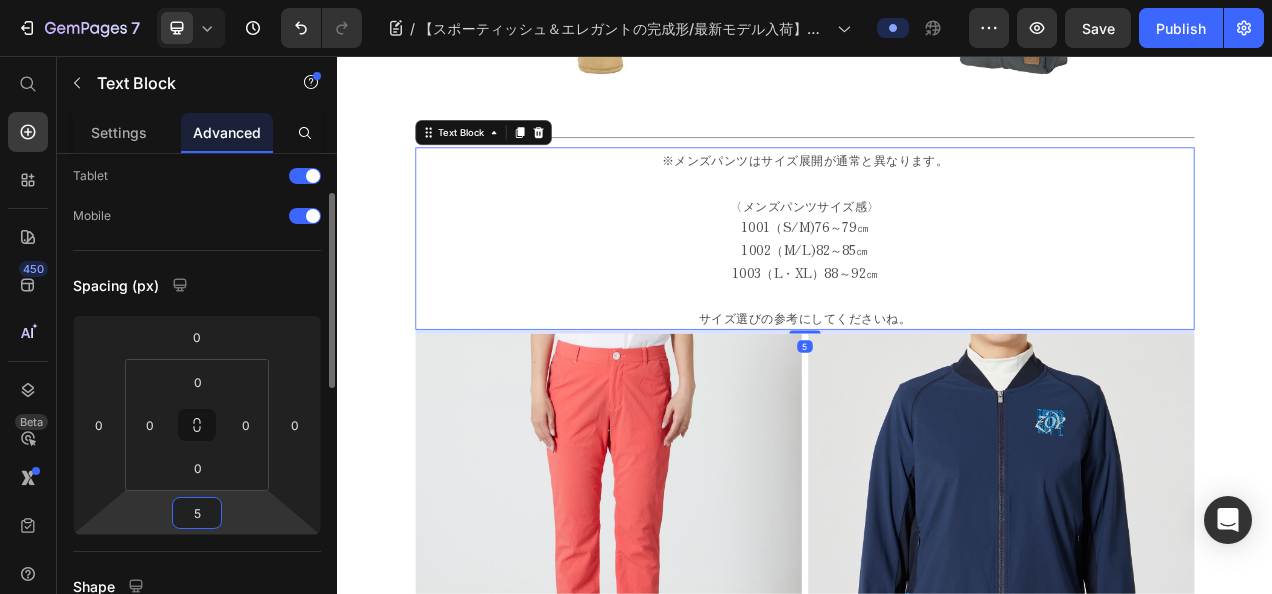 type on "50" 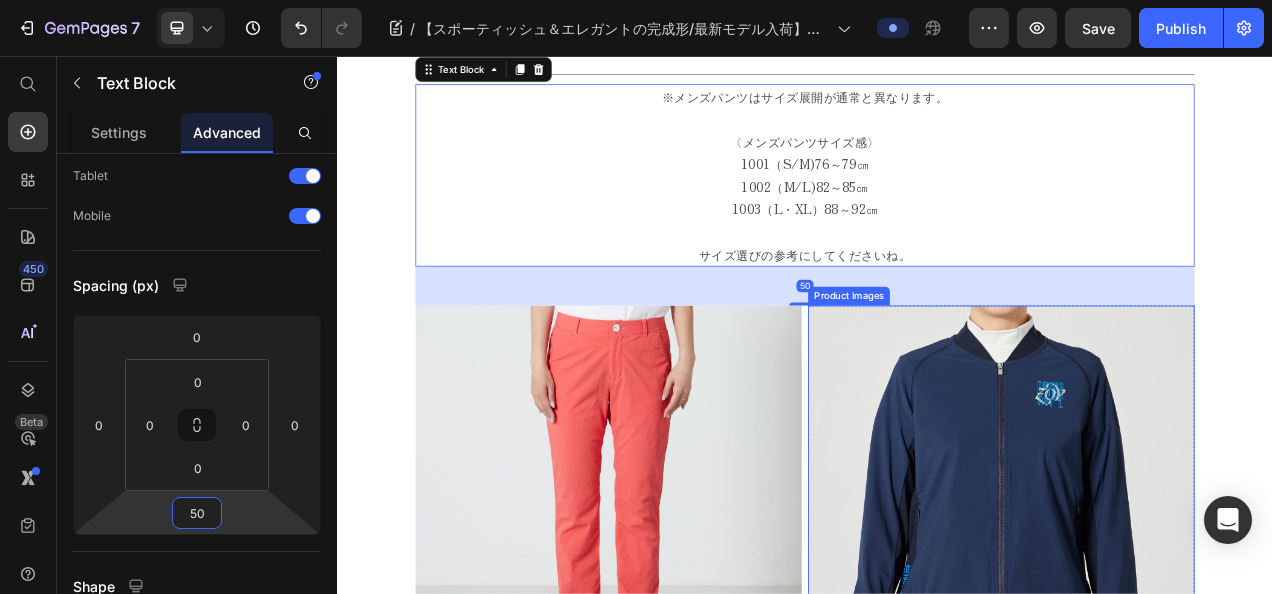 scroll, scrollTop: 3379, scrollLeft: 0, axis: vertical 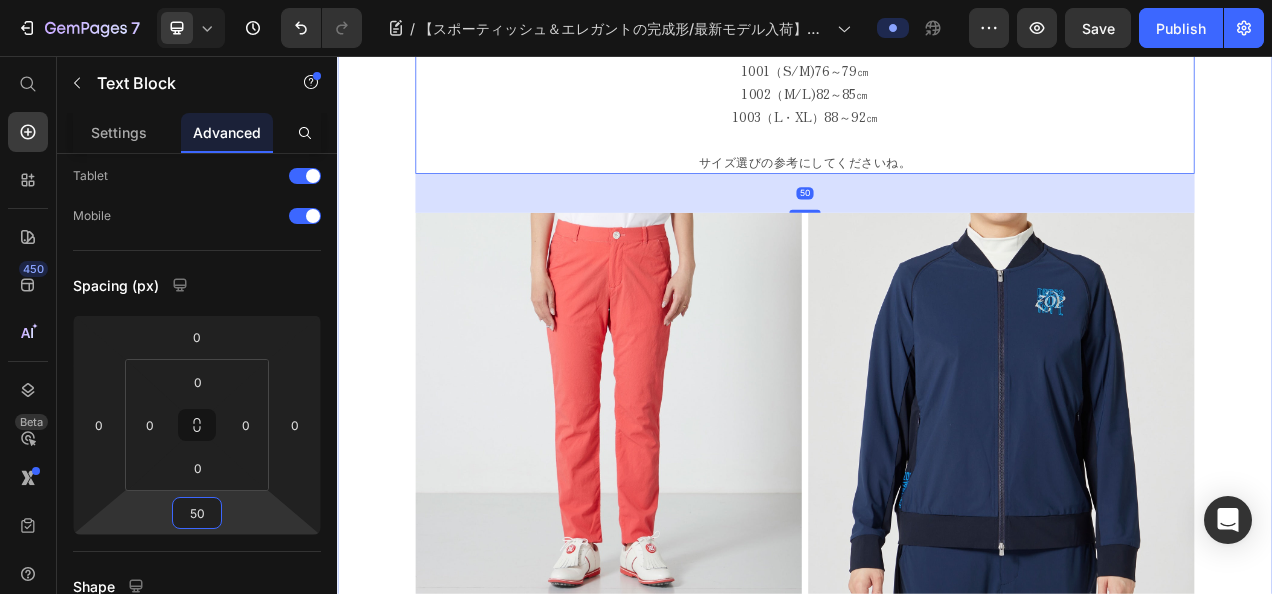 click on "New Text block Row 25AW COLLECTION Text block Row ⁠⁠⁠⁠⁠⁠⁠ 【スポーティッシュ＆エレガントの完成形/最新モデル入荷】イタリアの高機能素材が叶える、圧倒的な可動性と清涼感。練習からラウンドまで使える、軽量セットアップを紹介いたします。 Heading - ZOY OFFICIAL CONTENTS - Text block Row Row Image Row 【ZOY 25AW COLLECTION】 新たに公開された最新モデルはこちら≫ Button Row いつもZOY公式オンラインストアを ご愛顧いただき誠にありがとうございます。 灼熱の季節でも、 心地よさをあきらめたくないと願うすべてのゴルファーへーー スポーティッシュ＆エレガンスの完成形ともいえる、 最新作が入荷いたしました！ 《センシティブストレッチジャージ》 気品ある佇まいを持ちながら、 しなやかに動けるという贅沢。 肌に触れた瞬間、ひんやりと広がる清涼感と、 ー Row" at bounding box center (937, -655) 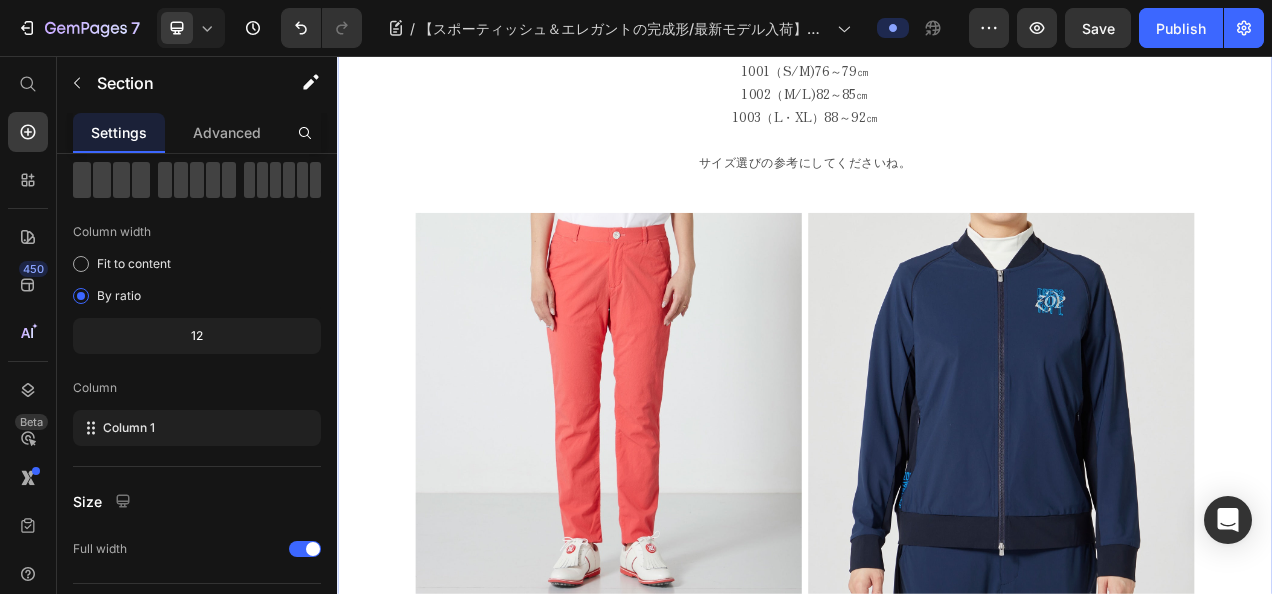 scroll, scrollTop: 0, scrollLeft: 0, axis: both 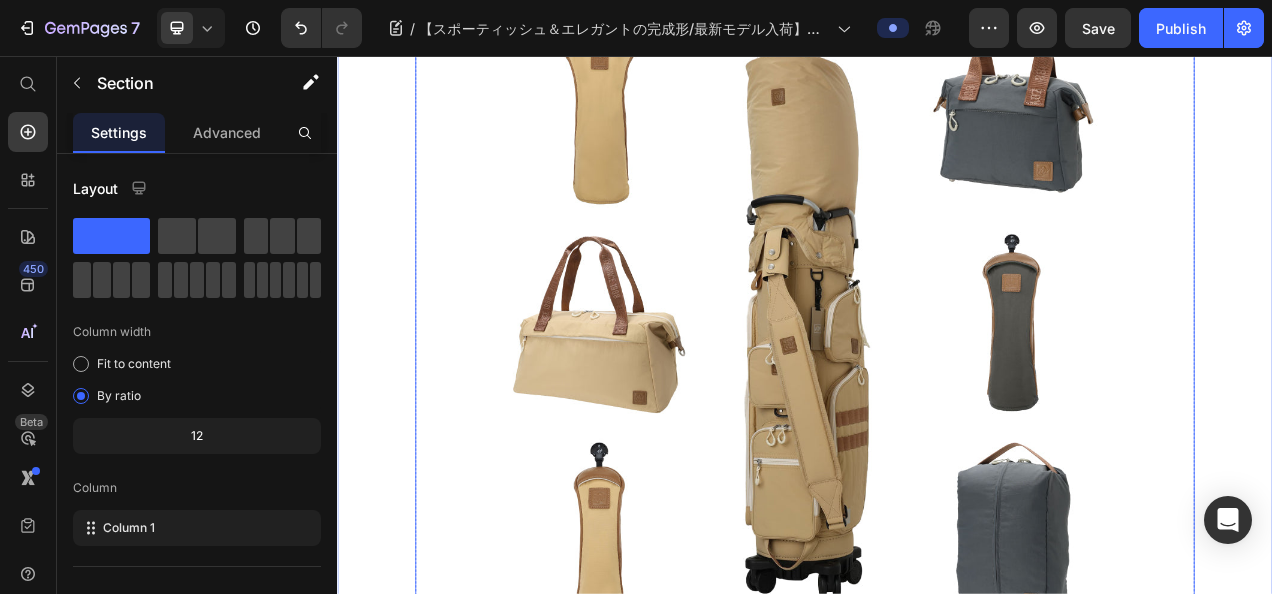 click at bounding box center [937, 398] 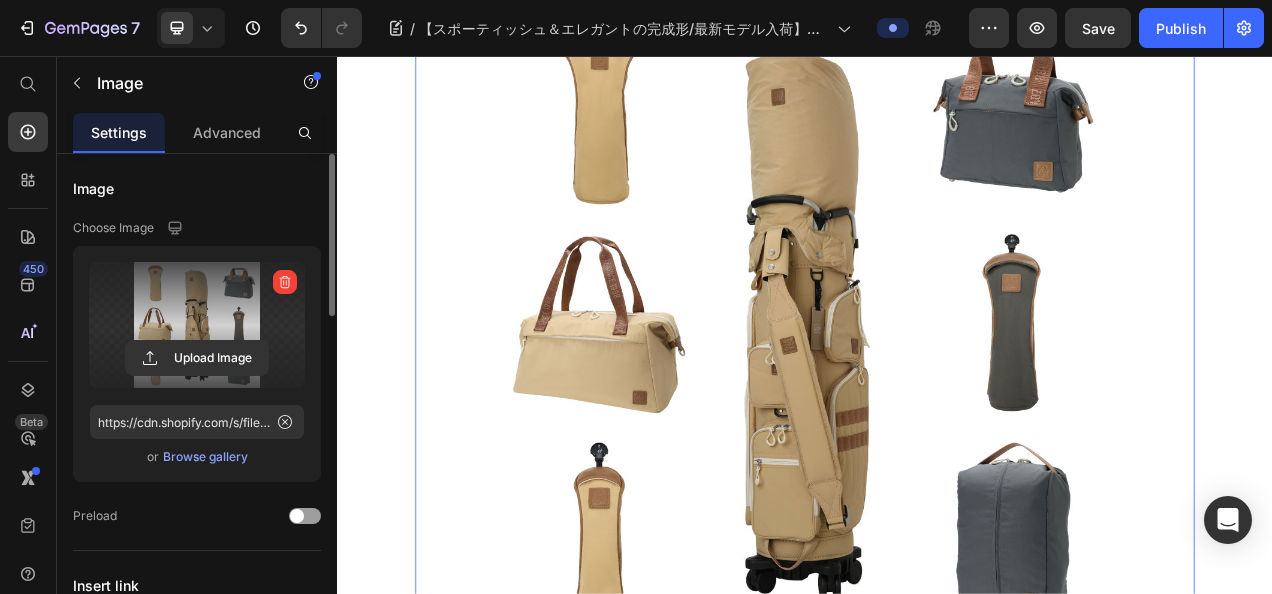 click at bounding box center [197, 325] 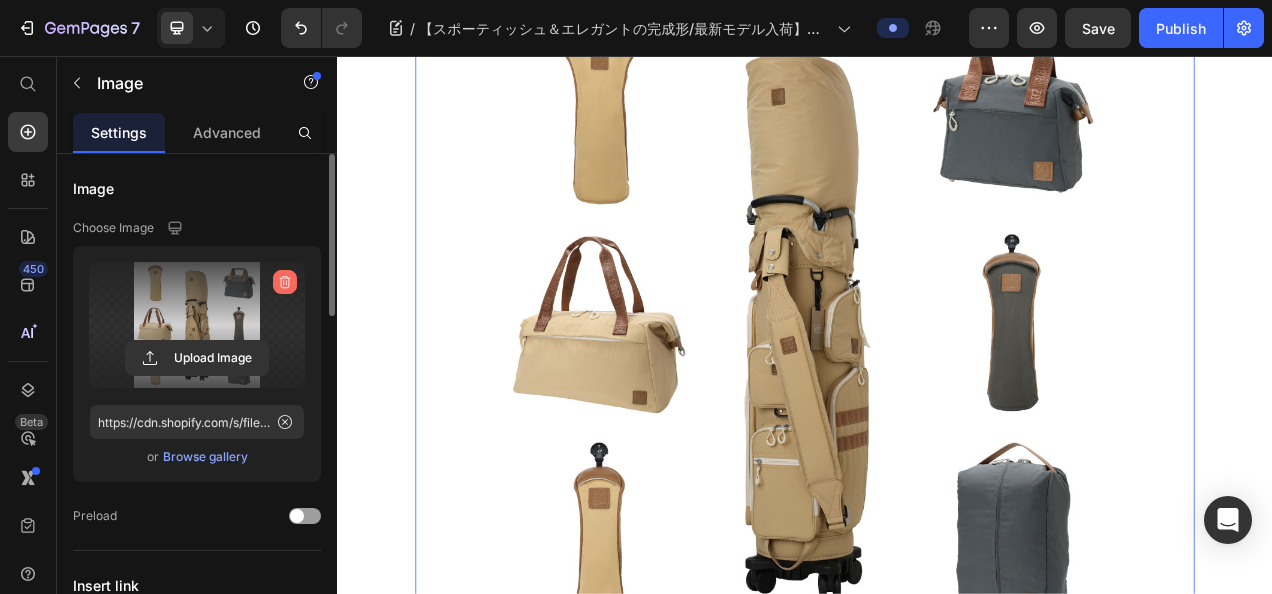 click 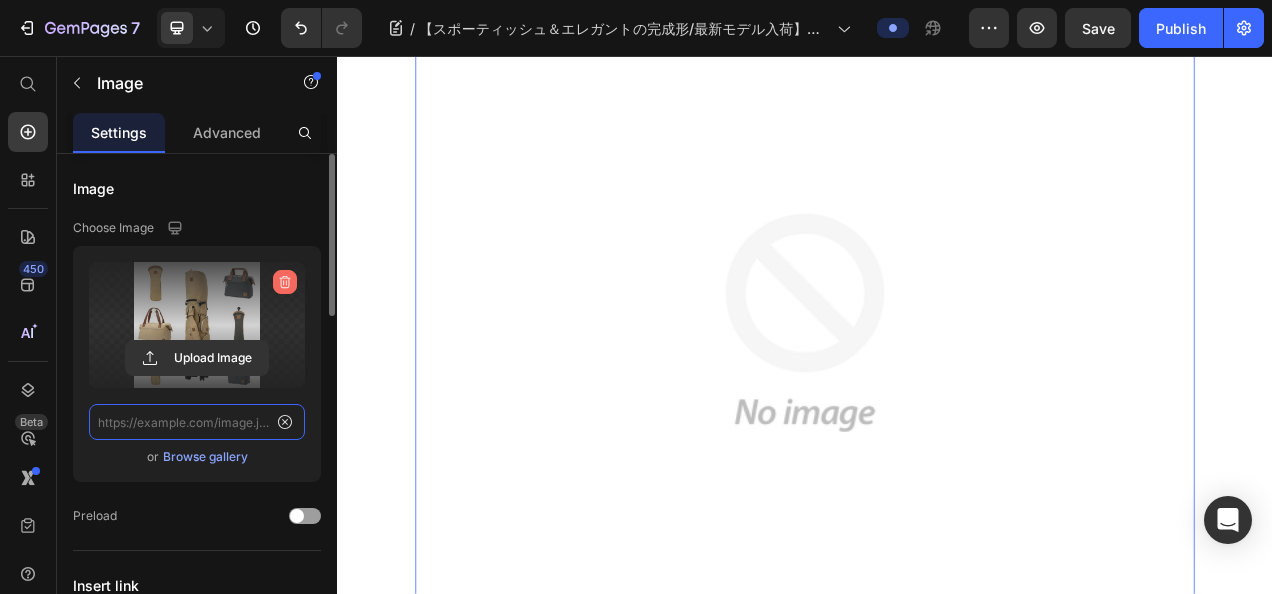 scroll, scrollTop: 0, scrollLeft: 0, axis: both 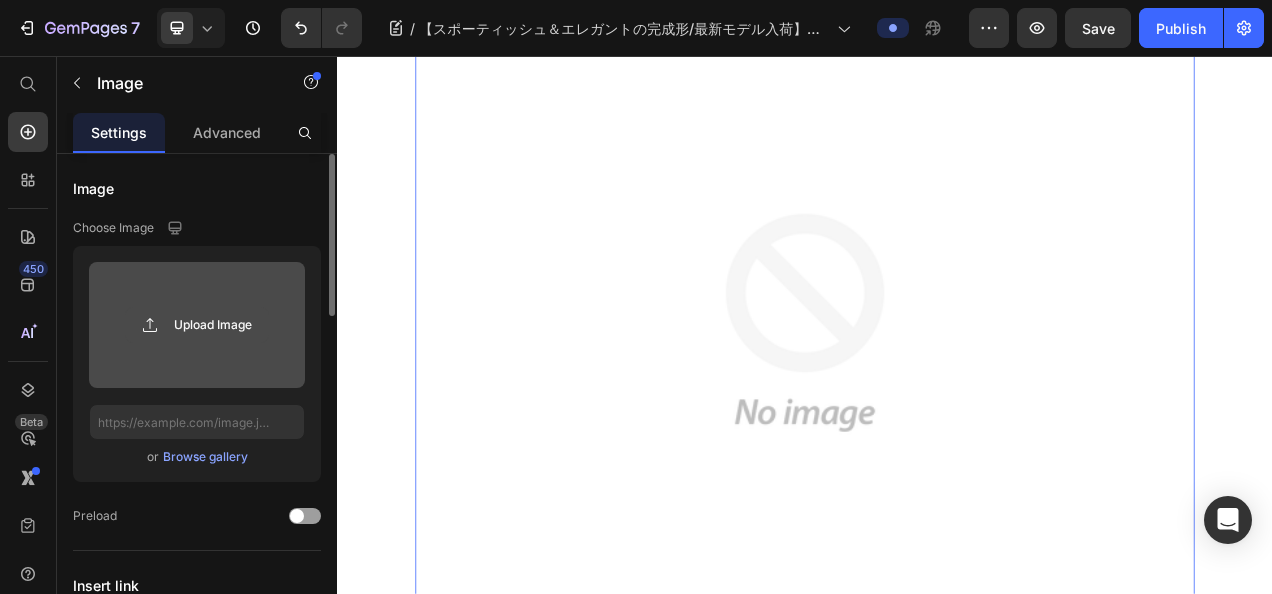 click 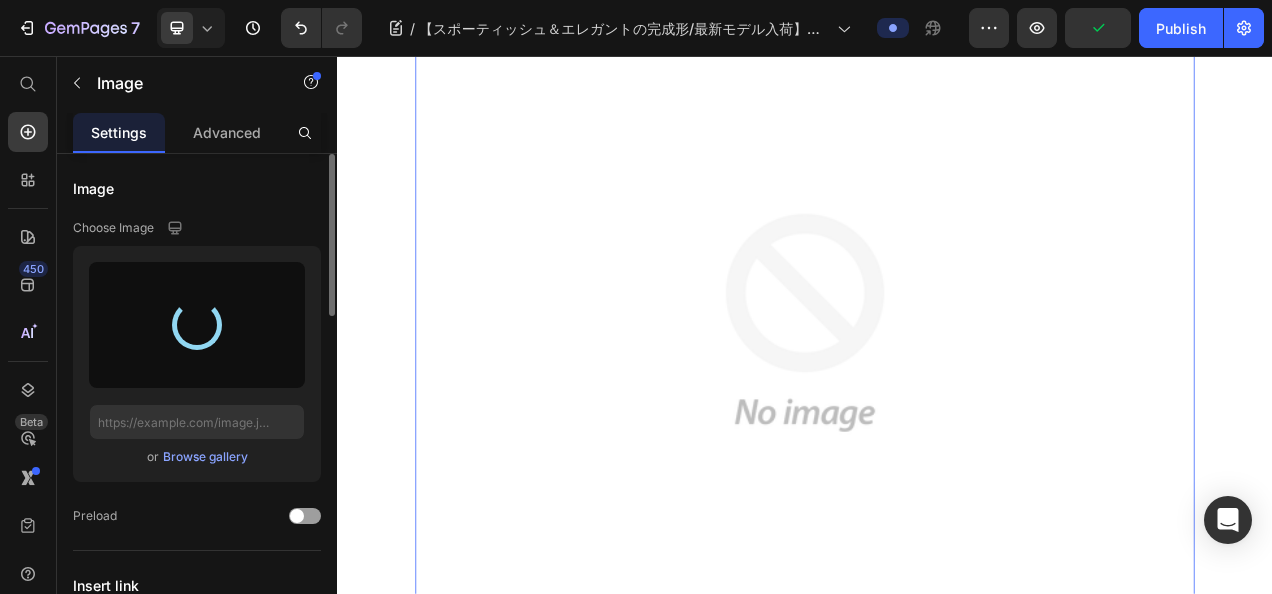 type on "https://cdn.shopify.com/s/files/1/0860/5397/8403/files/gempages_499421484788220701-8ac10937-cc3b-4247-be48-991d92d101ed.jpg" 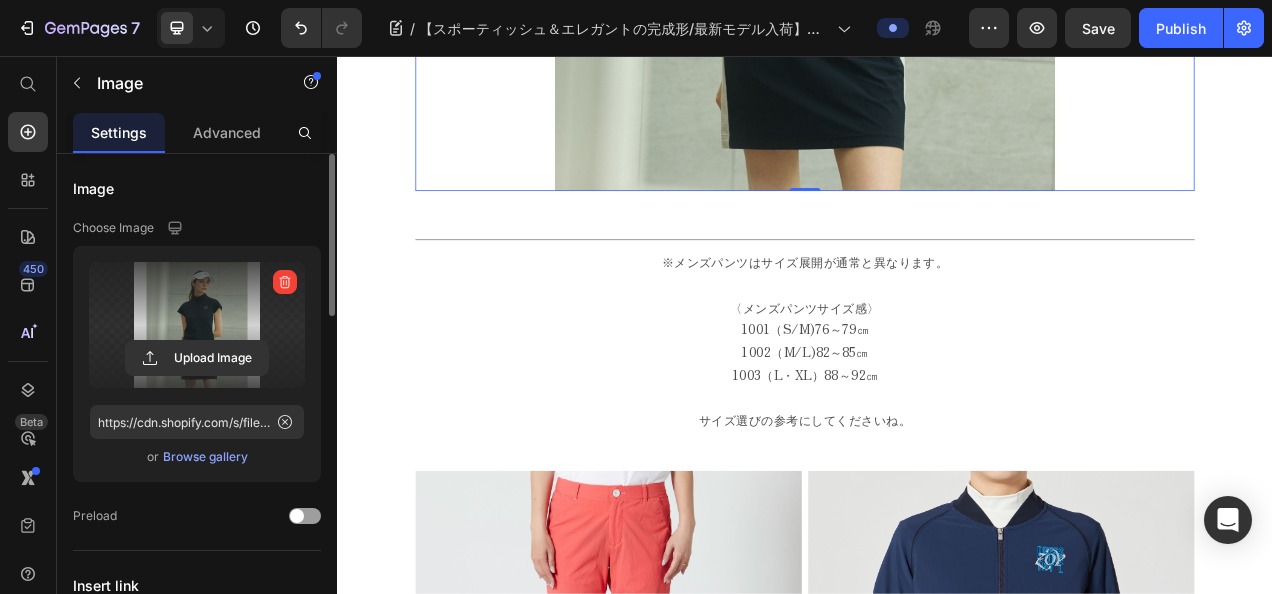 scroll, scrollTop: 3079, scrollLeft: 0, axis: vertical 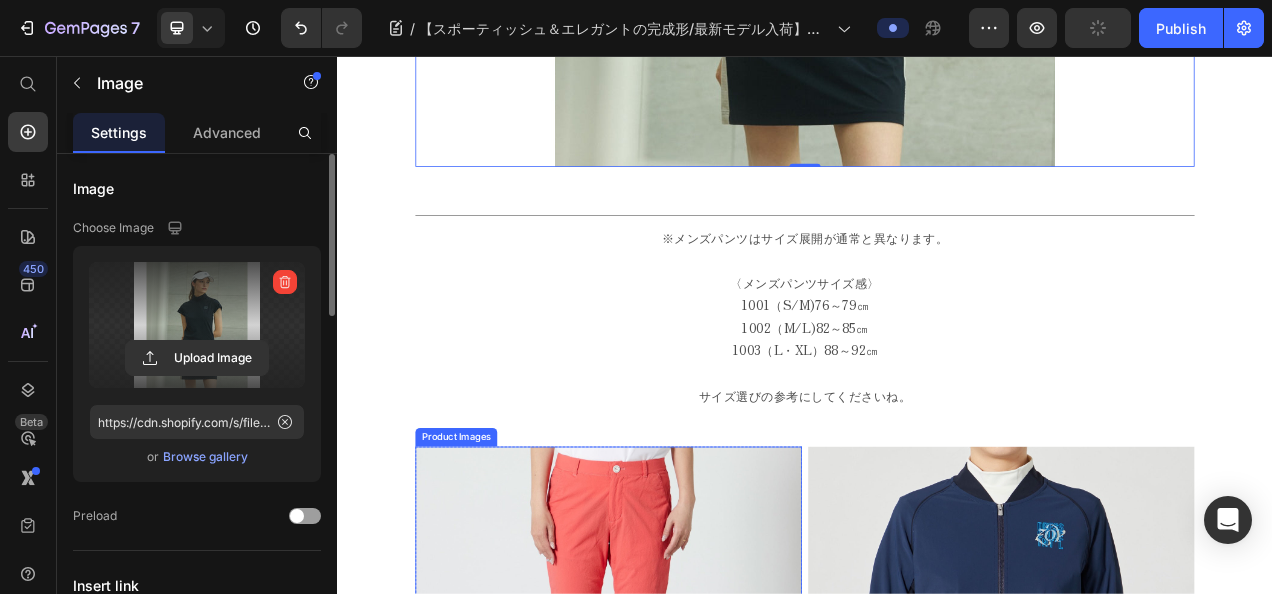 click at bounding box center [685, 805] 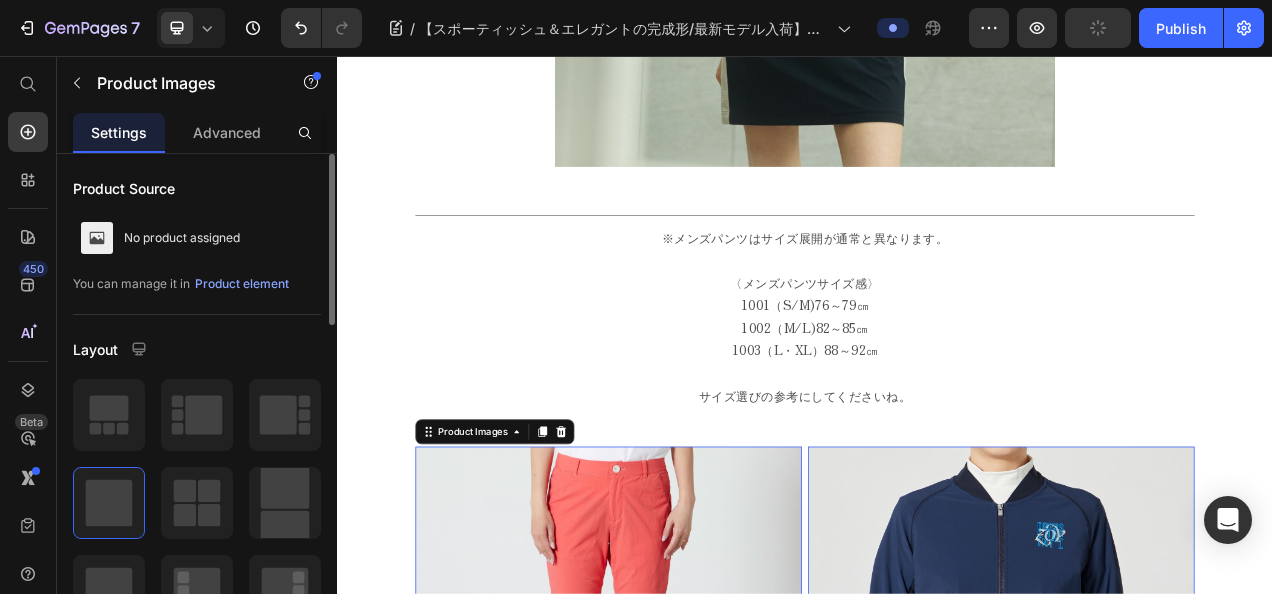 click at bounding box center (1189, 805) 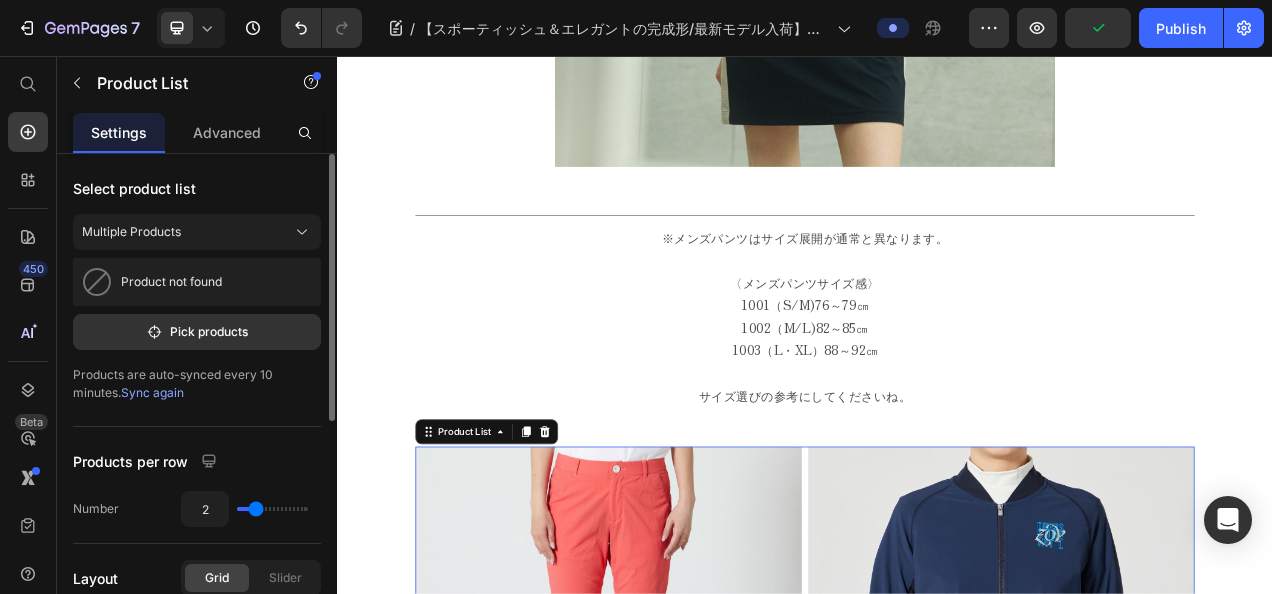 click on "Product Images 【SS】WOMEN ガーメントダイ ロングパンツ レッド 071622406 Product Title ¥14,300 Product Price ¥28,600 Product Price Row サイズ: 38(M) 36(S) 36(S) 36(S) 38(M) 38(M) 38(M) 40(L) 40(L) 40(L) Product Variants & Swatches Add To cart Product Cart Button Row Product Images 【SS】WOMEN EURO JSY ブルゾン ミッドナイト 071622101 Product Title ¥15,400 Product Price ¥30,800 Product Price Row サイズ: 38(M) 36(S) 36(S) 36(S) 38(M) 38(M) 38(M) 40(L) 40(L) 40(L) Product Variants & Swatches Add To cart Product Cart Button Row Product Images UNISEX キャンバス カートバッグ ブルー 071769872 Product Title ¥6,600 Product Price ¥13,200 Product Price Row This product has only default variant Product Variants & Swatches Add To cart Product Cart Button Row Product Images UNISEX キャンバス カートバッグ ホワイト 071769872 Product Title ¥6,600 Product Price ¥13,200 Product Price Row This product has only default variant Product Variants & Swatches Row" at bounding box center [937, 1311] 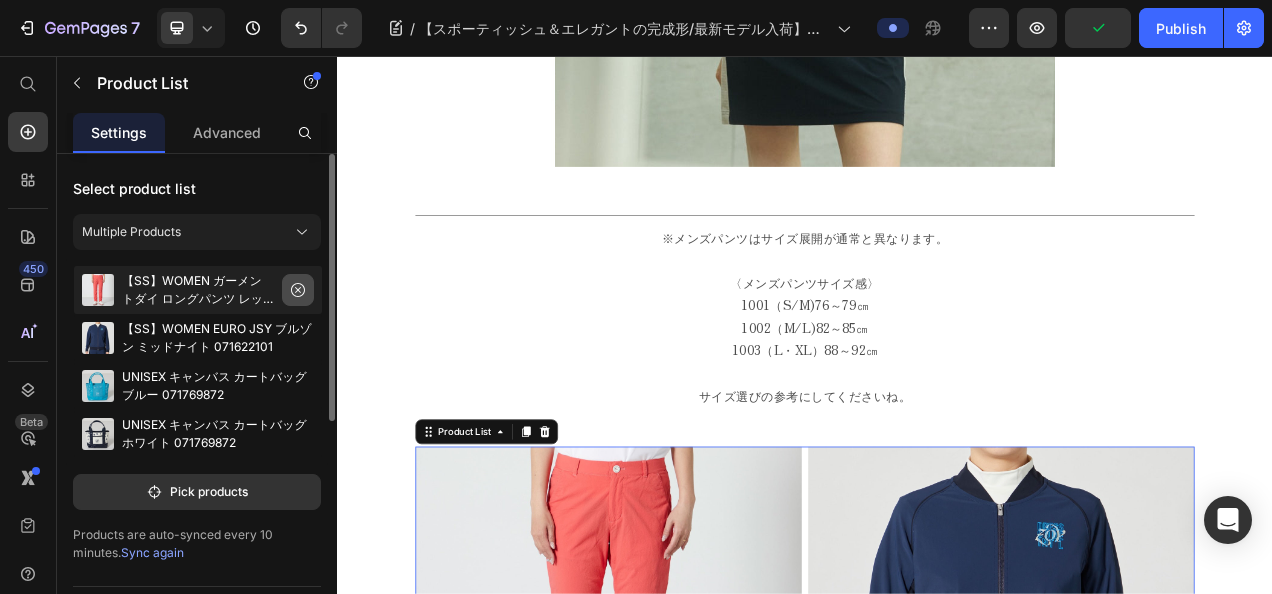 click at bounding box center [298, 290] 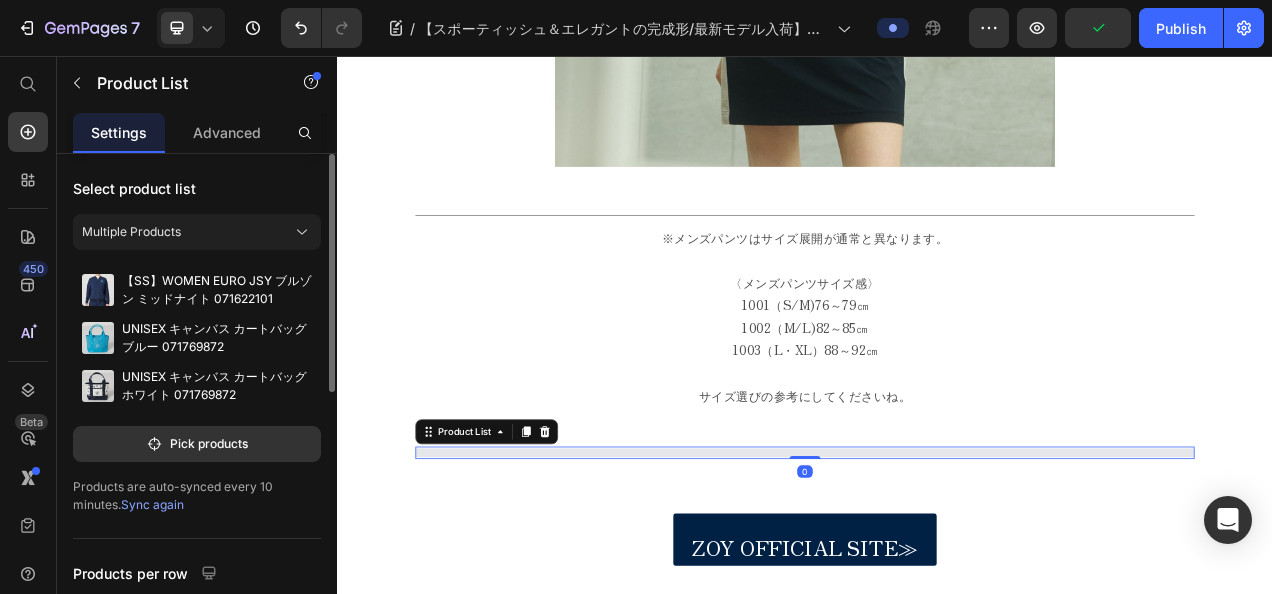 click at bounding box center (0, 0) 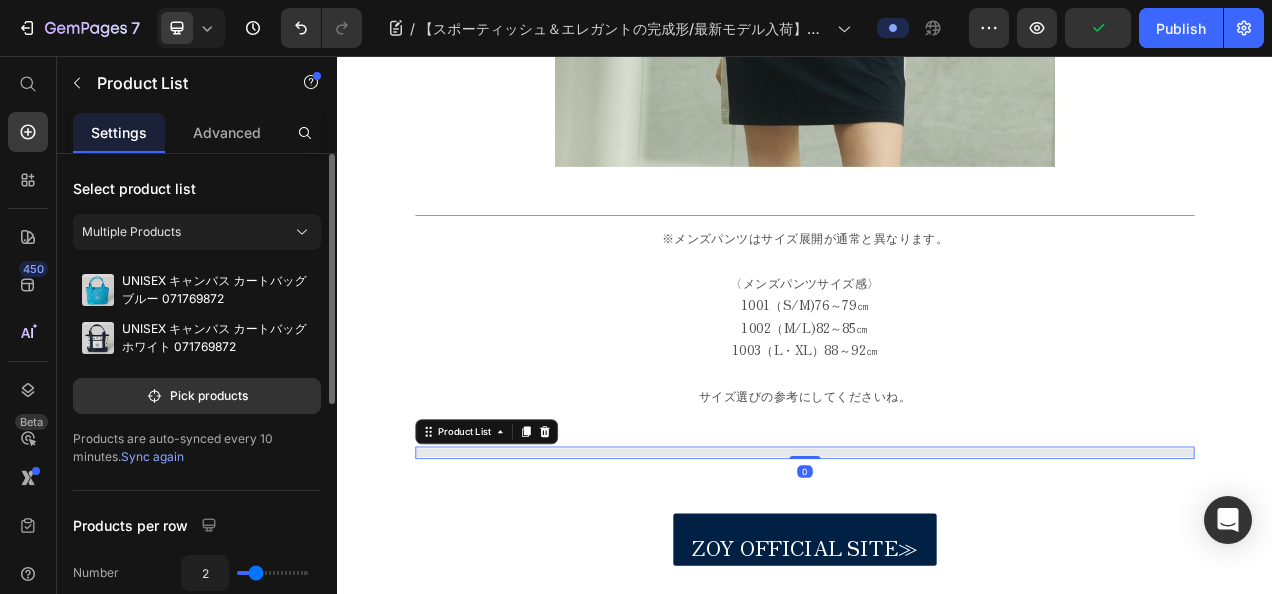 click at bounding box center (0, 0) 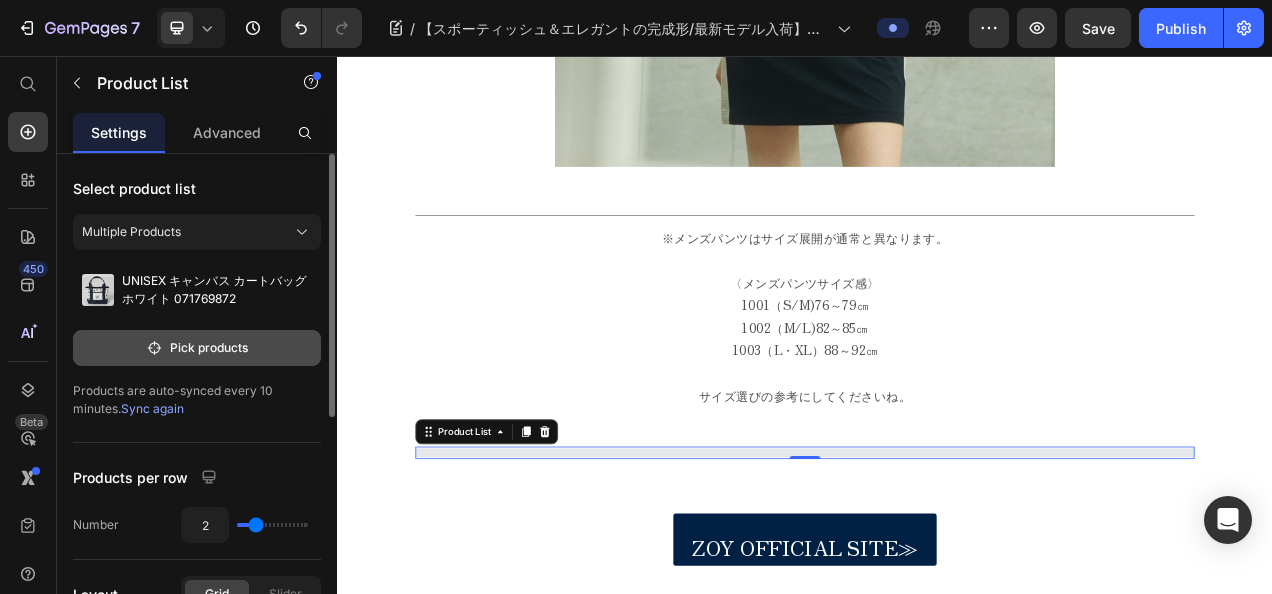 click on "Pick products" at bounding box center (197, 348) 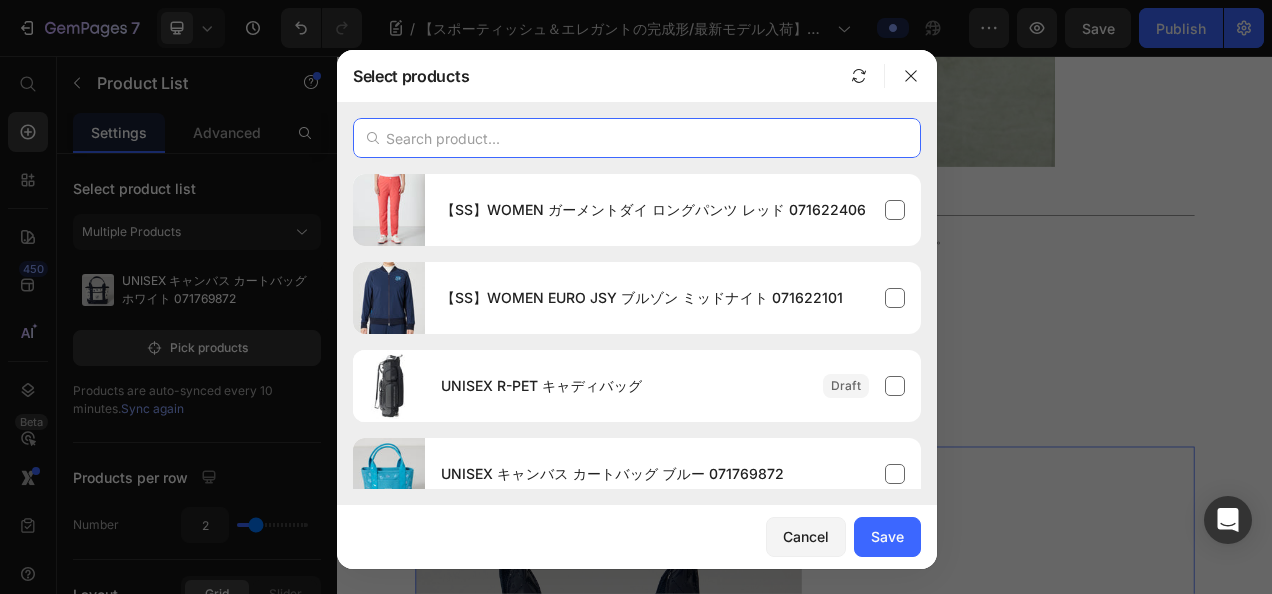 click at bounding box center (637, 138) 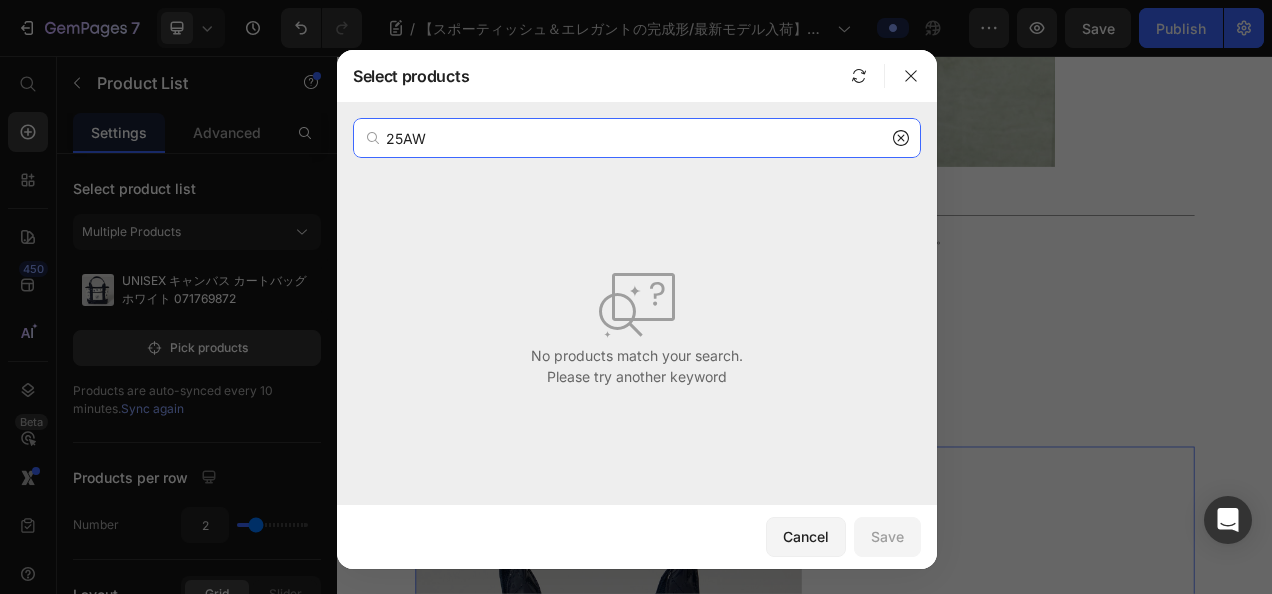 type on "25AW" 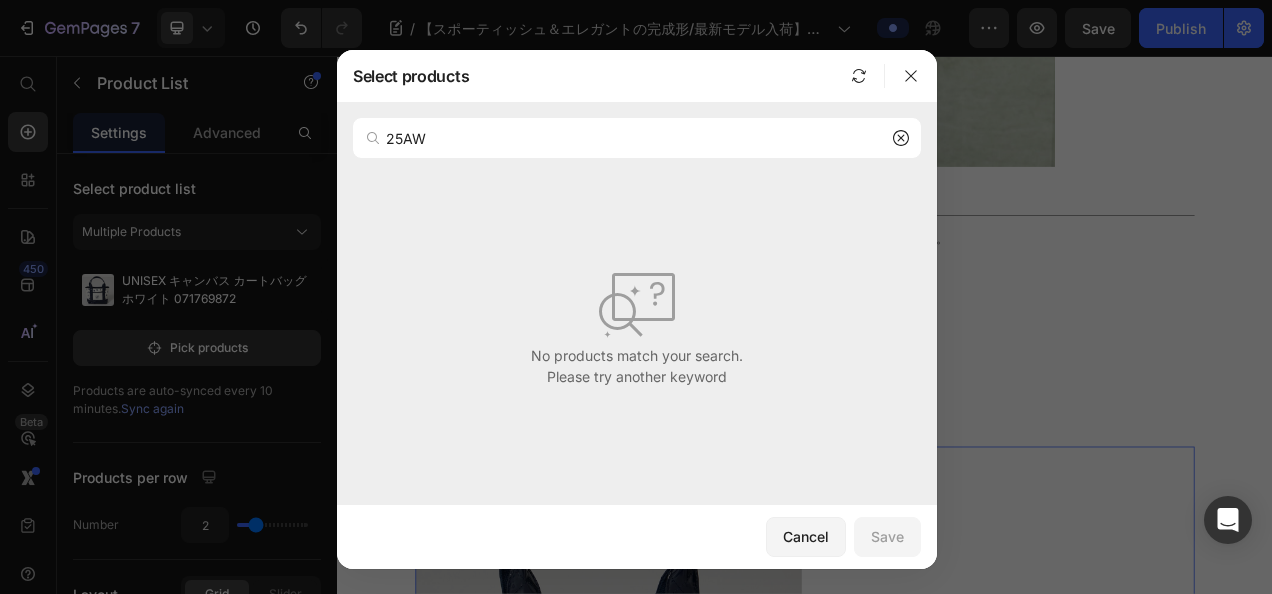 click 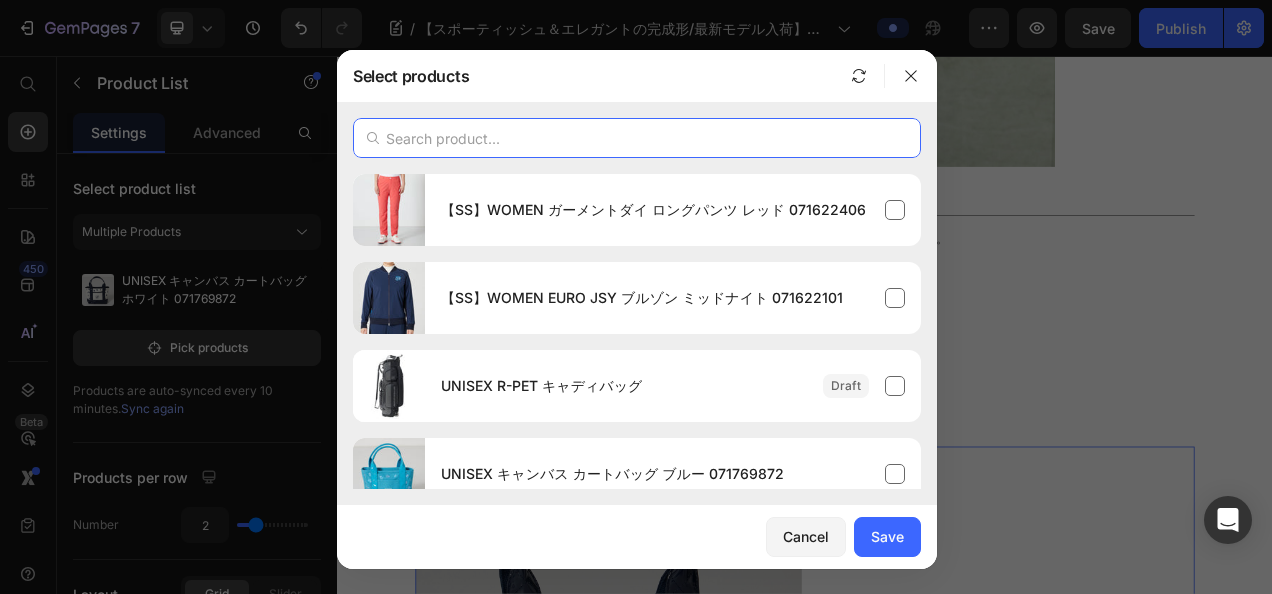 click at bounding box center [637, 138] 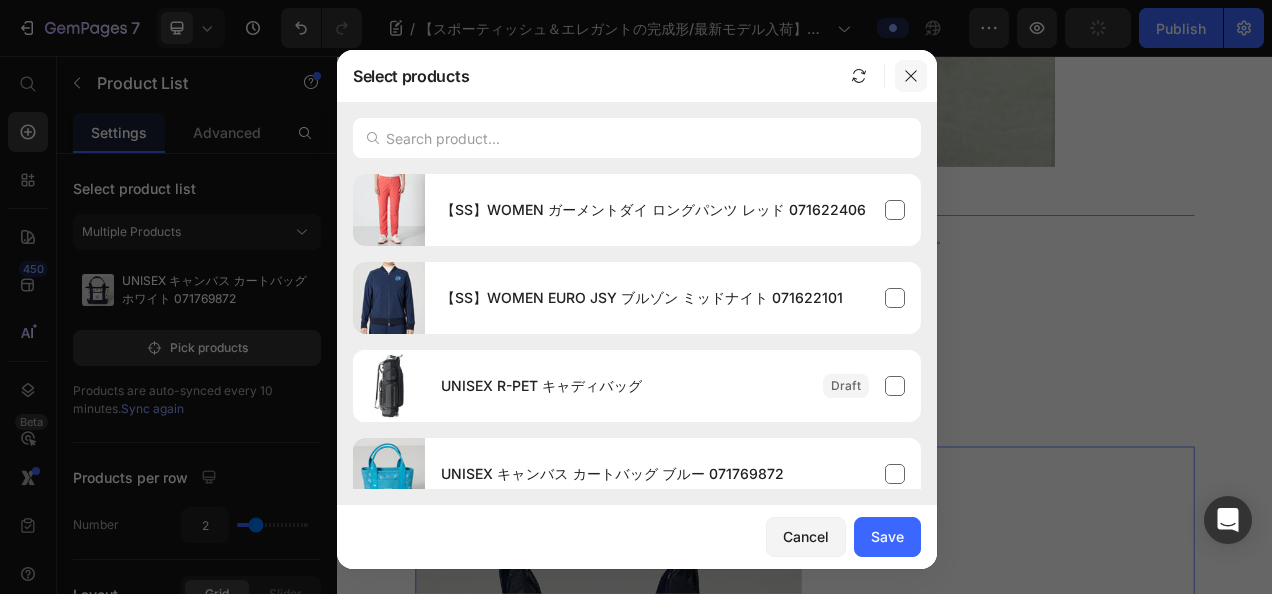 click at bounding box center (911, 76) 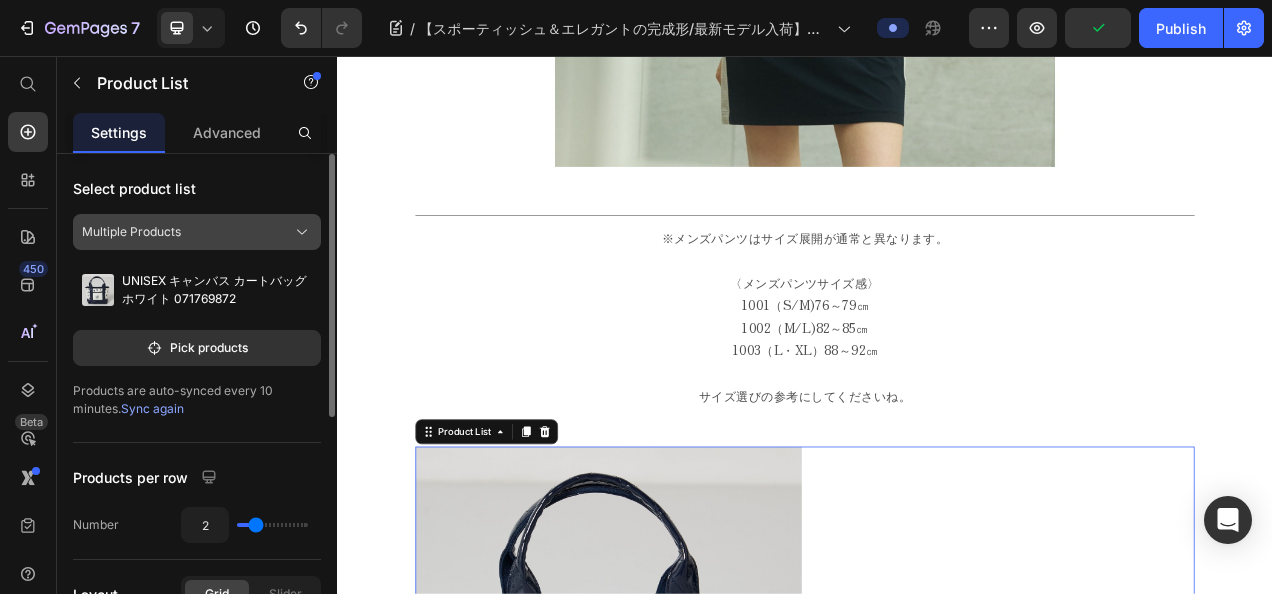 click on "Multiple Products" 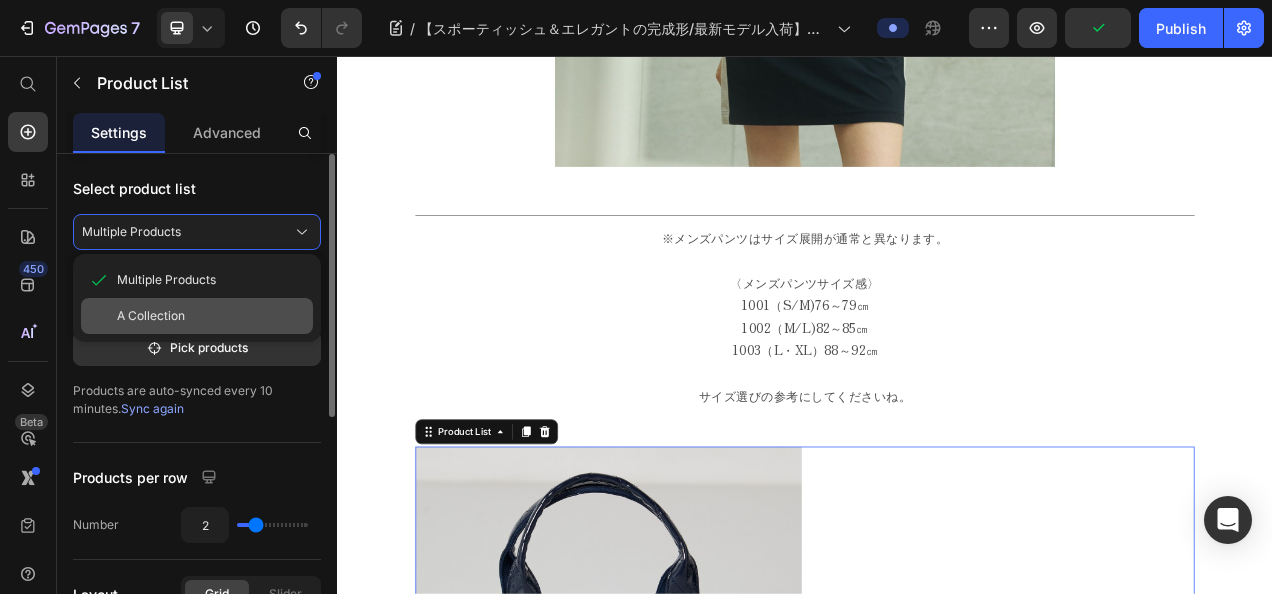 click on "A Collection" 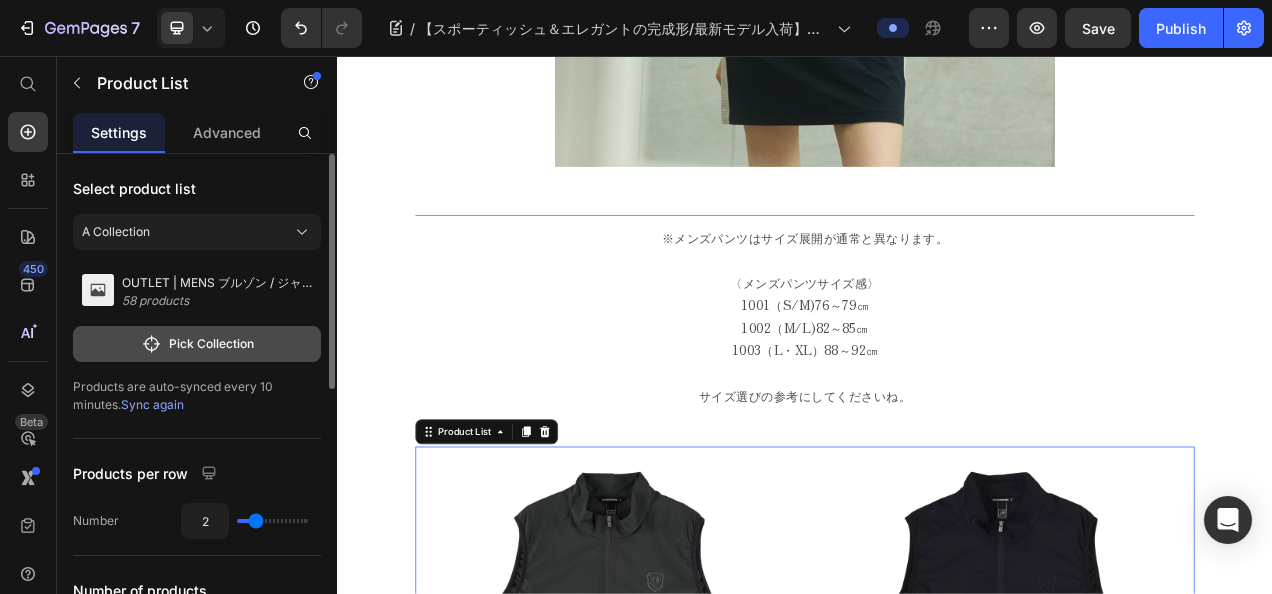 click on "Pick Collection" 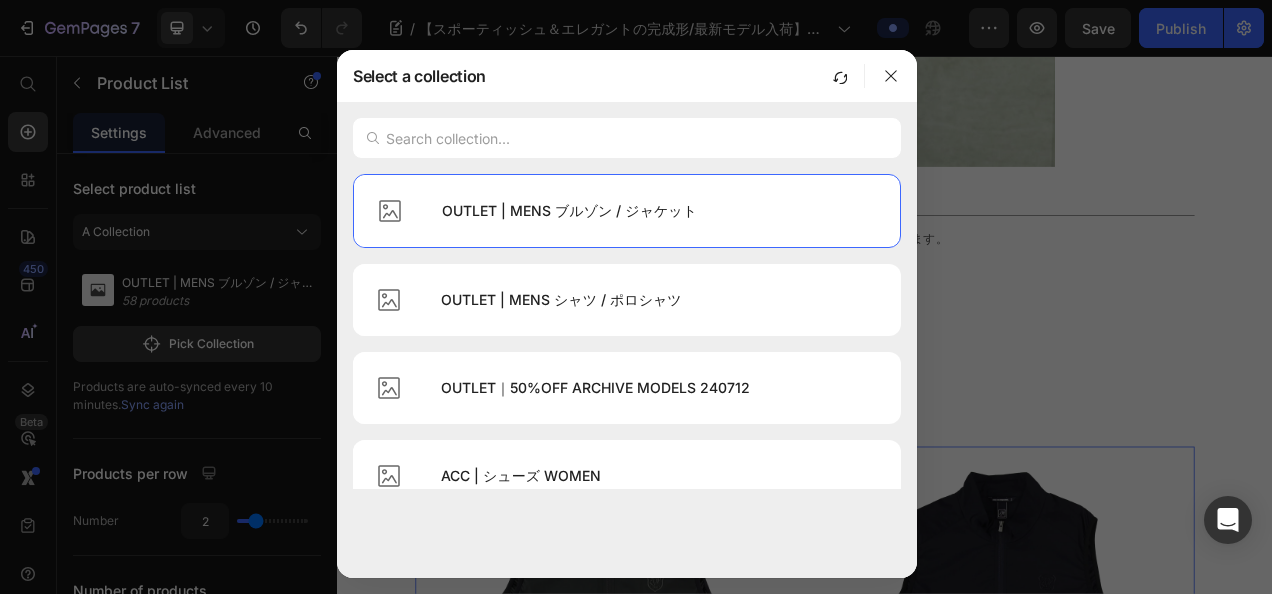 click at bounding box center [627, 138] 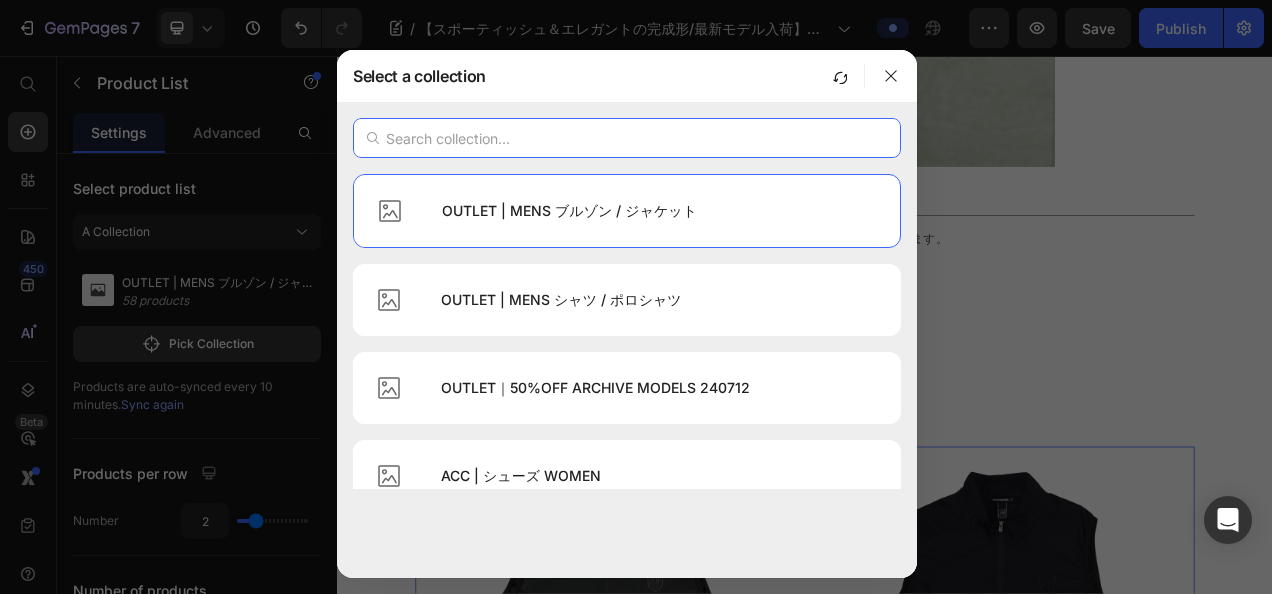 click at bounding box center (627, 138) 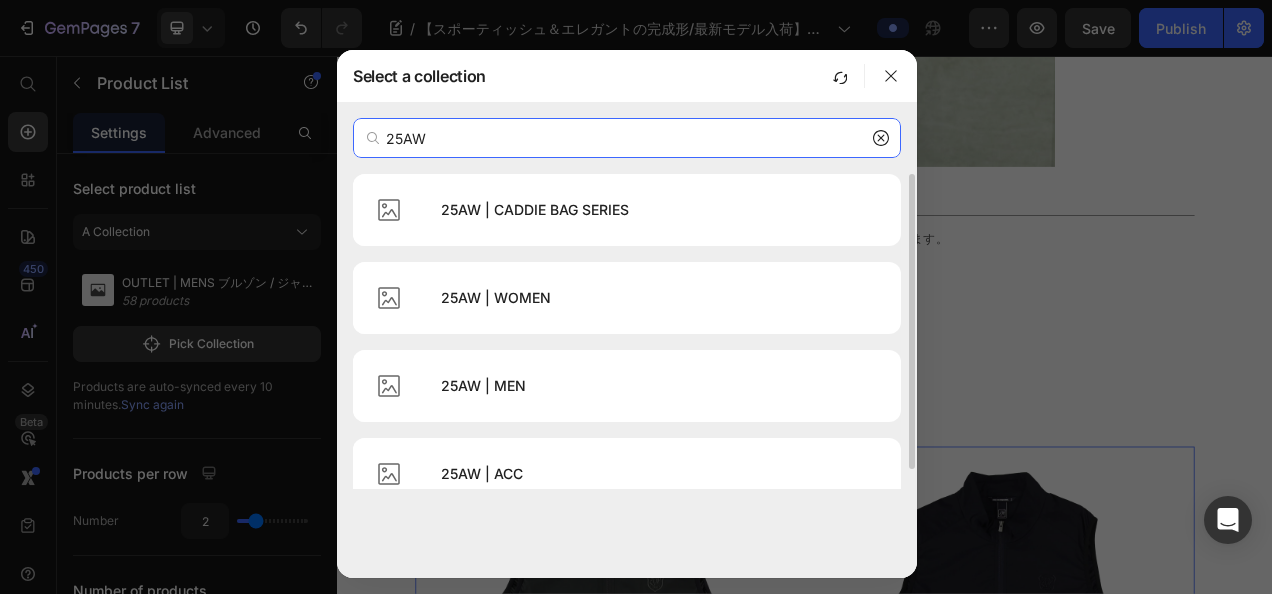 scroll, scrollTop: 21, scrollLeft: 0, axis: vertical 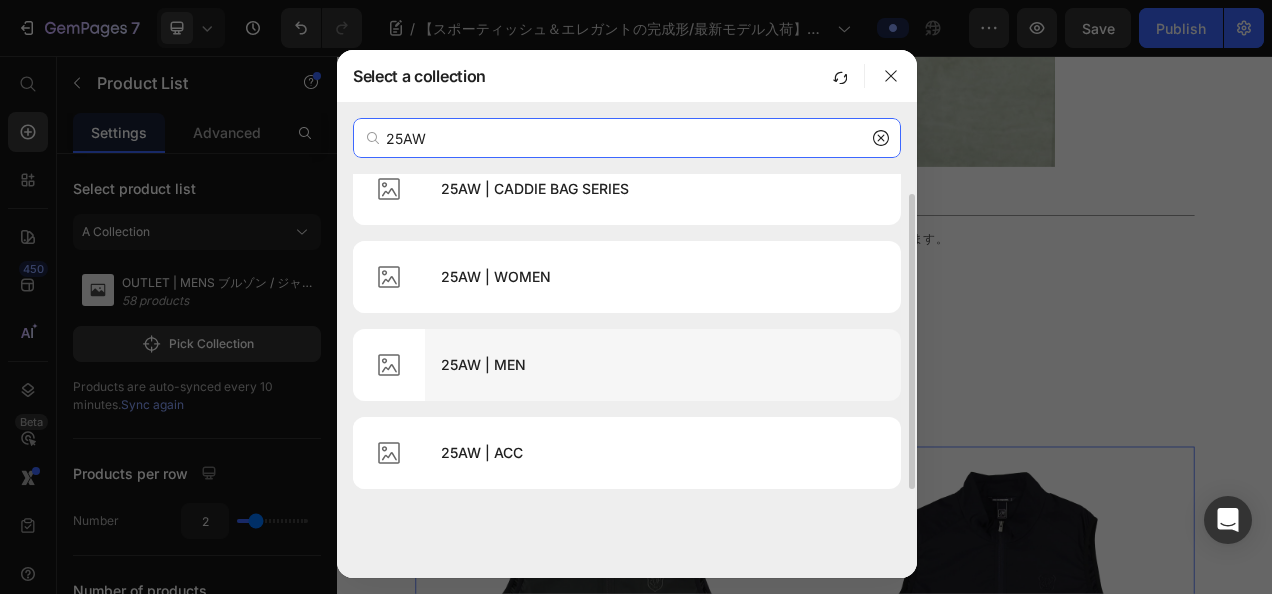 type on "25AW" 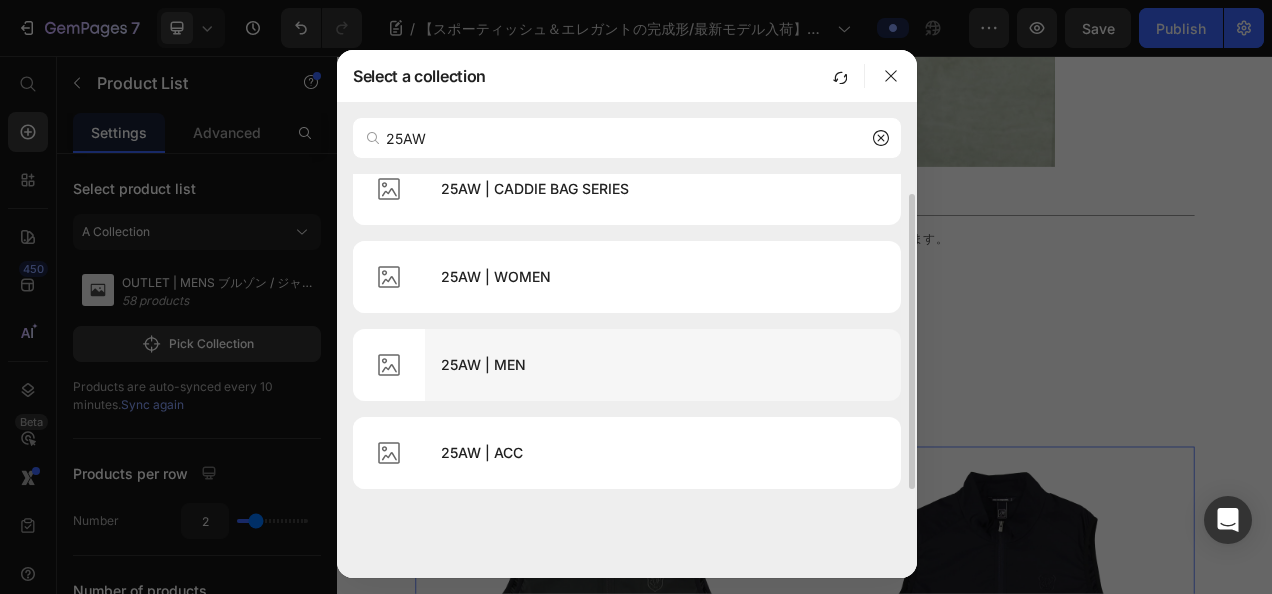 click on "25AW | MEN" at bounding box center (663, 365) 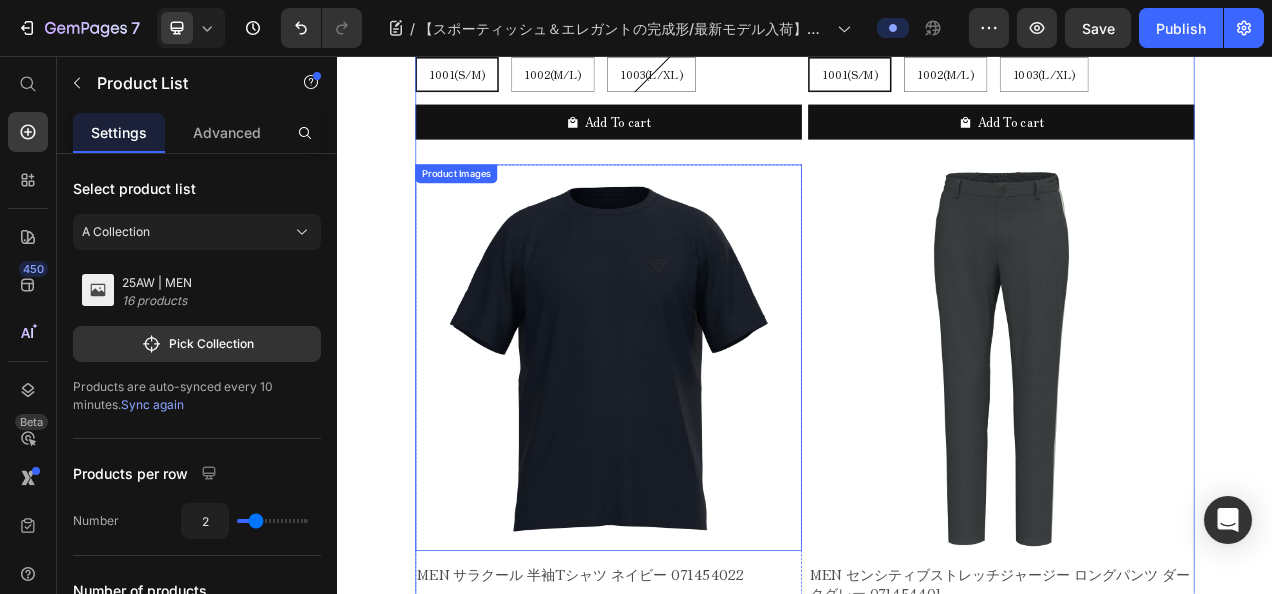 scroll, scrollTop: 4318, scrollLeft: 0, axis: vertical 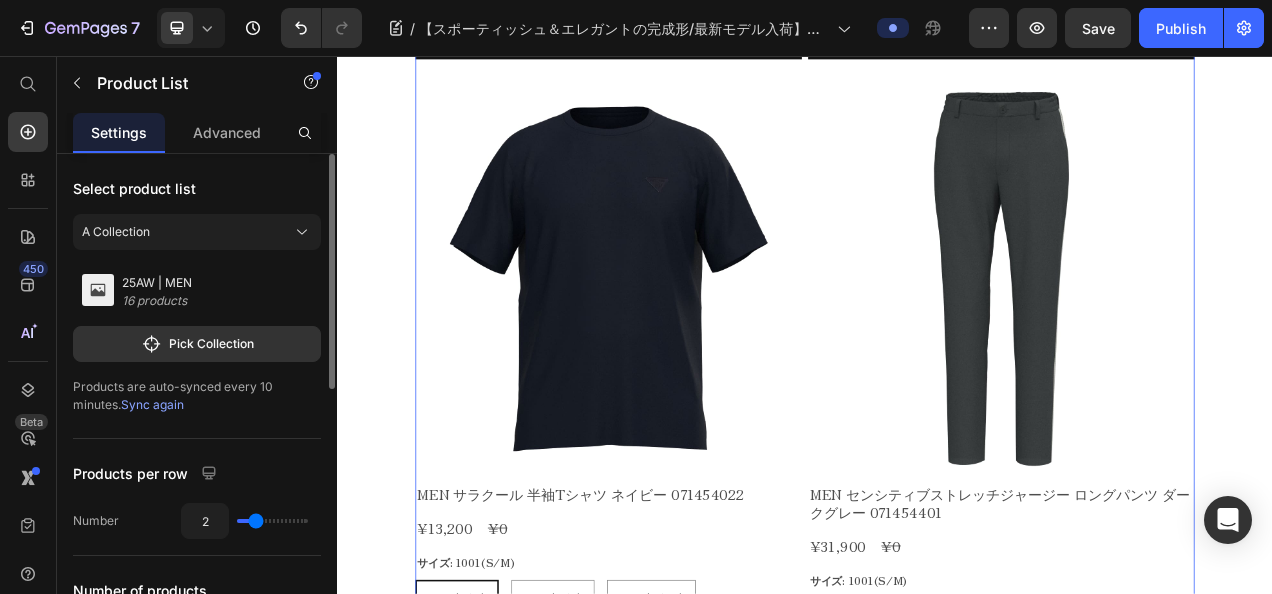 click on "25AW | MEN 16 products" at bounding box center [198, 292] 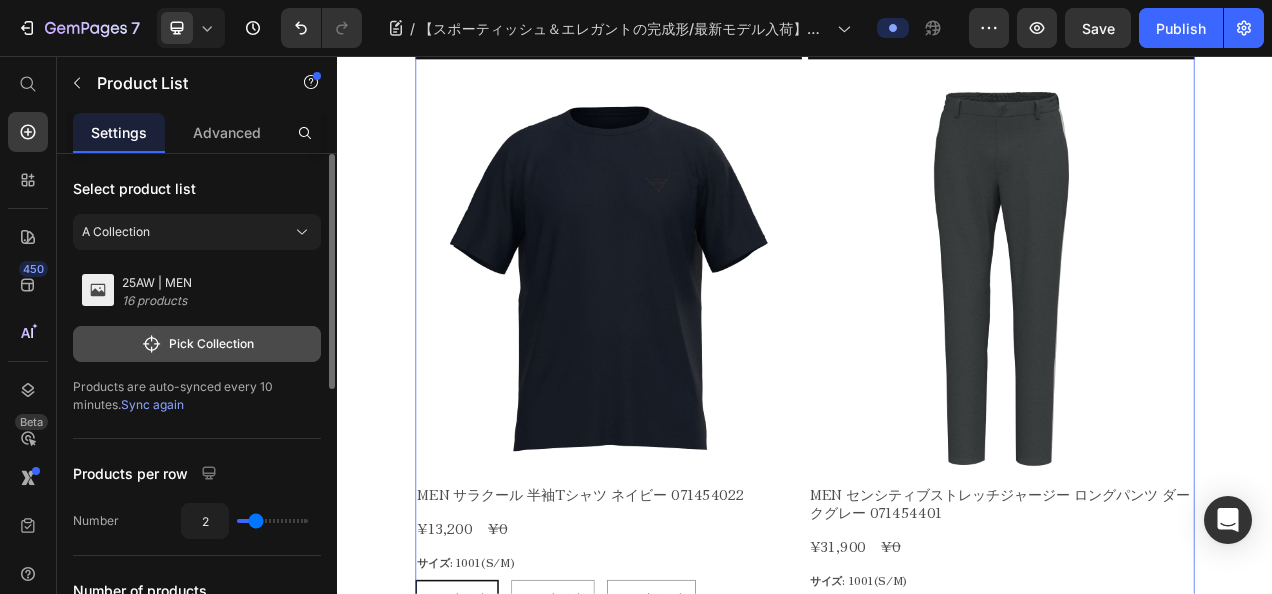 click on "Pick Collection" at bounding box center (197, 344) 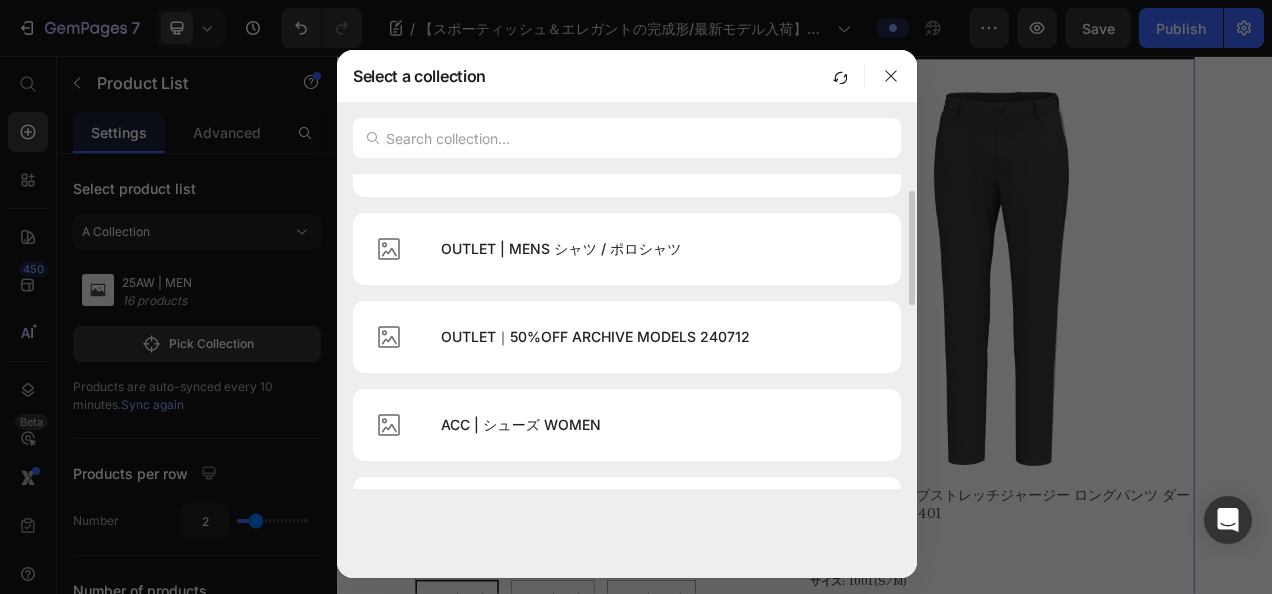 scroll, scrollTop: 0, scrollLeft: 0, axis: both 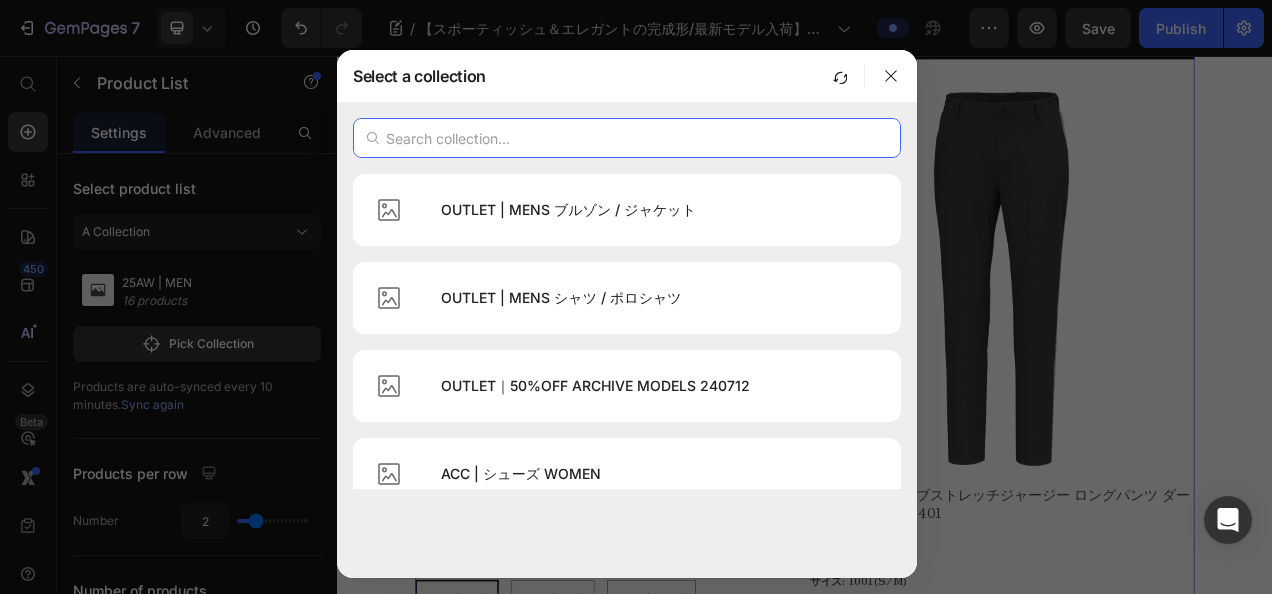 click at bounding box center [627, 138] 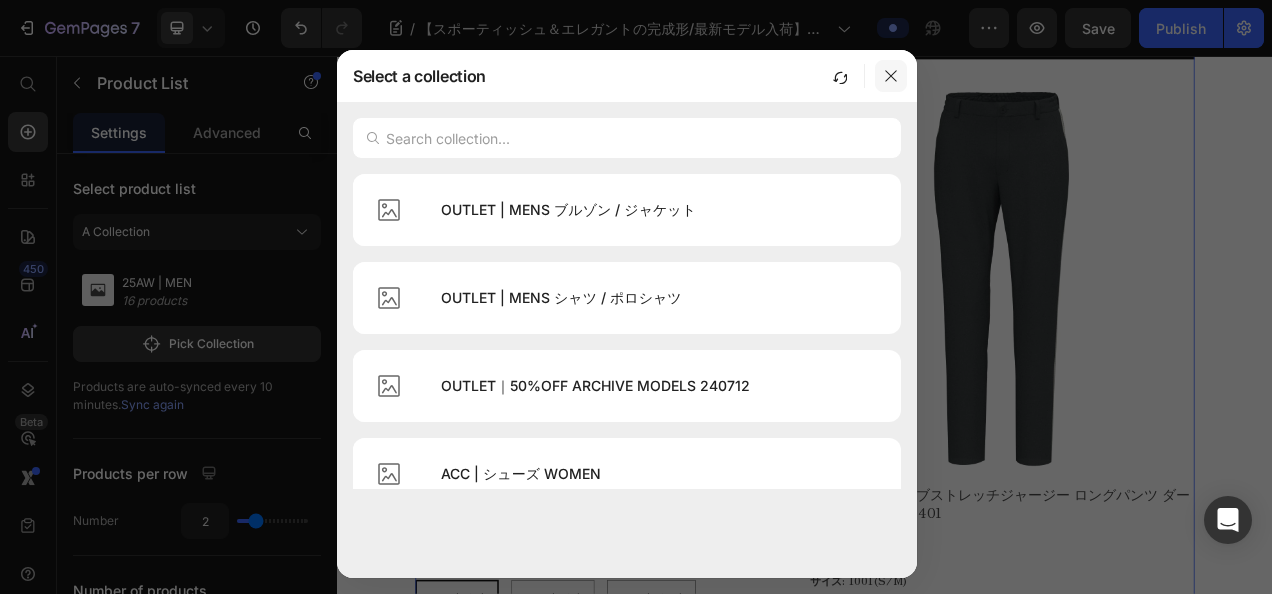 click at bounding box center (891, 76) 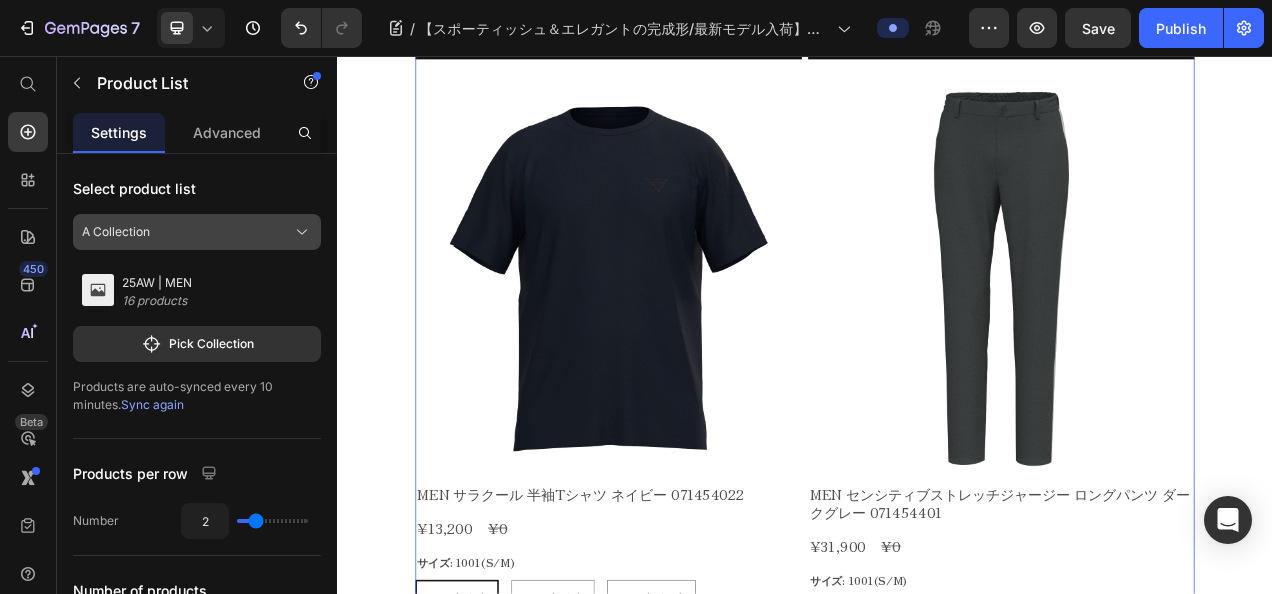 click on "A Collection" 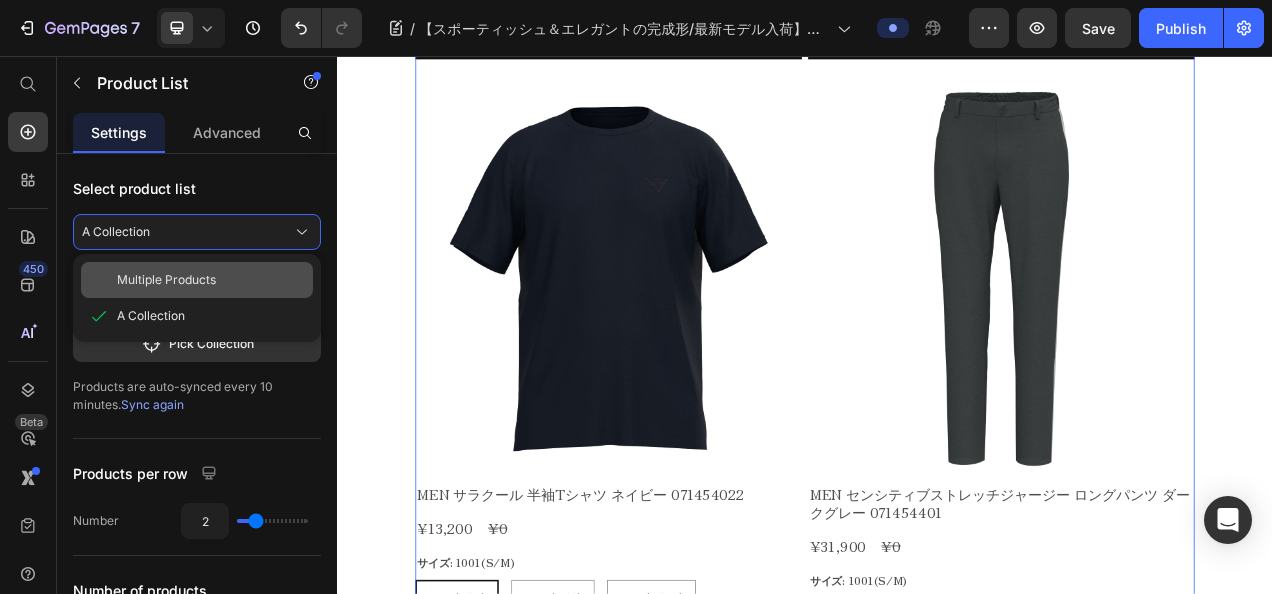 click on "Multiple Products" at bounding box center (166, 280) 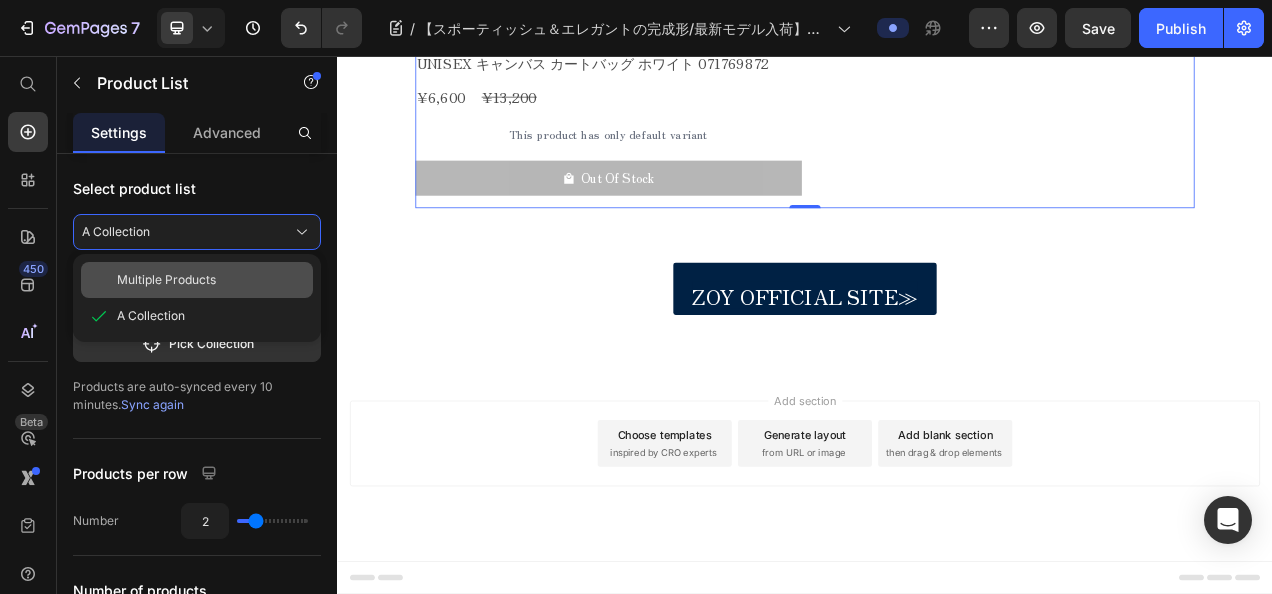 scroll, scrollTop: 4075, scrollLeft: 0, axis: vertical 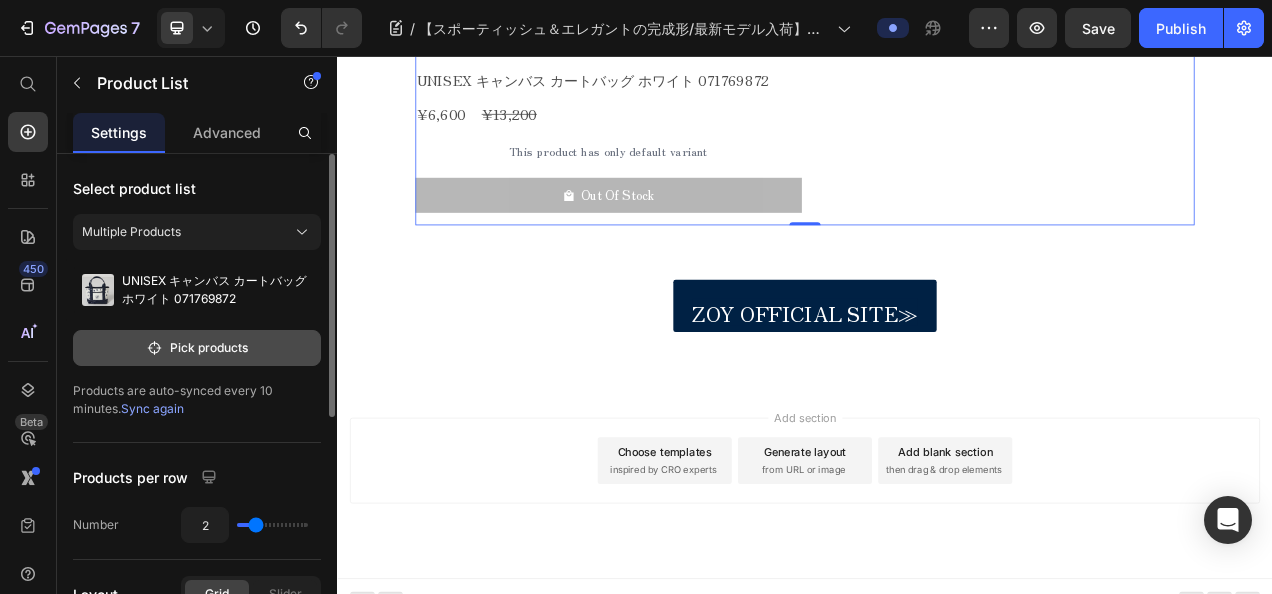 click on "Pick products" at bounding box center (197, 348) 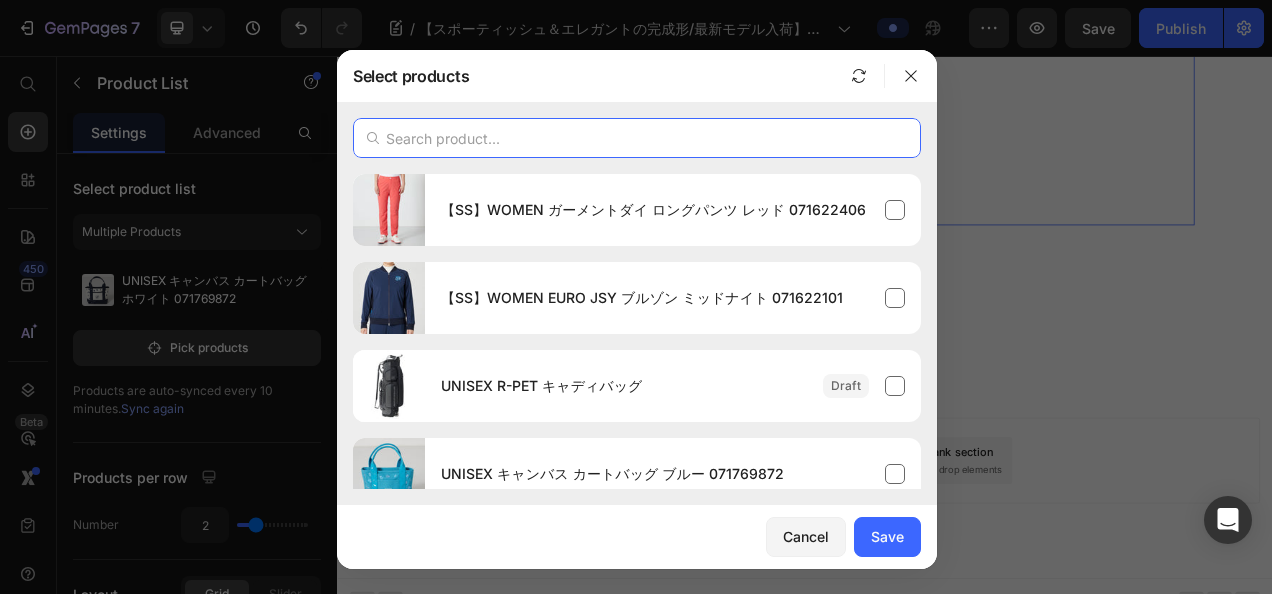 click at bounding box center (637, 138) 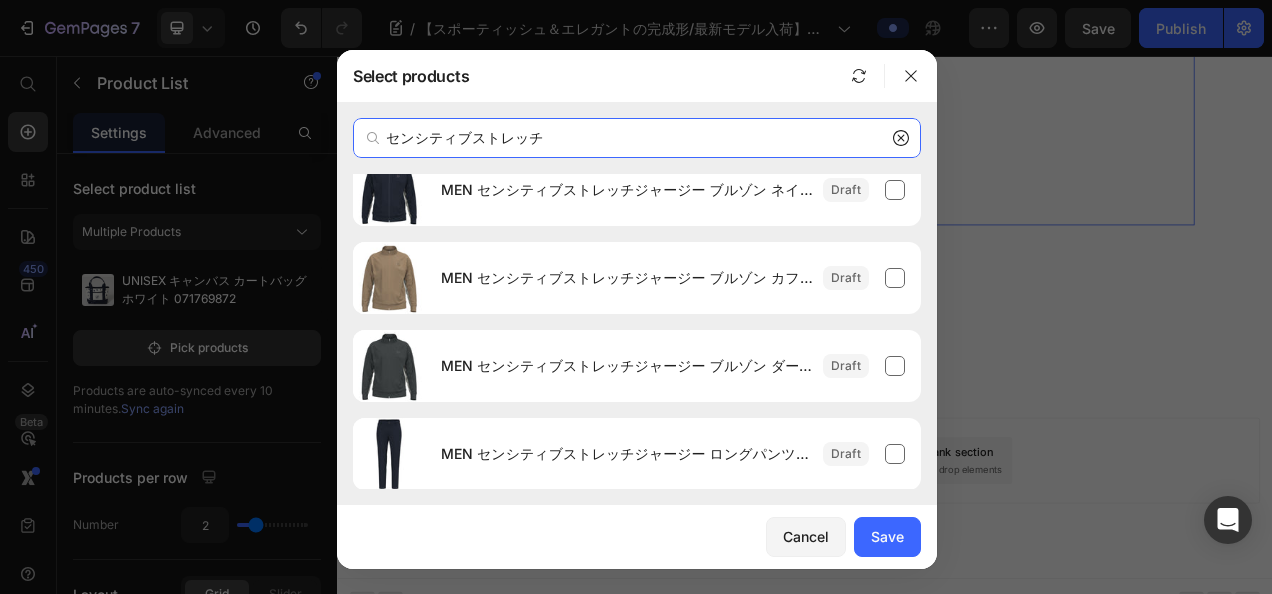 scroll, scrollTop: 1000, scrollLeft: 0, axis: vertical 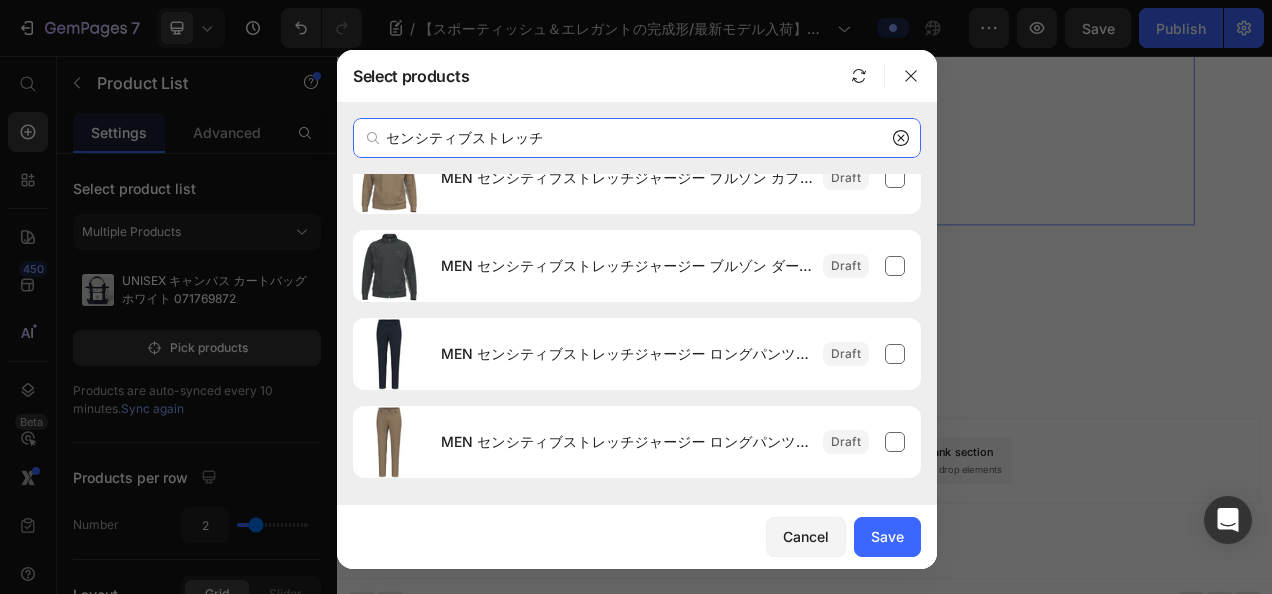 type on "センシティブストレッチ" 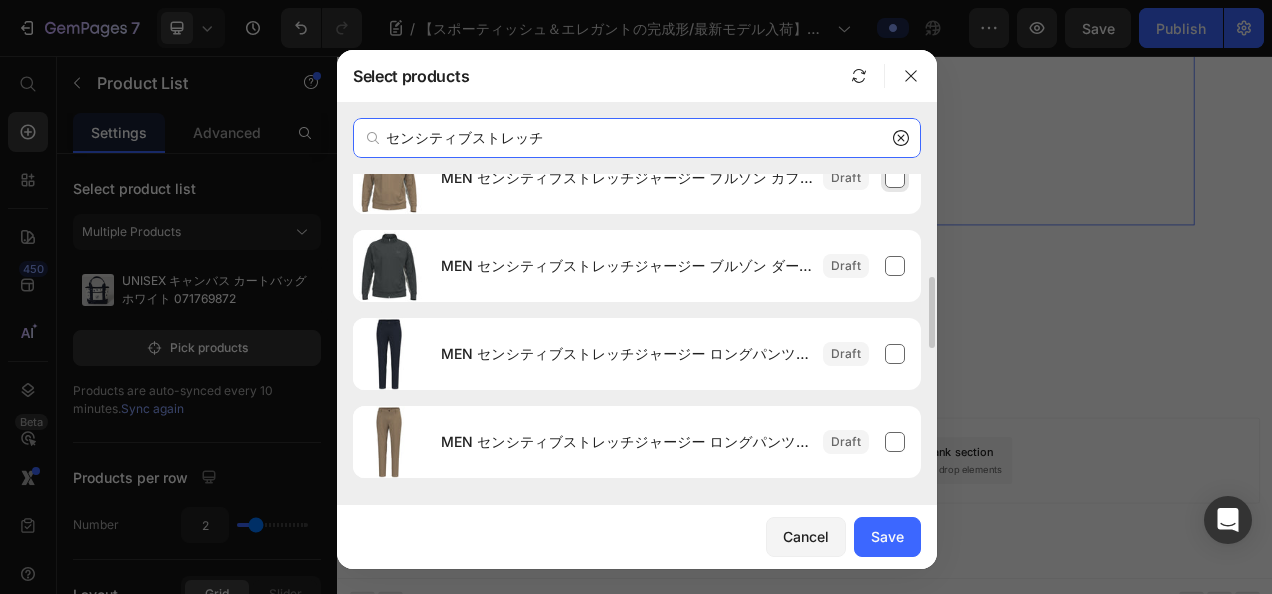 scroll, scrollTop: 900, scrollLeft: 0, axis: vertical 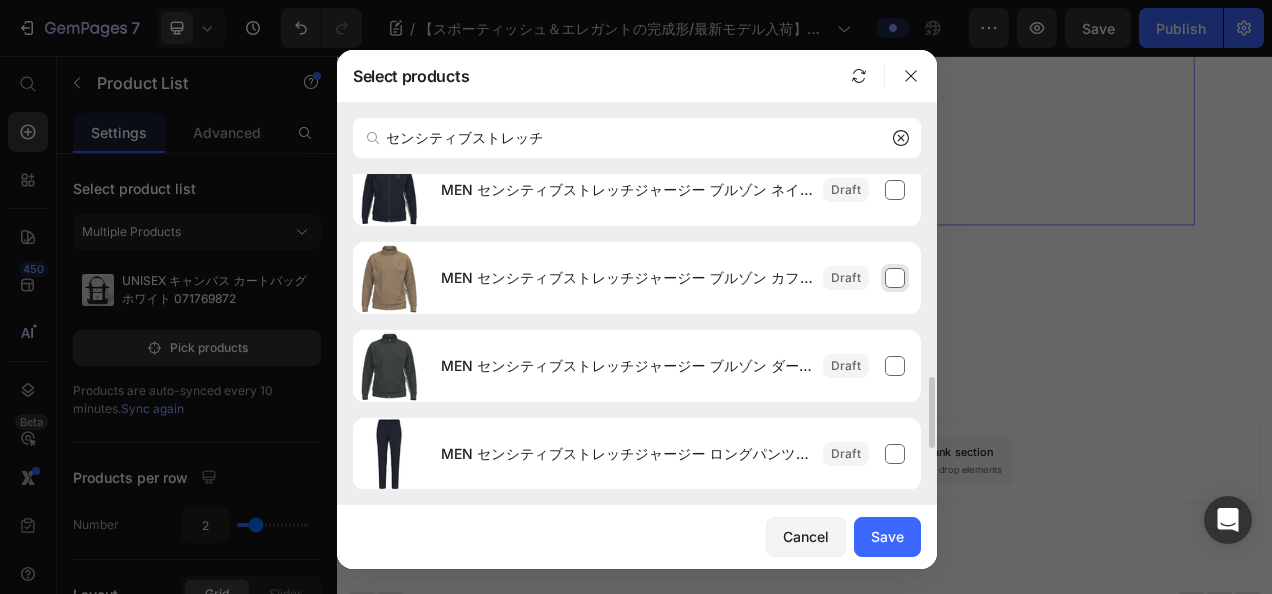 click on "MEN センシティブストレッチジャージー ブルゾン カフェモカ 071454101" at bounding box center [673, 278] 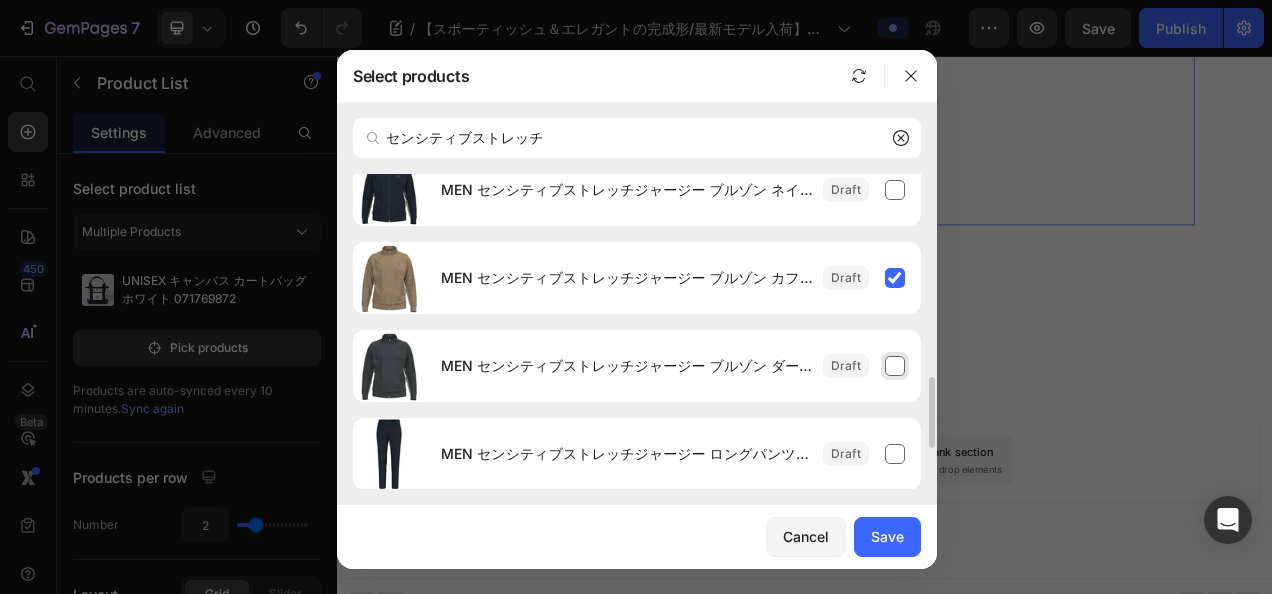 click on "MEN センシティブストレッチジャージー ブルゾン ダークグレー 071454101" at bounding box center (673, 366) 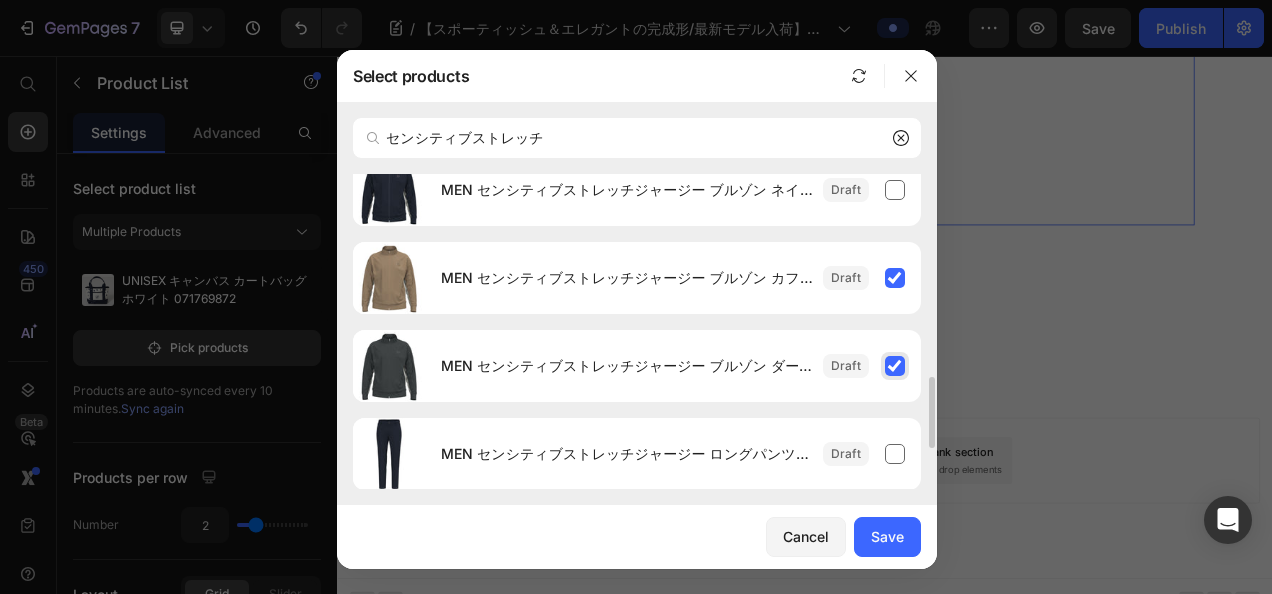 scroll, scrollTop: 1000, scrollLeft: 0, axis: vertical 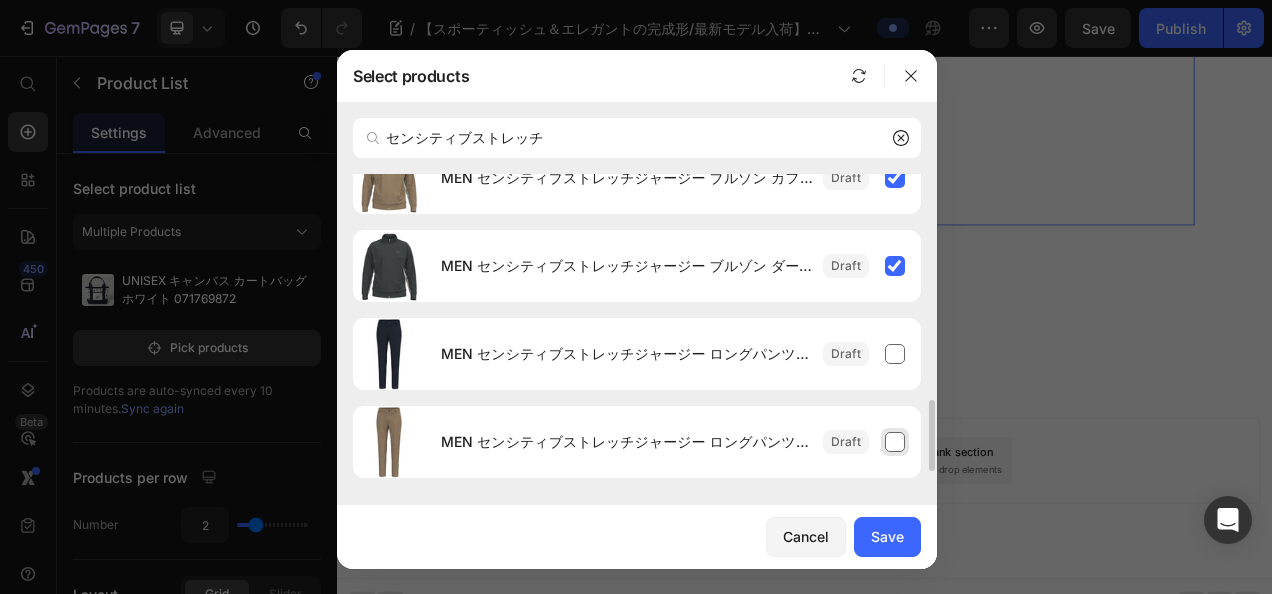 click on "MEN センシティブストレッチジャージー ロングパンツ カフェモカ 071454401" at bounding box center (673, 442) 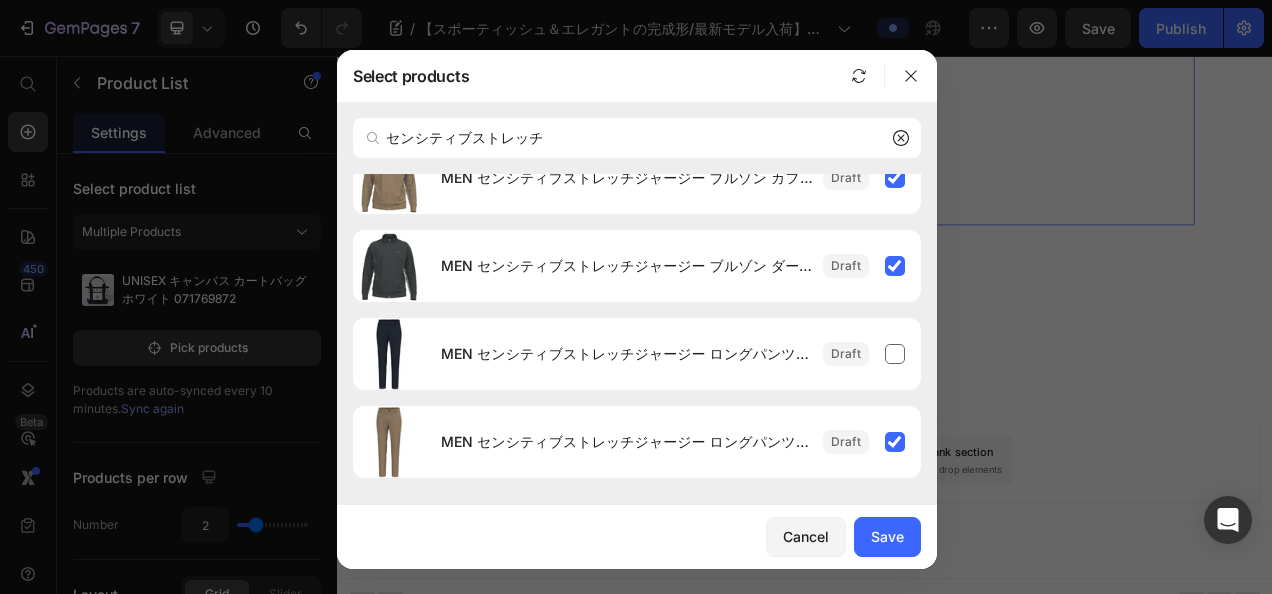 scroll, scrollTop: 1077, scrollLeft: 0, axis: vertical 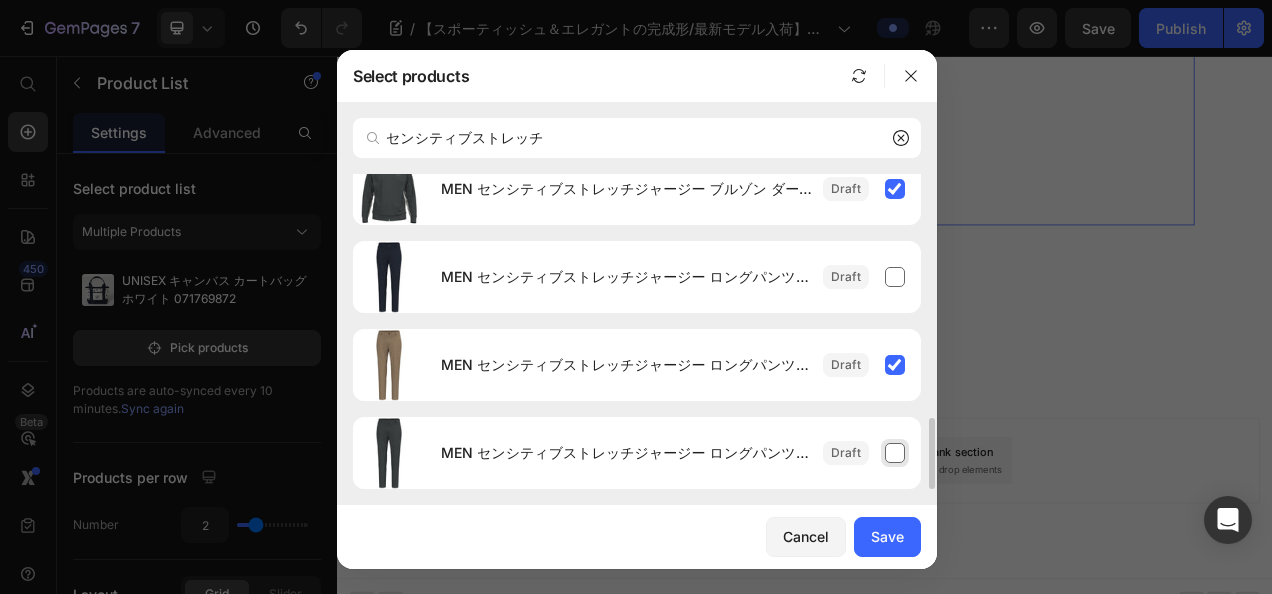 click on "MEN センシティブストレッチジャージー ロングパンツ ダークグレー 071454401" at bounding box center [627, 453] 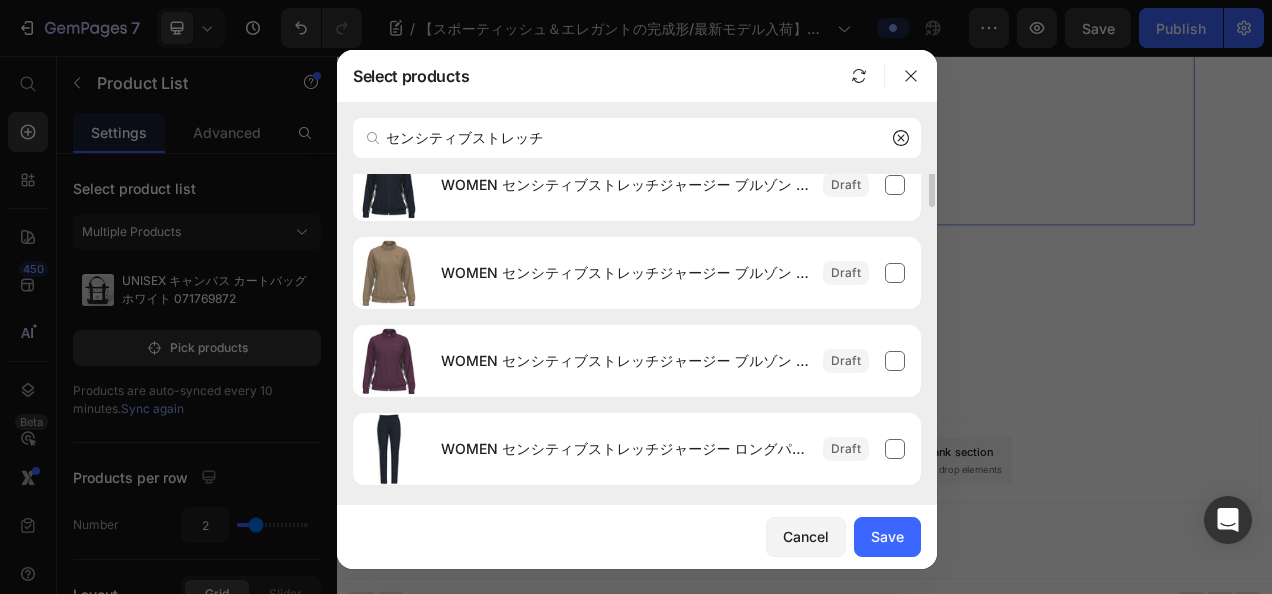 scroll, scrollTop: 177, scrollLeft: 0, axis: vertical 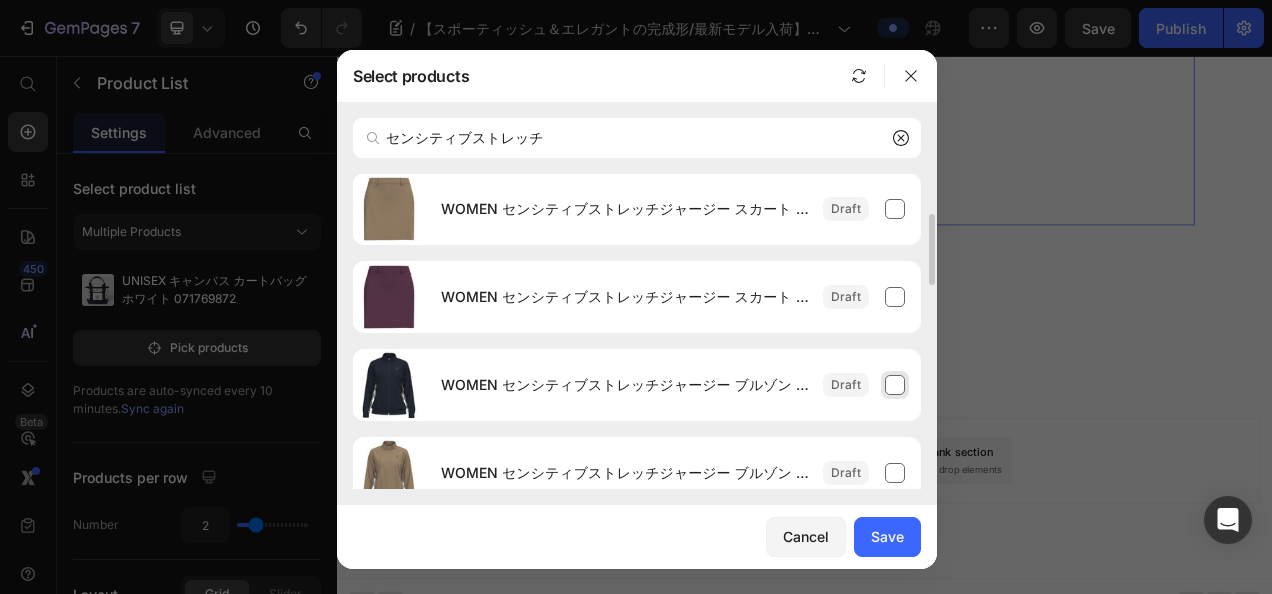 click on "WOMEN センシティブストレッチジャージー ブルゾン ネイビー 071654101" at bounding box center [673, 385] 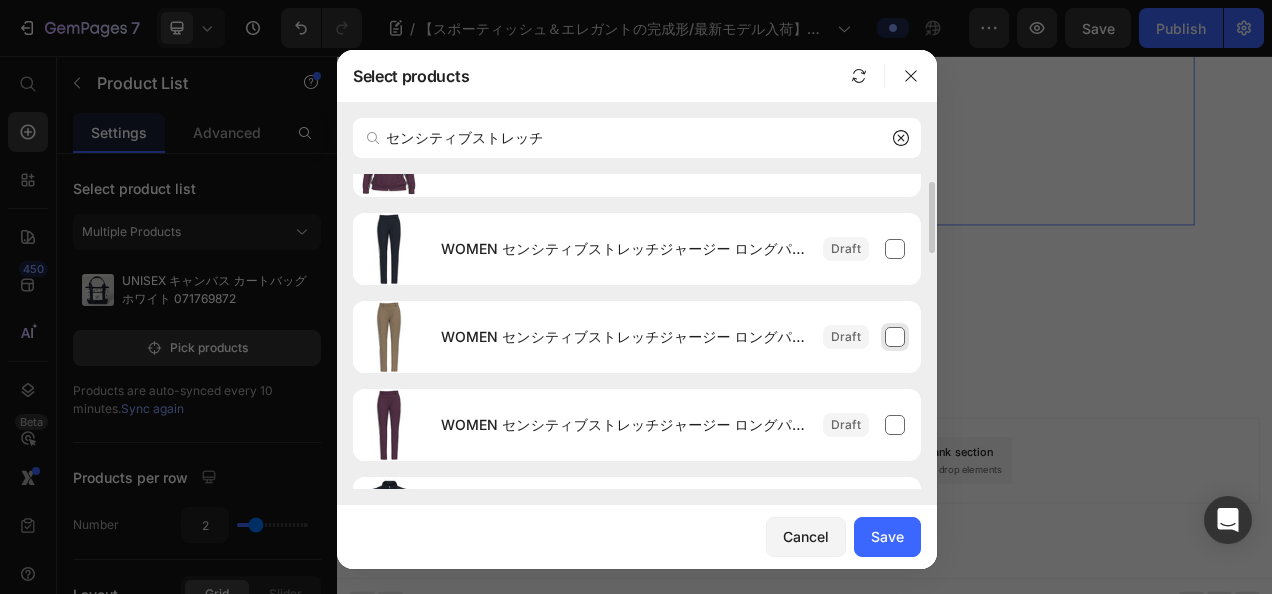 scroll, scrollTop: 377, scrollLeft: 0, axis: vertical 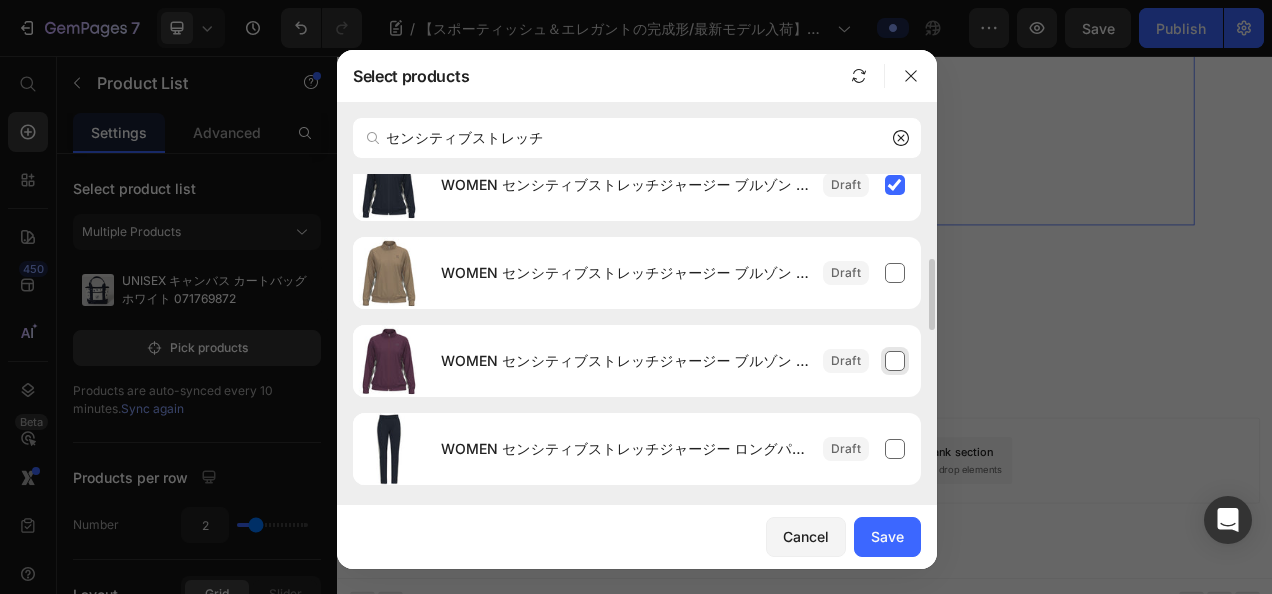 click on "WOMEN センシティブストレッチジャージー ブルゾン ワイン 071654101" at bounding box center [673, 361] 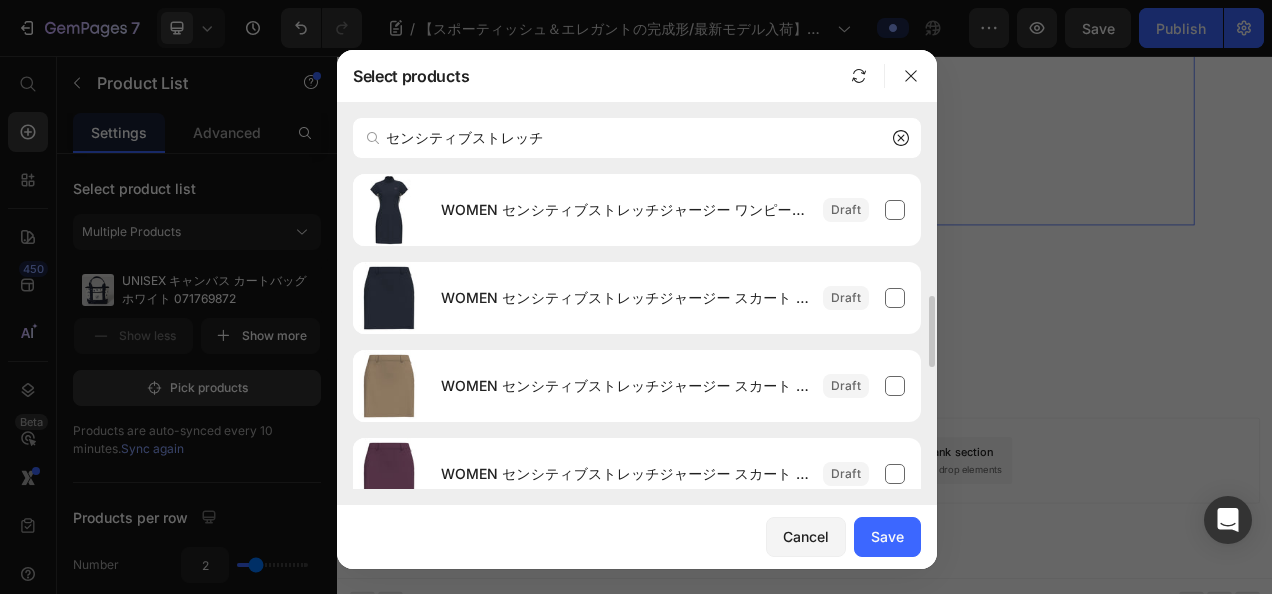 scroll, scrollTop: 100, scrollLeft: 0, axis: vertical 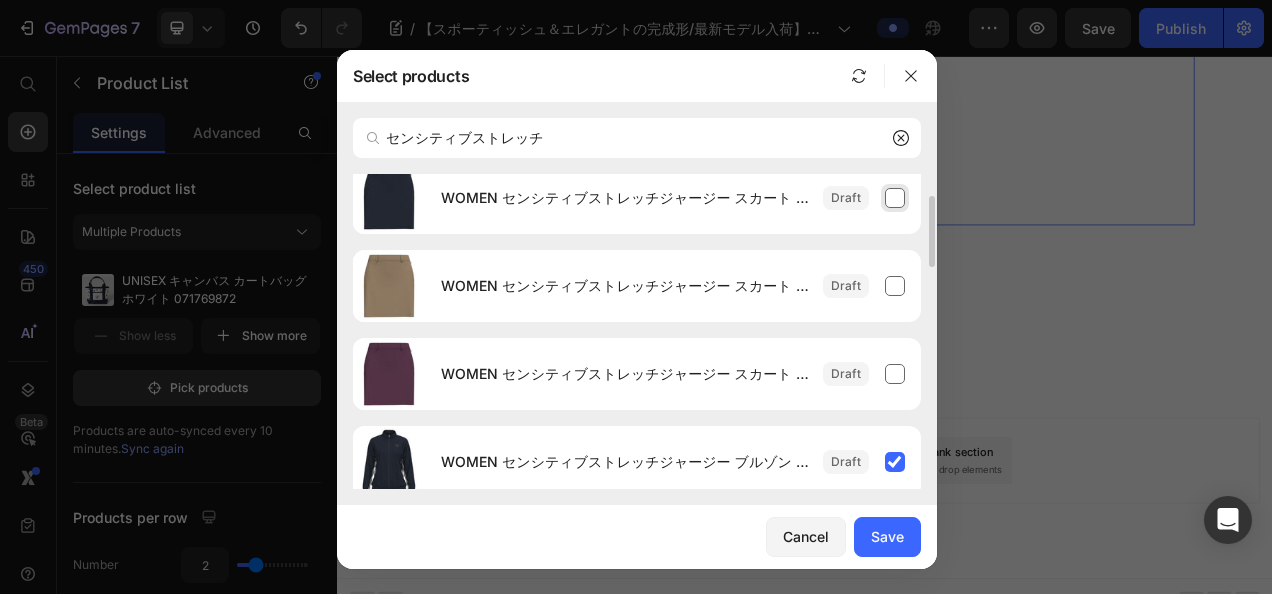 click on "WOMEN センシティブストレッチジャージー スカート ネイビー 071654301" at bounding box center (673, 198) 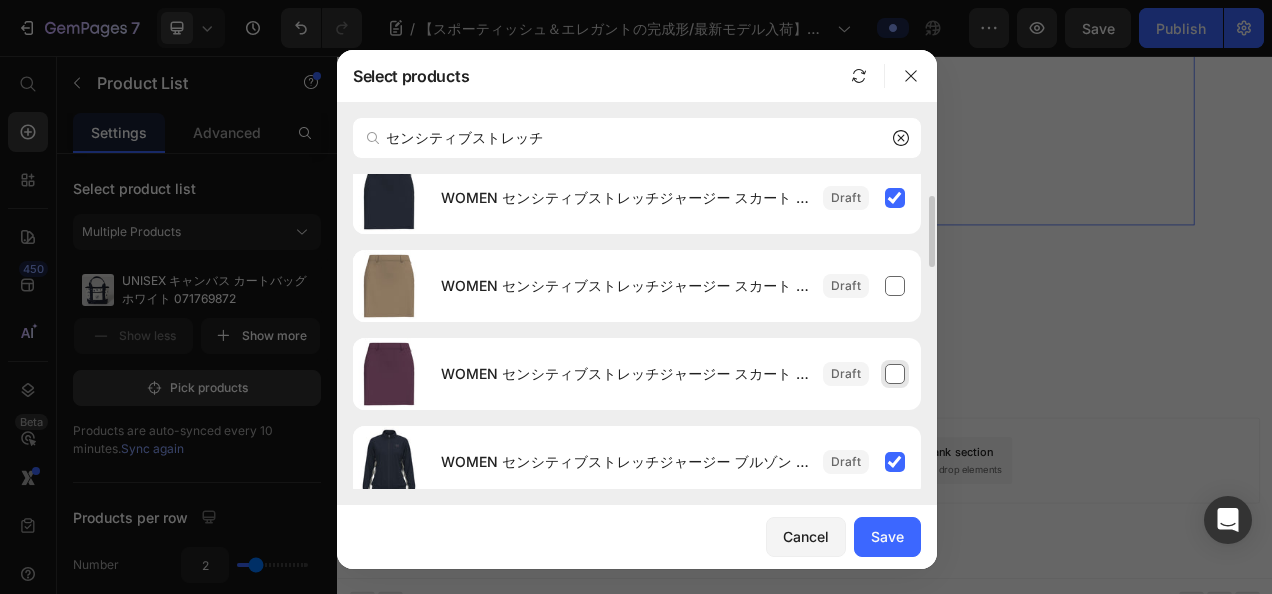 click on "WOMEN センシティブストレッチジャージー スカート ワイン 071654301" at bounding box center [673, 374] 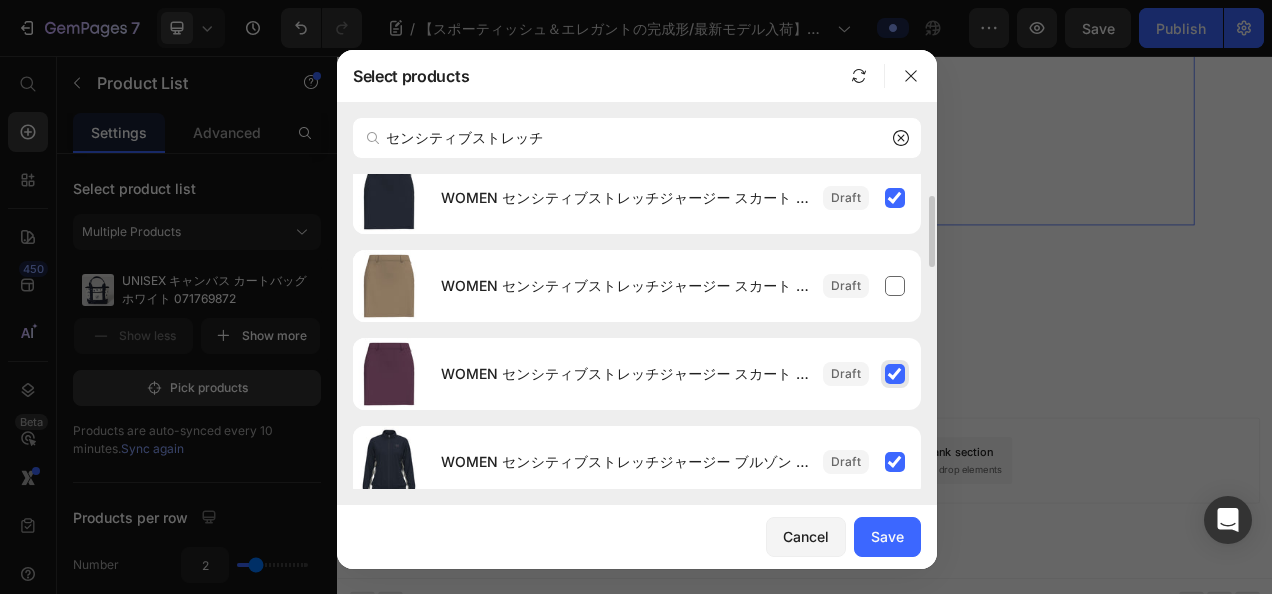 scroll, scrollTop: 0, scrollLeft: 0, axis: both 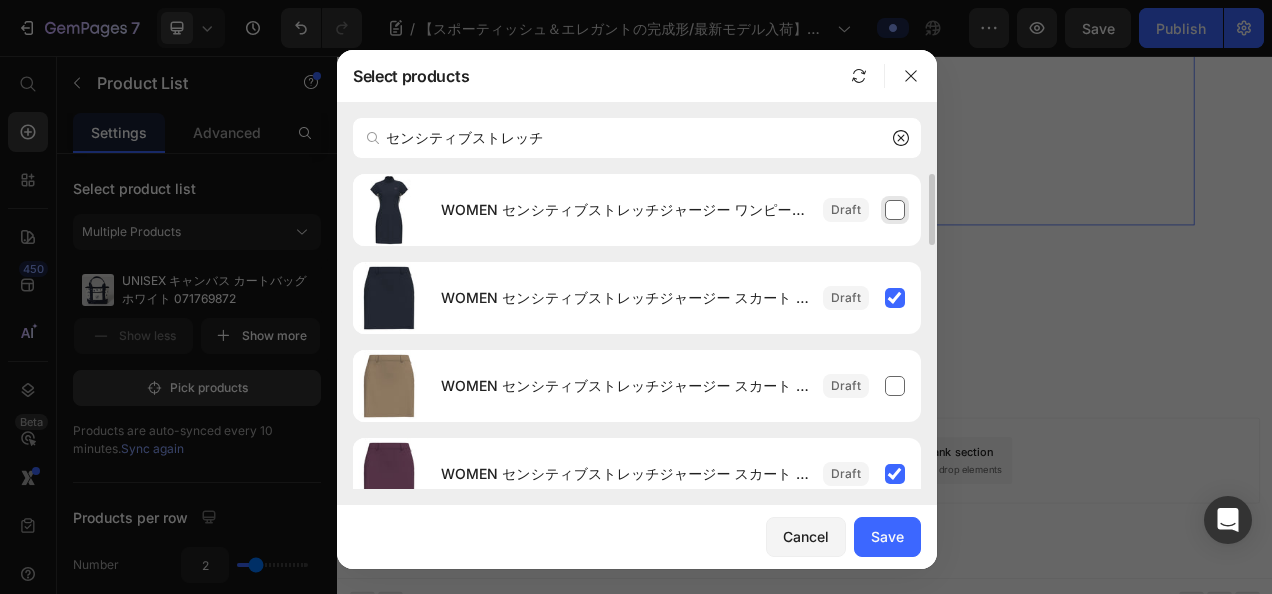 click on "WOMEN センシティブストレッチジャージー ワンピース ネイビー 071654501" at bounding box center (673, 210) 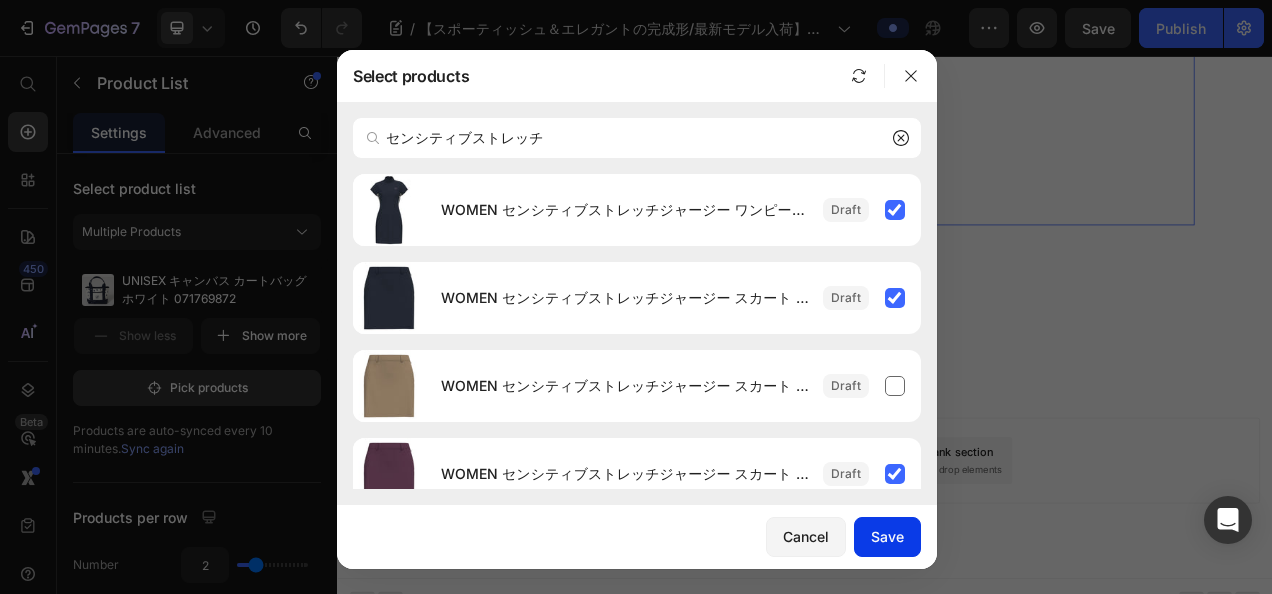 drag, startPoint x: 884, startPoint y: 536, endPoint x: 856, endPoint y: 520, distance: 32.24903 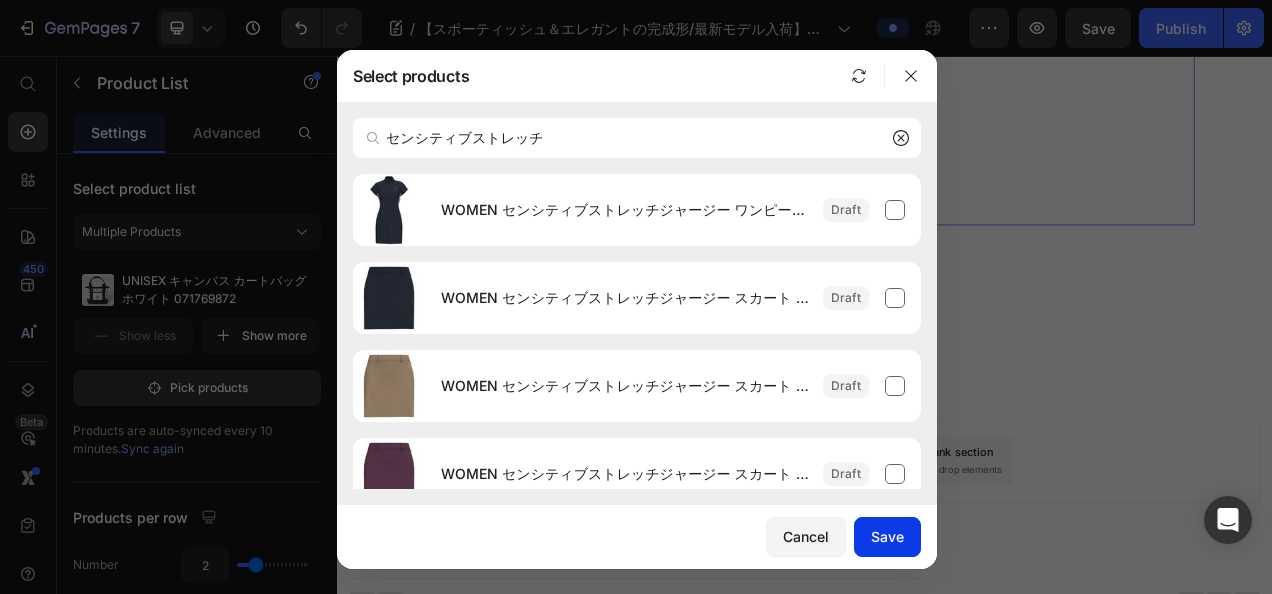 type 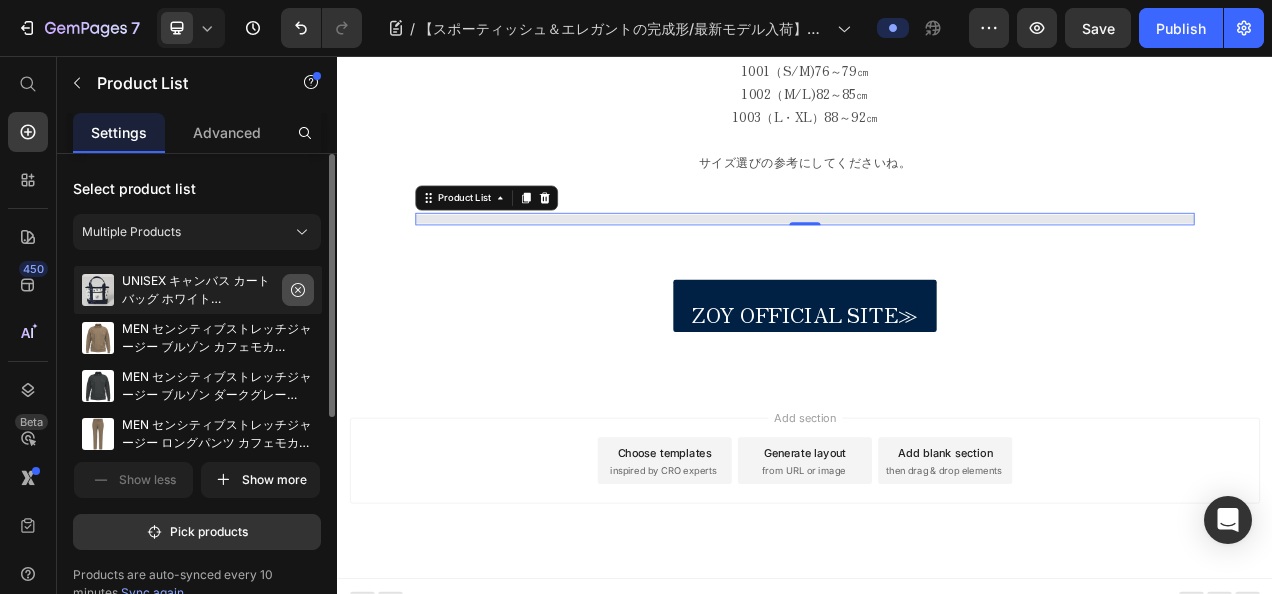 scroll, scrollTop: 4075, scrollLeft: 0, axis: vertical 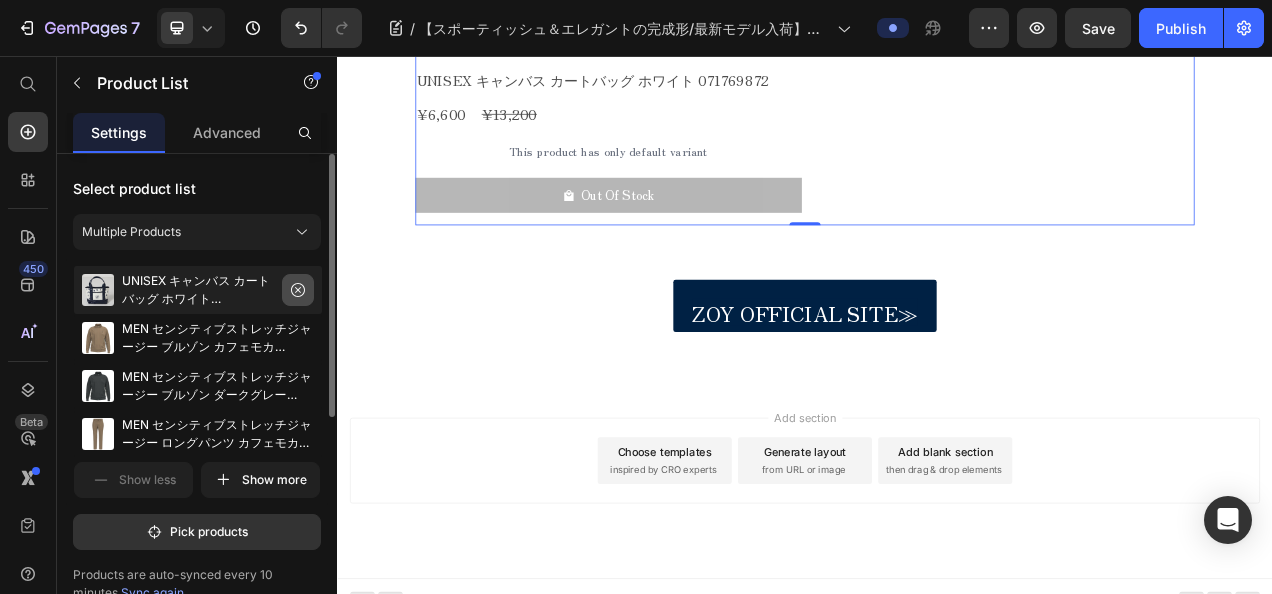 click 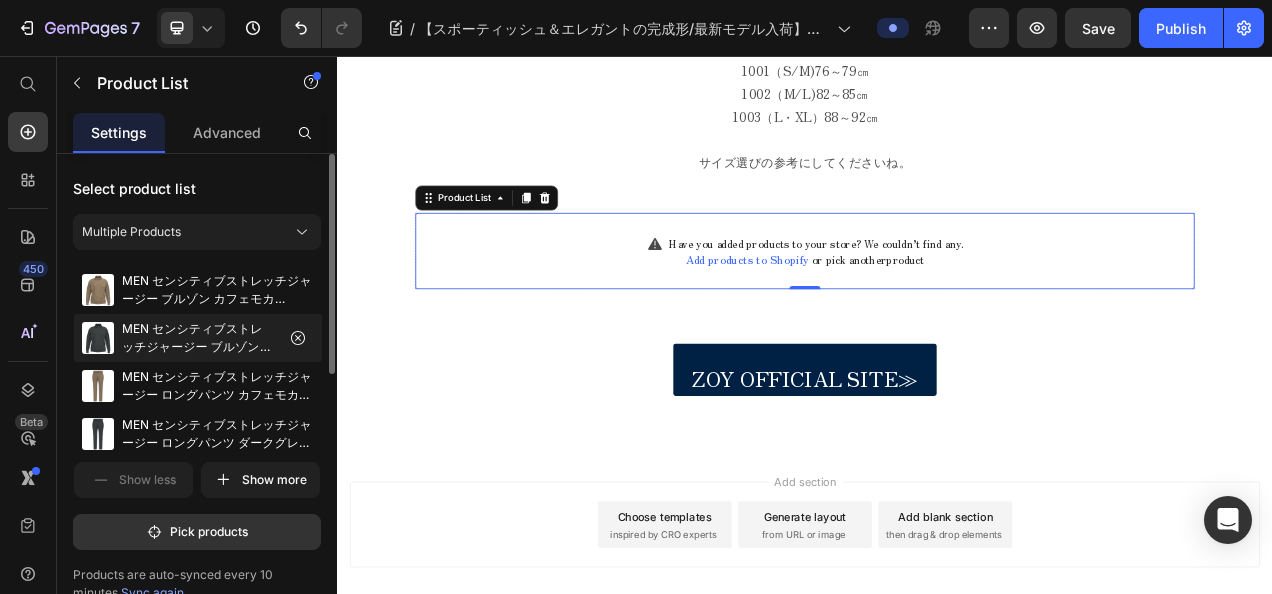 scroll, scrollTop: 3461, scrollLeft: 0, axis: vertical 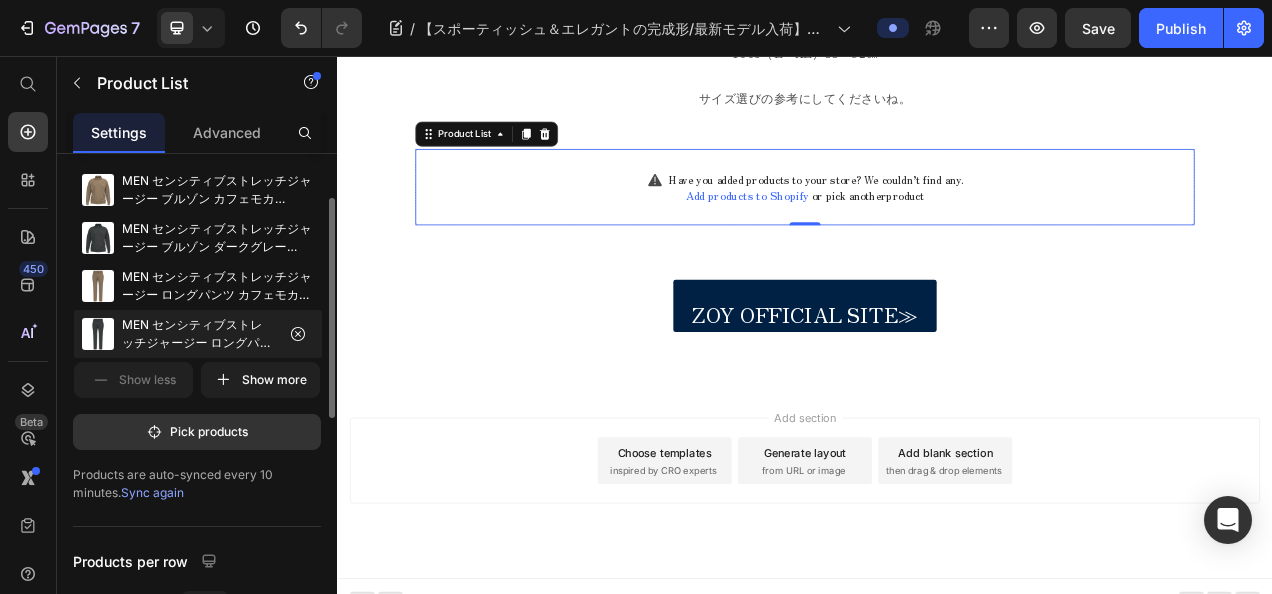click on "MEN センシティブストレッチジャージー ロングパンツ ダークグレー 071454401" at bounding box center [198, 334] 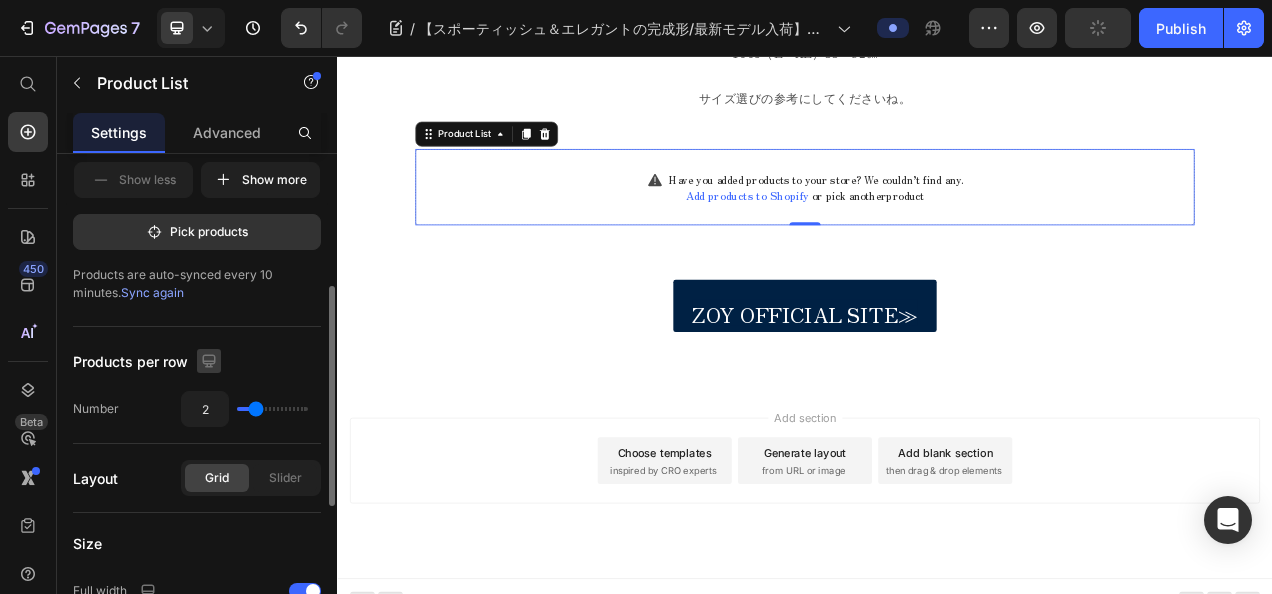 scroll, scrollTop: 0, scrollLeft: 0, axis: both 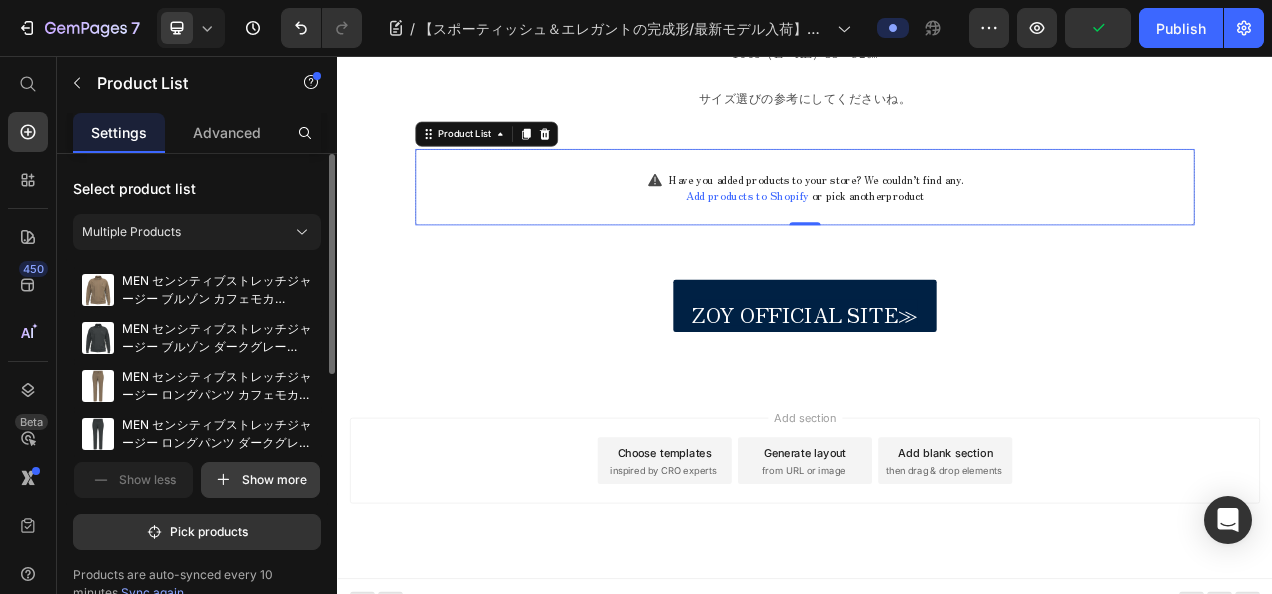 click on "Show more" at bounding box center (260, 480) 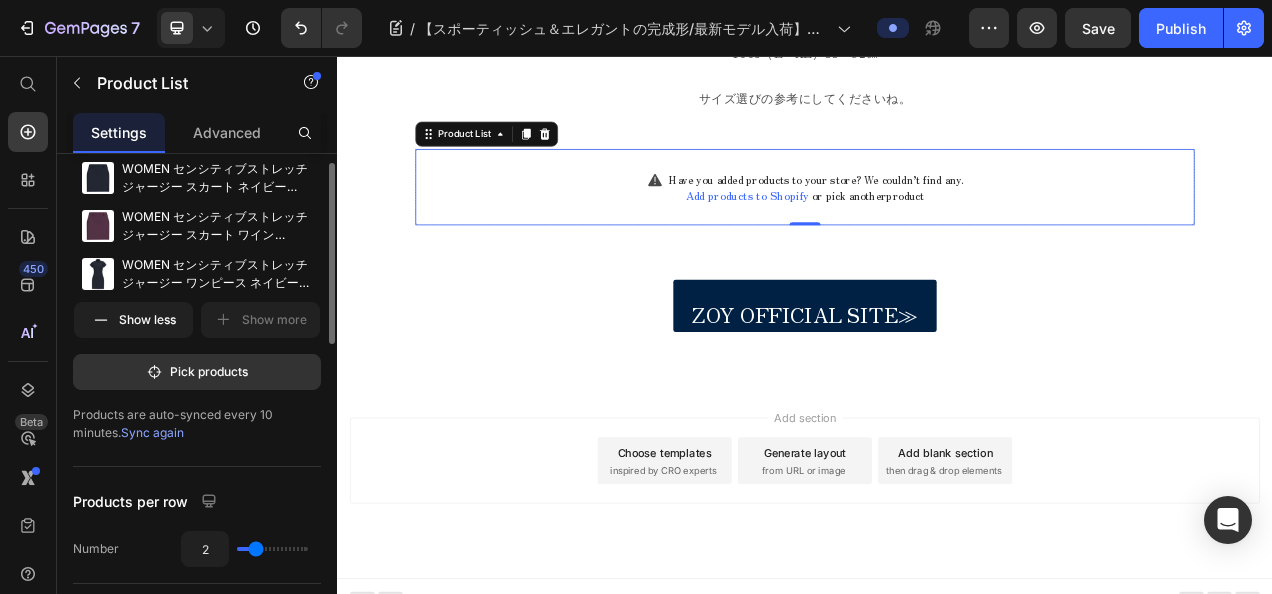 scroll, scrollTop: 0, scrollLeft: 0, axis: both 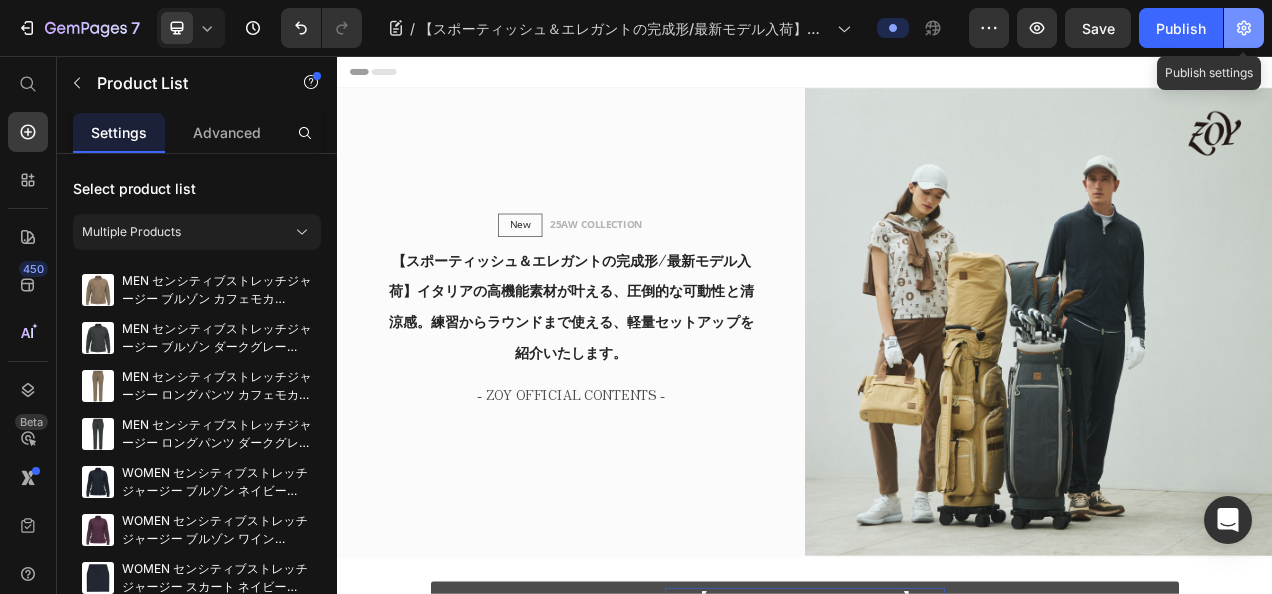 click 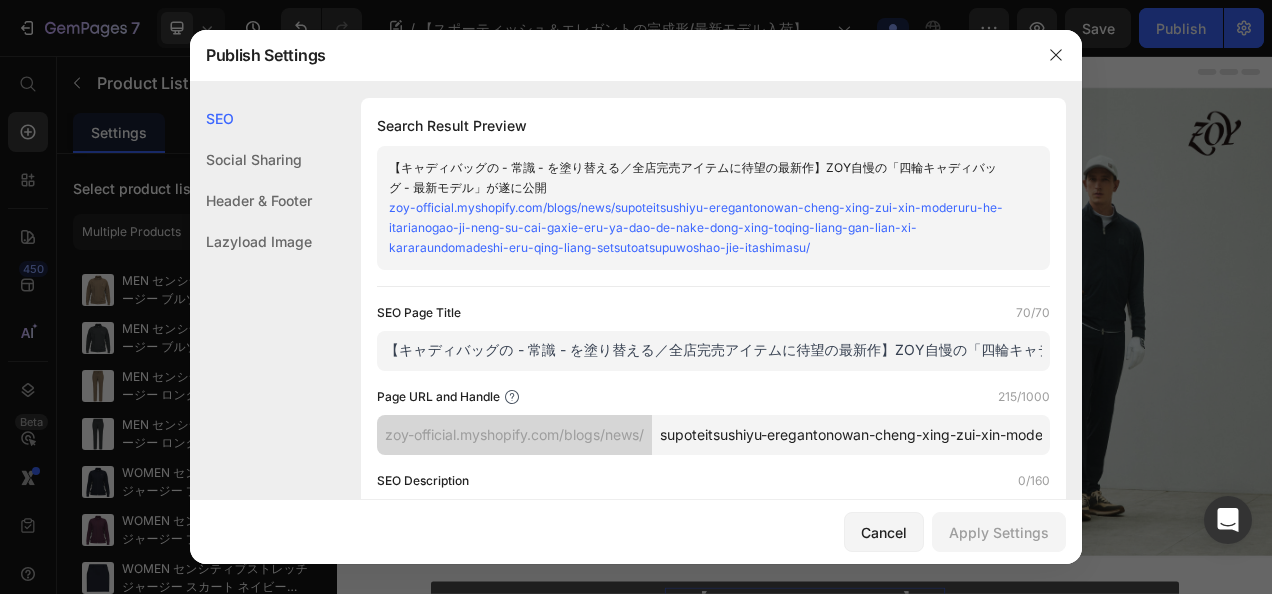 click on "【キャディバッグの - 常識 - を塗り替える／全店完売アイテムに待望の最新作】ZOY自慢の「四輪キャディバッグ - 最新モデル」が遂に公開" at bounding box center [713, 351] 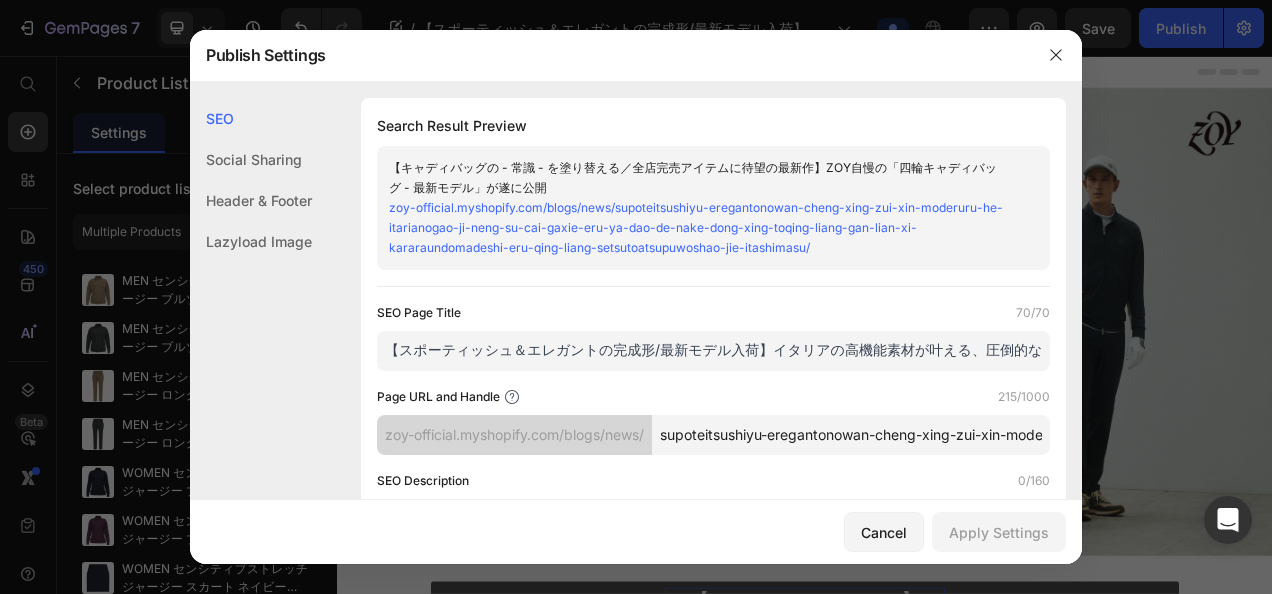 scroll, scrollTop: 0, scrollLeft: 549, axis: horizontal 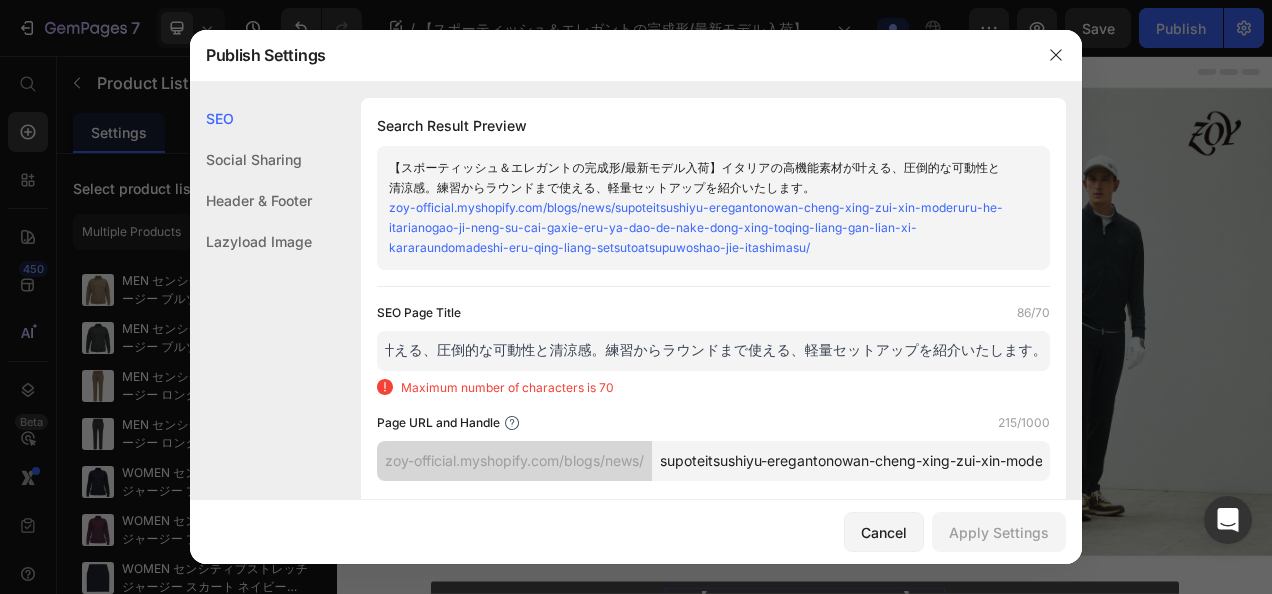 drag, startPoint x: 942, startPoint y: 349, endPoint x: 1035, endPoint y: 344, distance: 93.13431 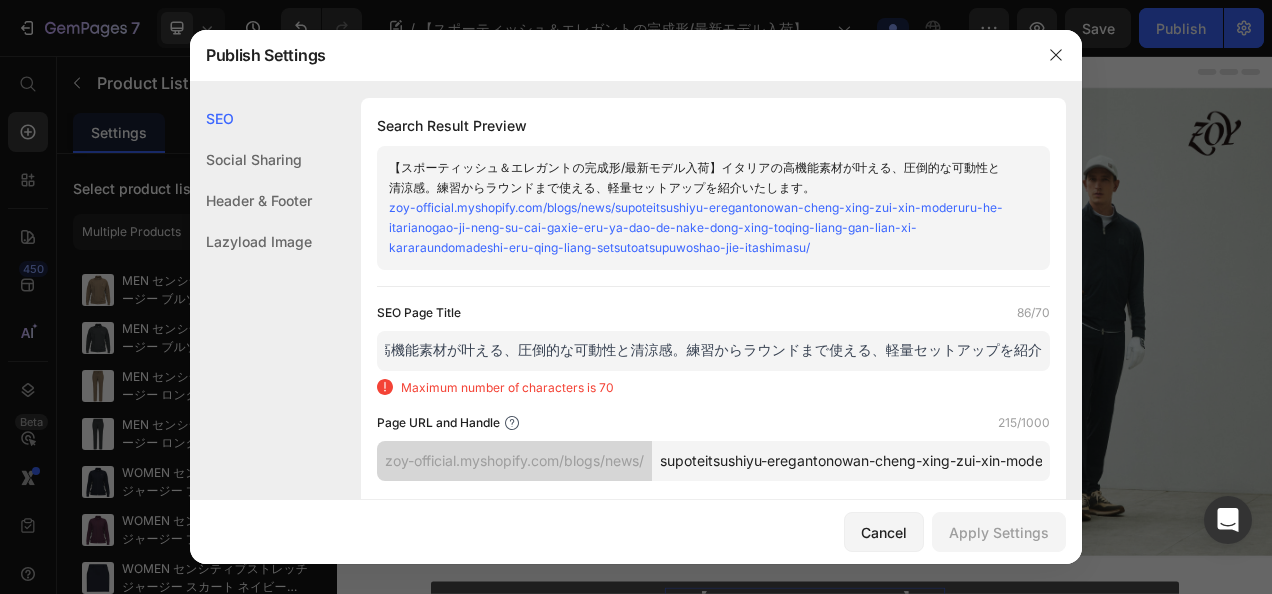 scroll, scrollTop: 0, scrollLeft: 466, axis: horizontal 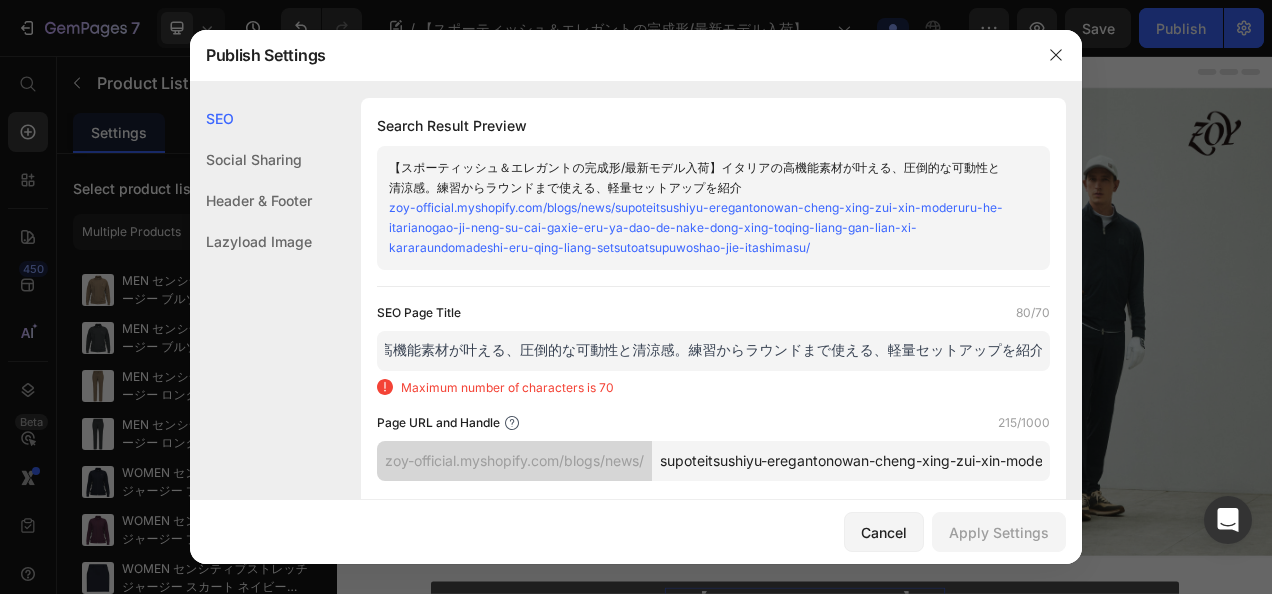 drag, startPoint x: 673, startPoint y: 353, endPoint x: 870, endPoint y: 341, distance: 197.36514 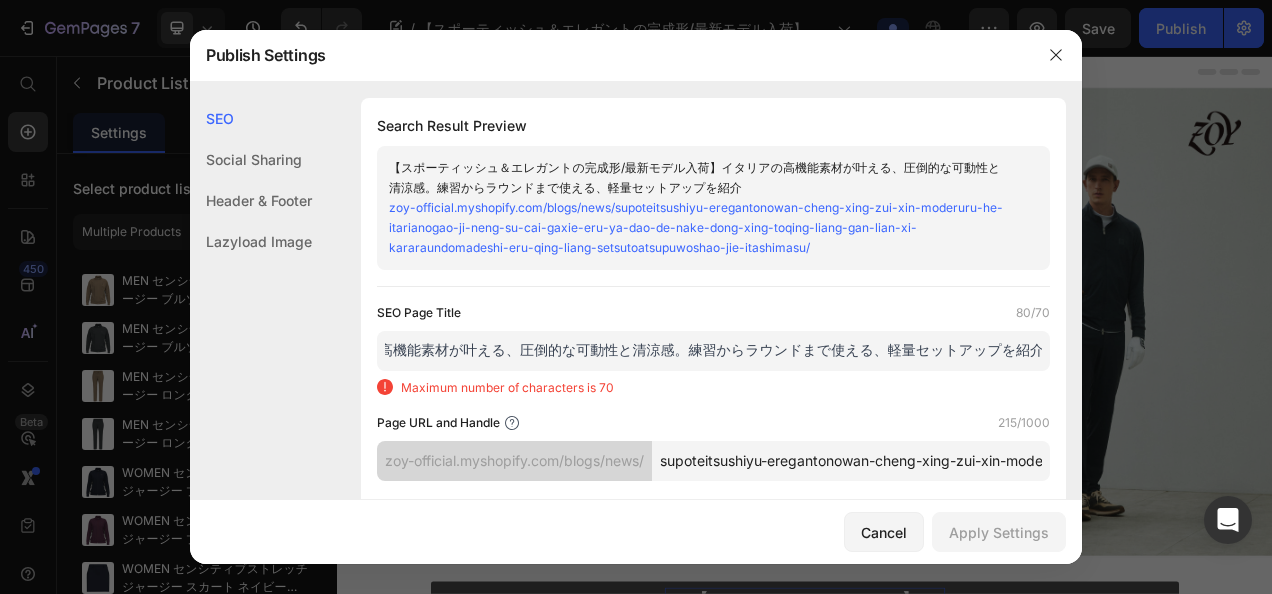 click on "【スポーティッシュ＆エレガントの完成形/最新モデル入荷】イタリアの高機能素材が叶える、圧倒的な可動性と清涼感。練習からラウンドまで使える、軽量セットアップを紹介" at bounding box center [713, 351] 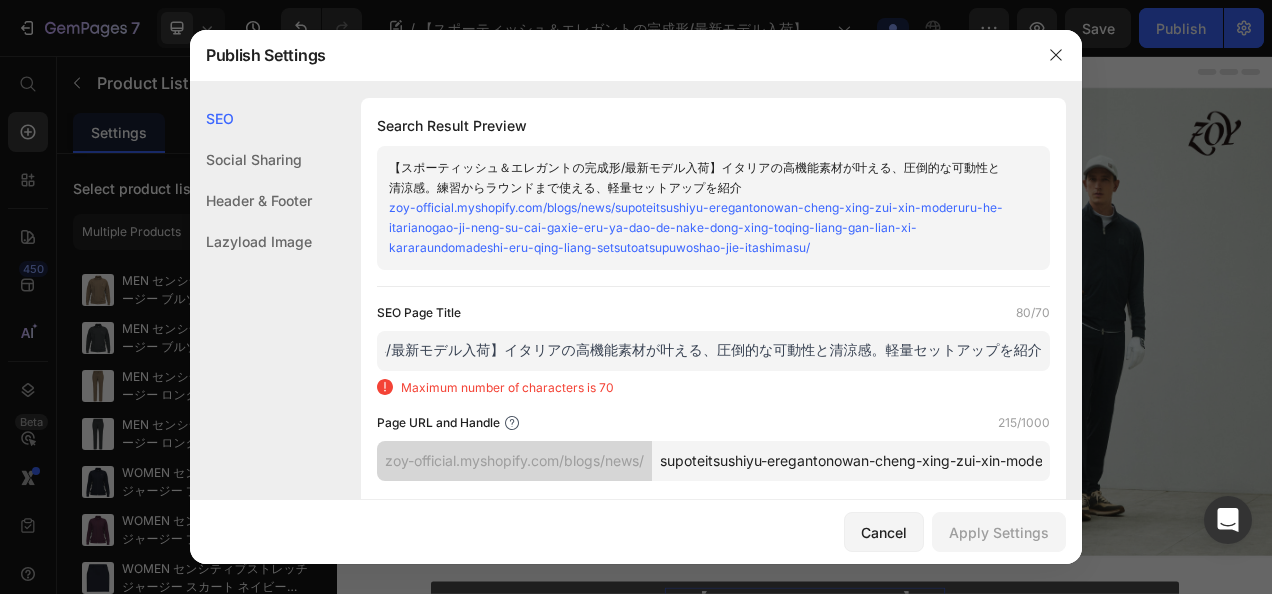 scroll, scrollTop: 0, scrollLeft: 271, axis: horizontal 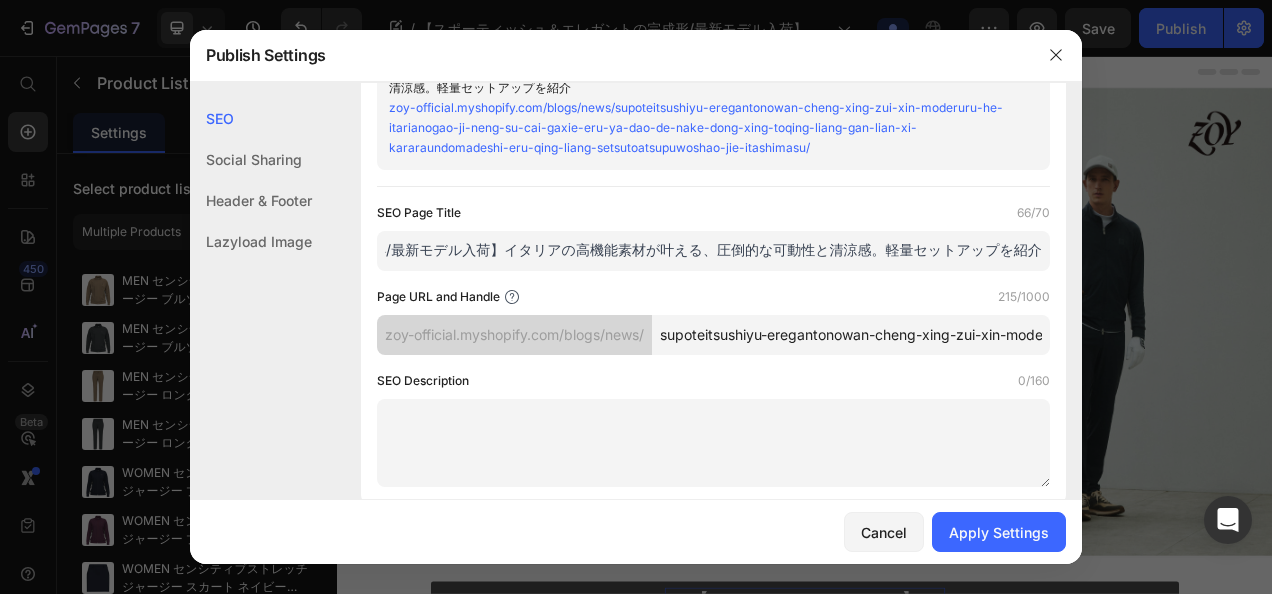 type on "【スポーティッシュ＆エレガントの完成形/最新モデル入荷】イタリアの高機能素材が叶える、圧倒的な可動性と清涼感。軽量セットアップを紹介" 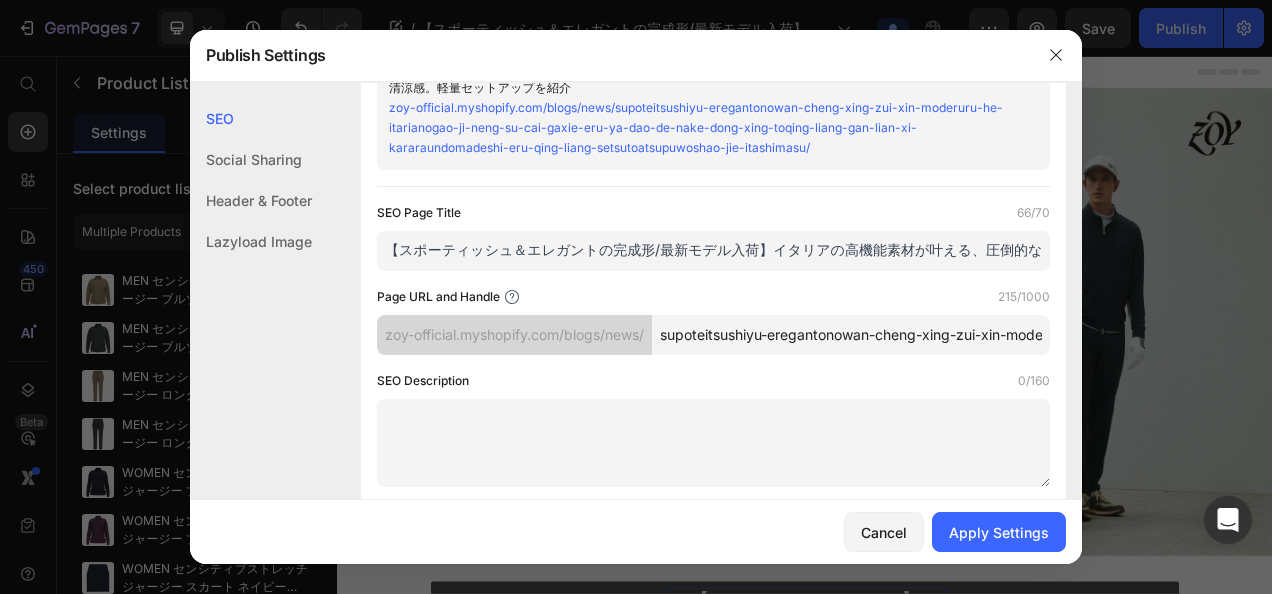 click on "supoteitsushiyu-eregantonowan-cheng-xing-zui-xin-moderuru-he-itarianogao-ji-neng-su-cai-gaxie-eru-ya-dao-de-nake-dong-xing-toqing-liang-gan-lian-xi-kararaundomadeshi-eru-qing-liang-setsutoatsupuwoshao-jie-itashimasu" at bounding box center [851, 335] 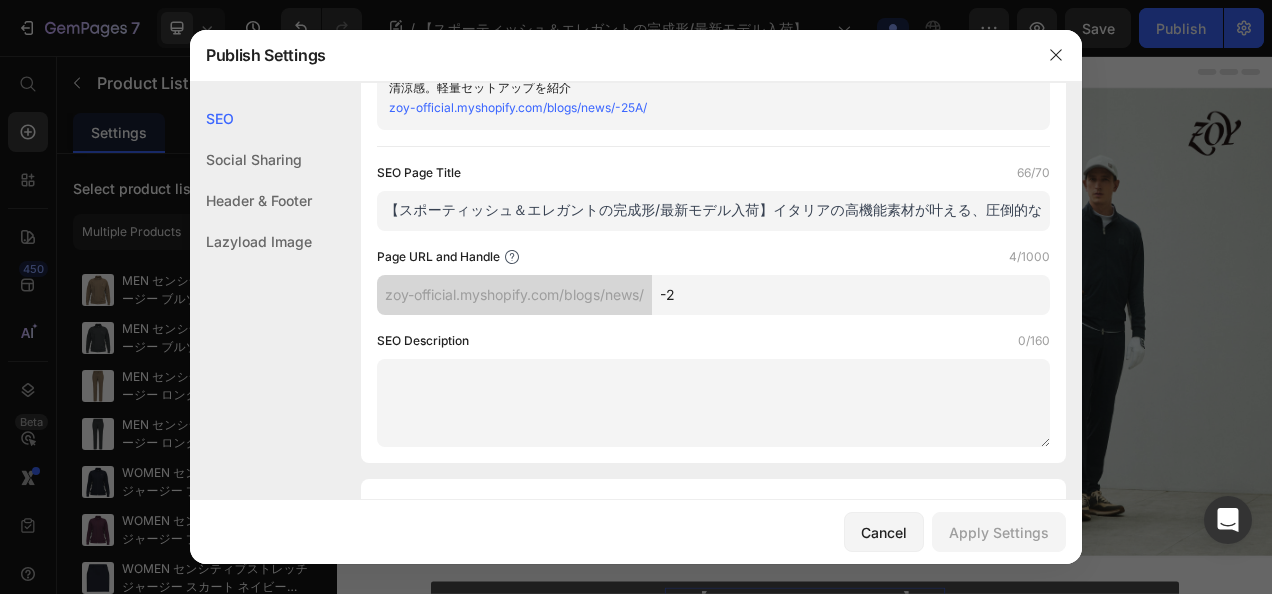 type on "-" 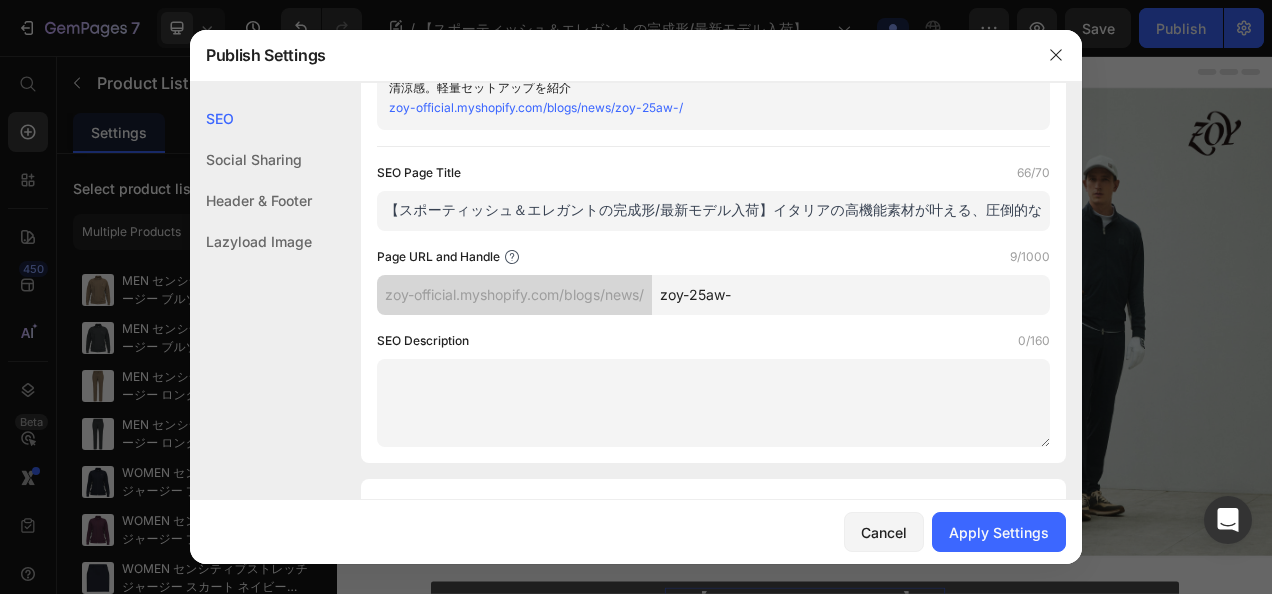 paste on "Sensitive Stretch Jersey" 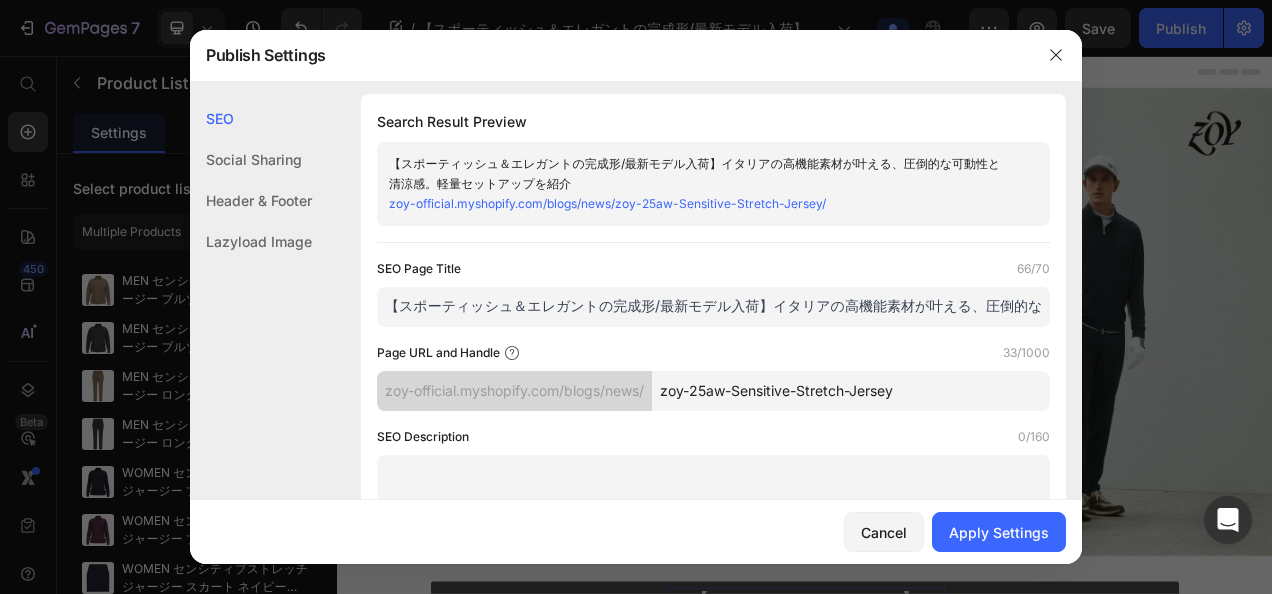 scroll, scrollTop: 0, scrollLeft: 0, axis: both 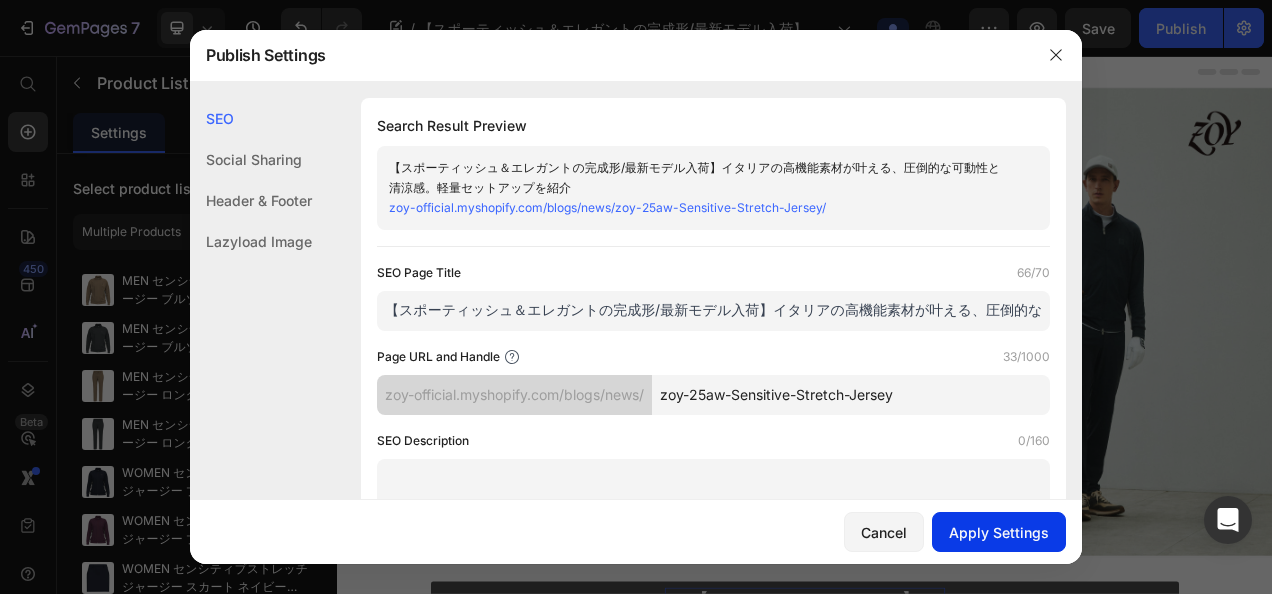 type on "zoy-25aw-Sensitive-Stretch-Jersey" 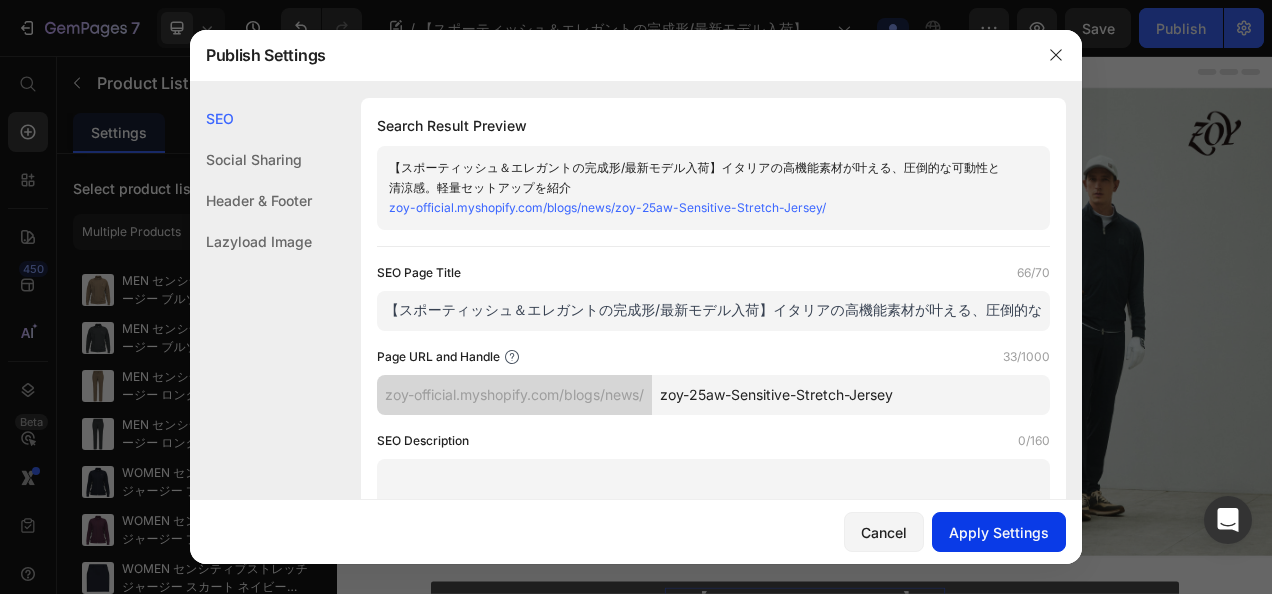 click on "Apply Settings" at bounding box center (999, 532) 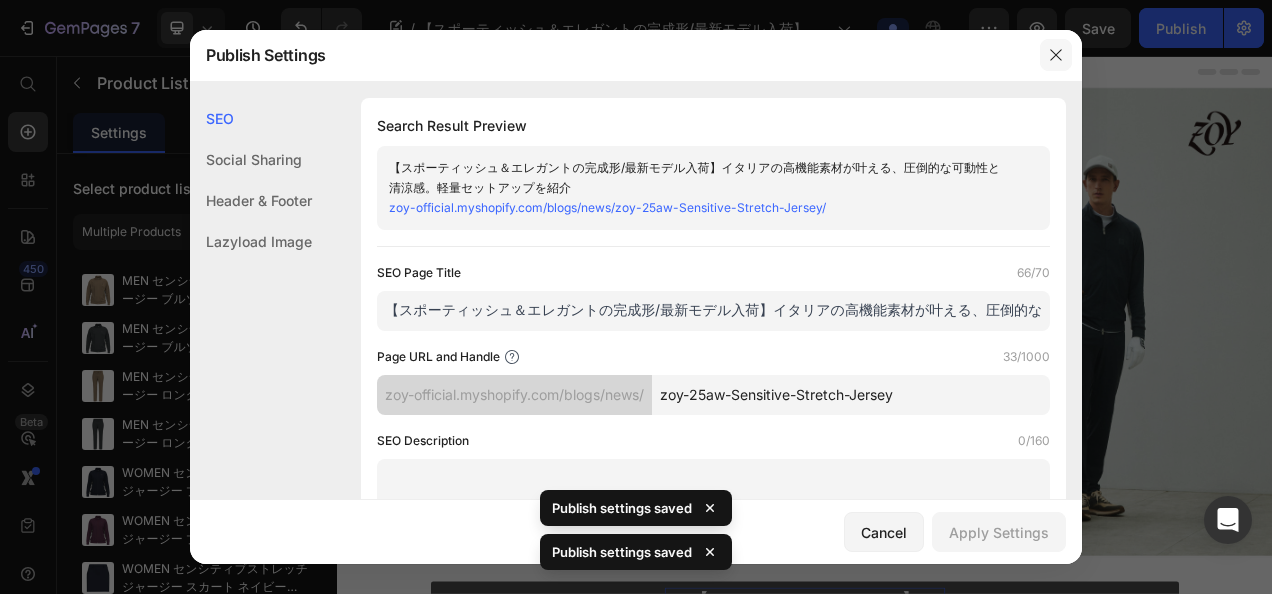 click at bounding box center (1056, 55) 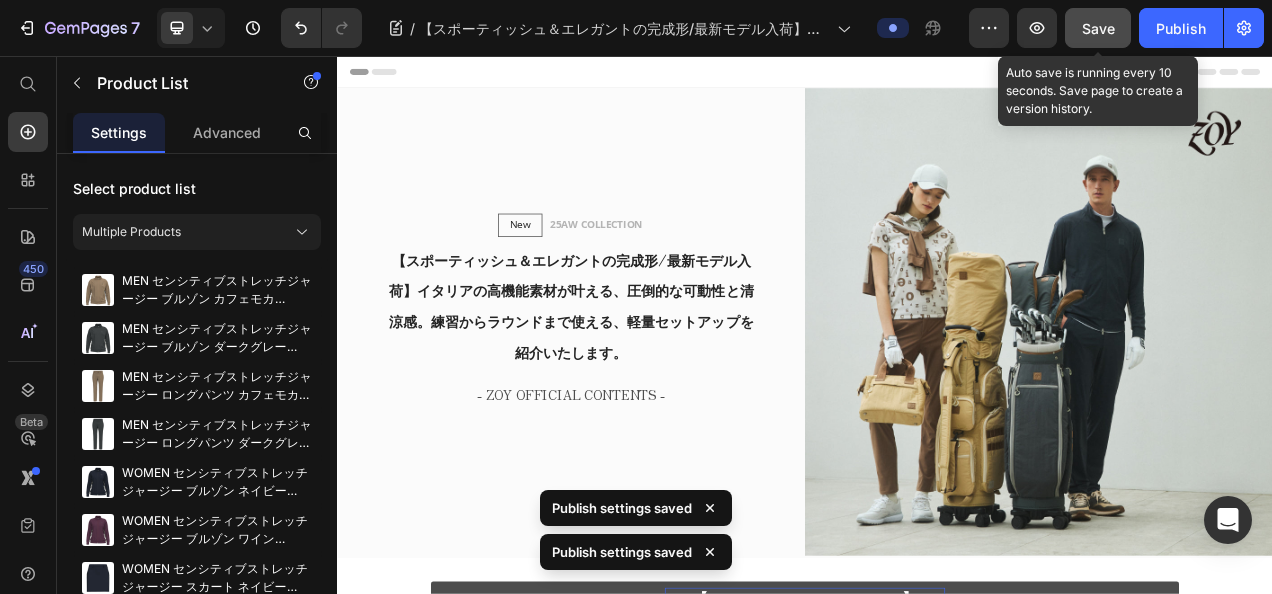 click on "Save" at bounding box center (1098, 28) 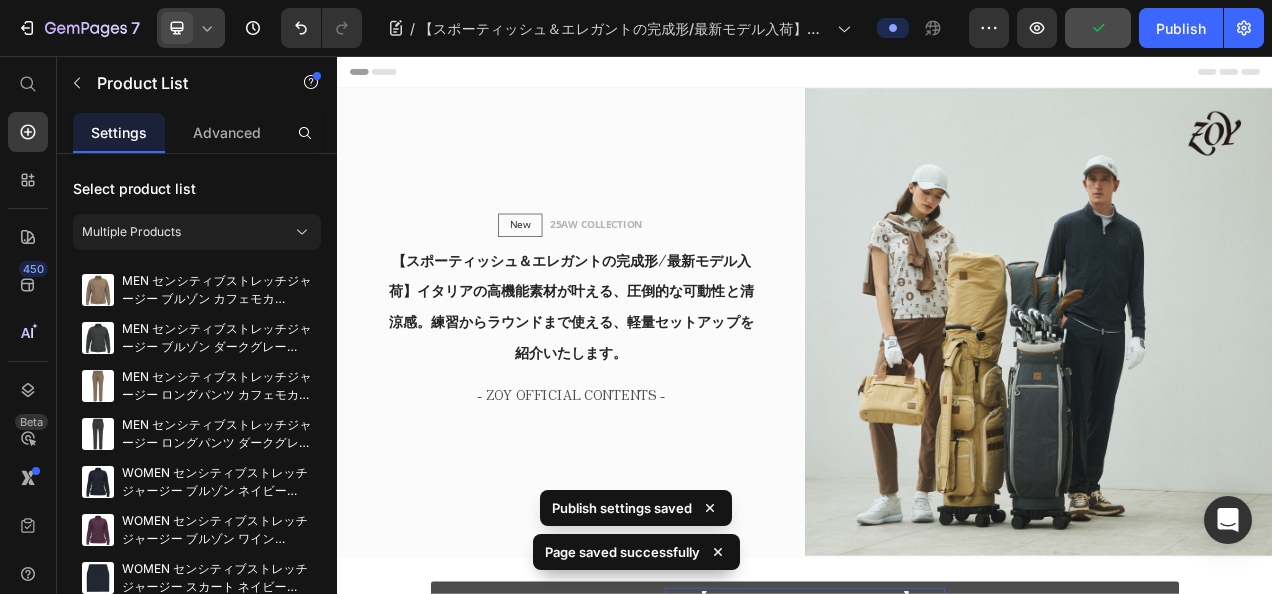 click 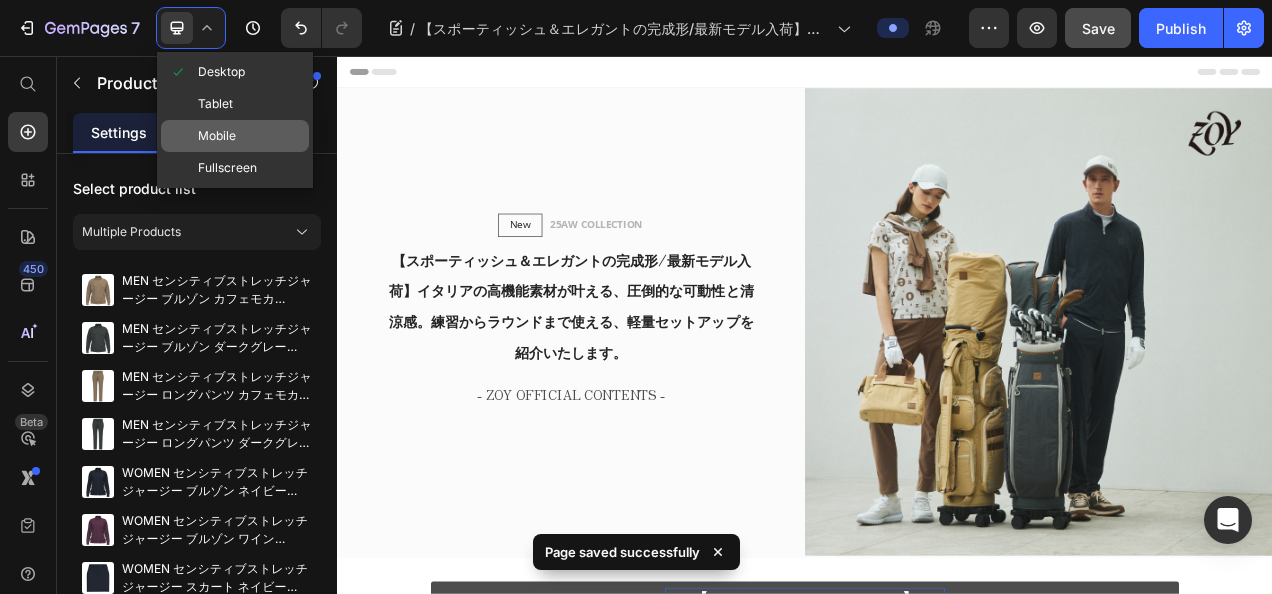 click on "Mobile" 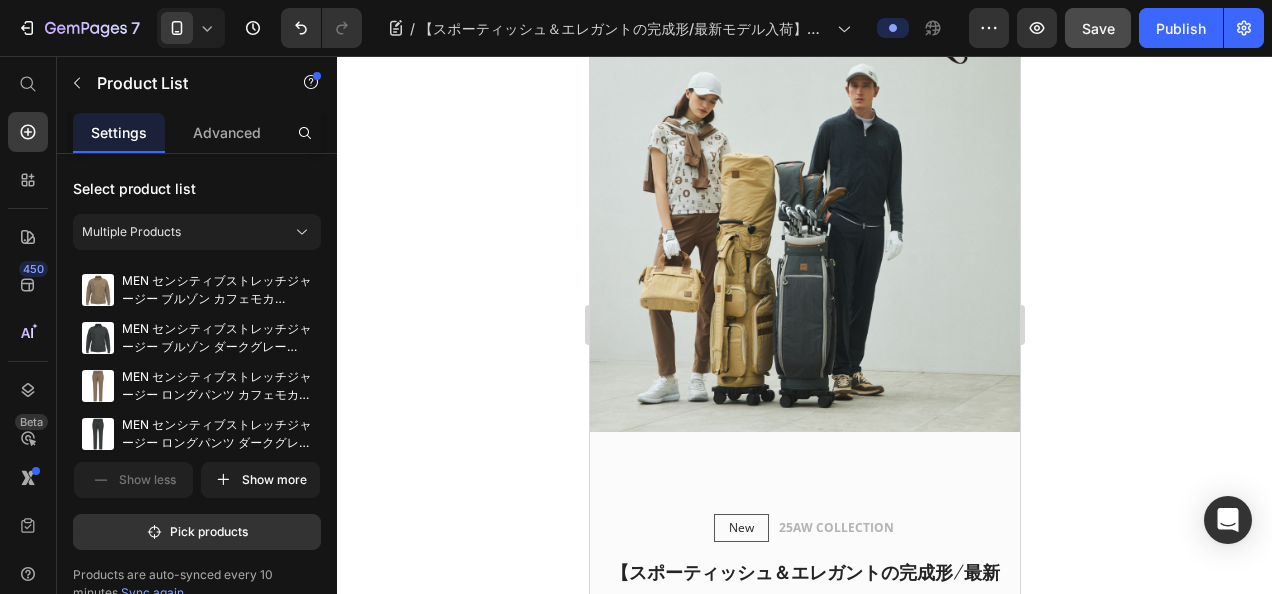 scroll, scrollTop: 0, scrollLeft: 0, axis: both 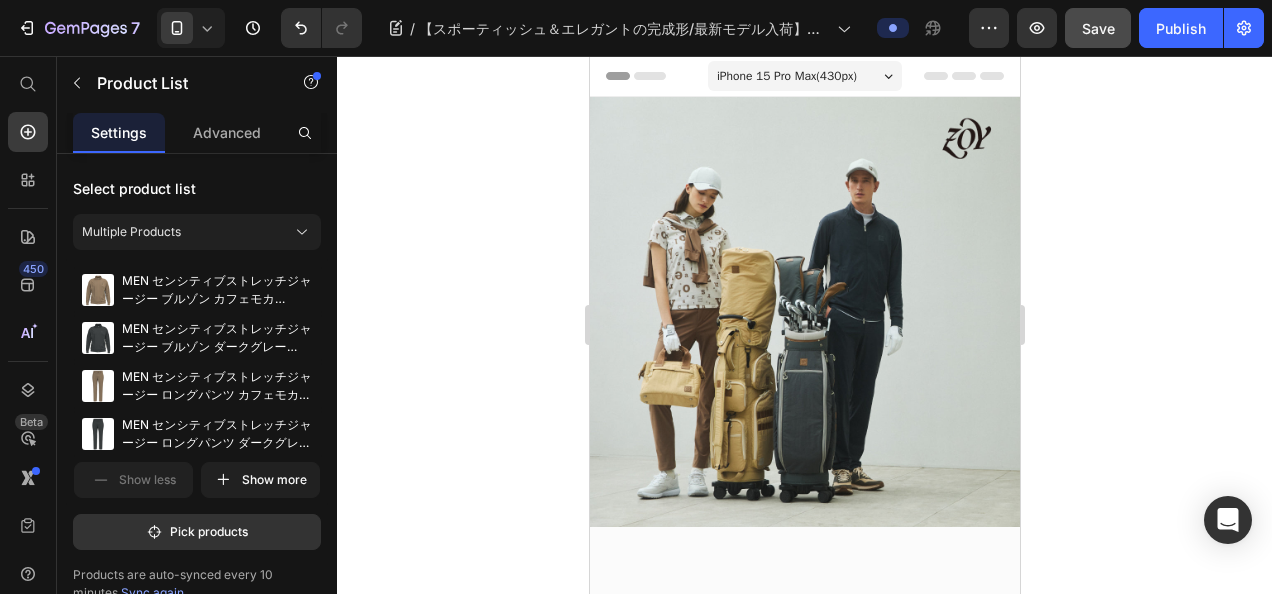 click 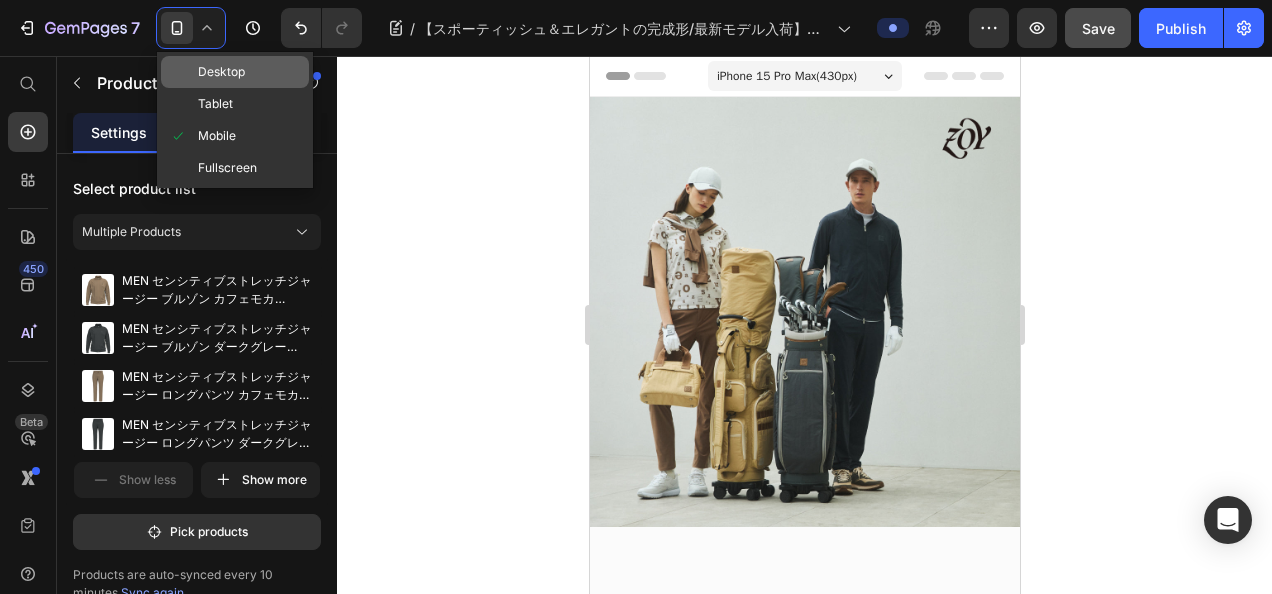 click on "Desktop" 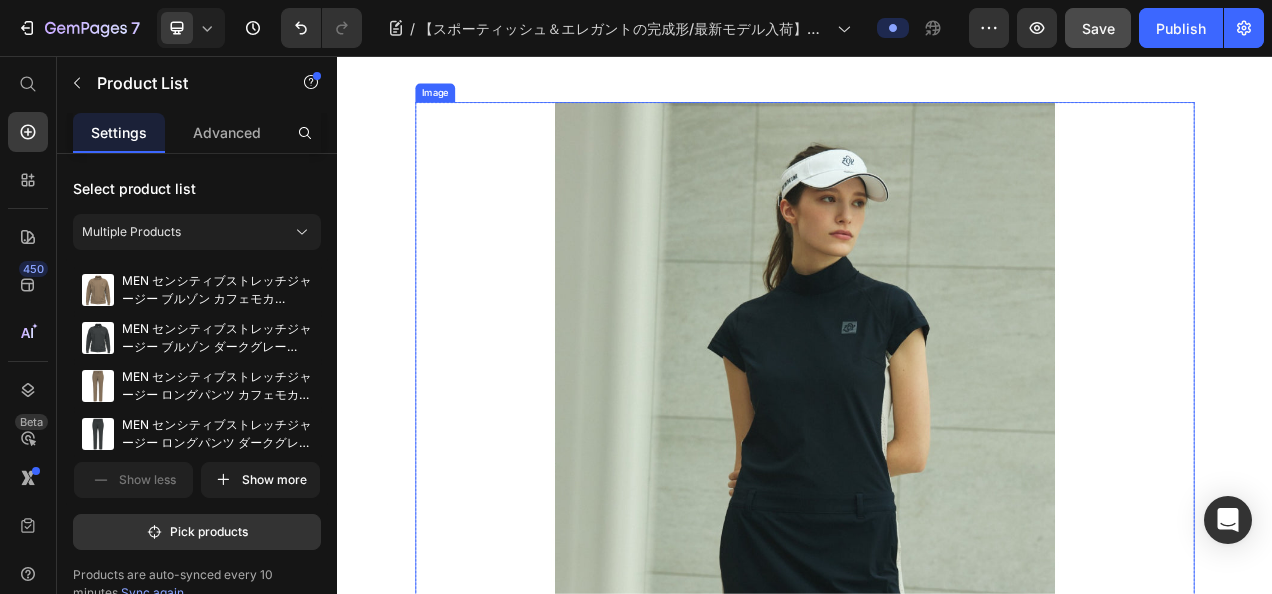 scroll, scrollTop: 2361, scrollLeft: 0, axis: vertical 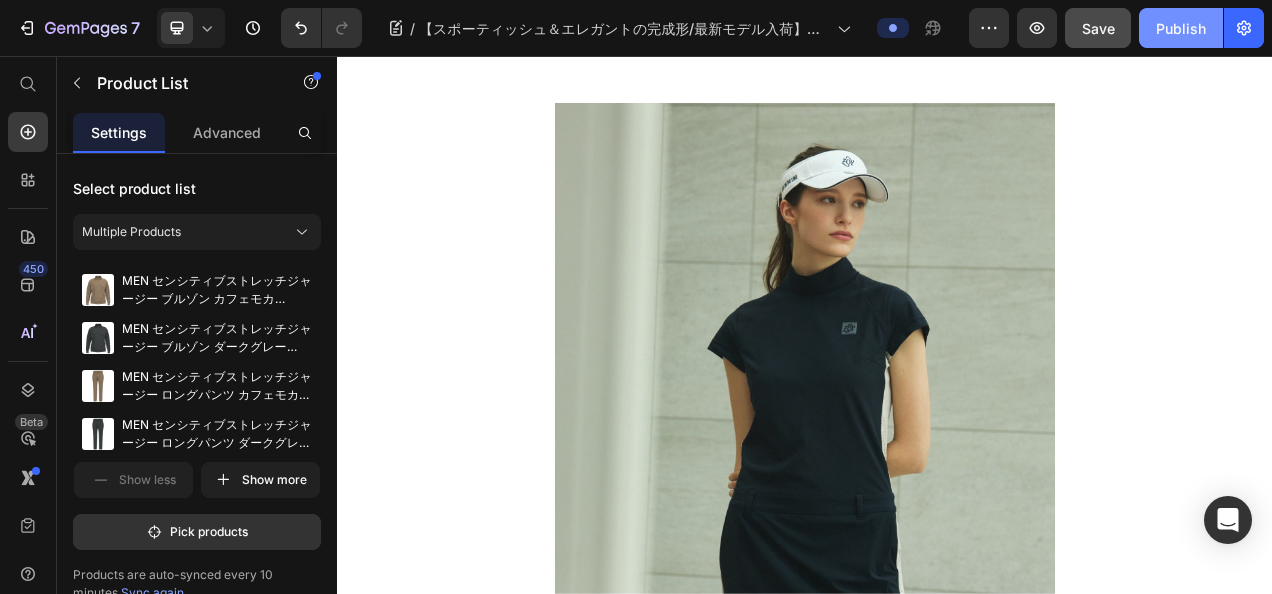 click on "Publish" at bounding box center [1181, 28] 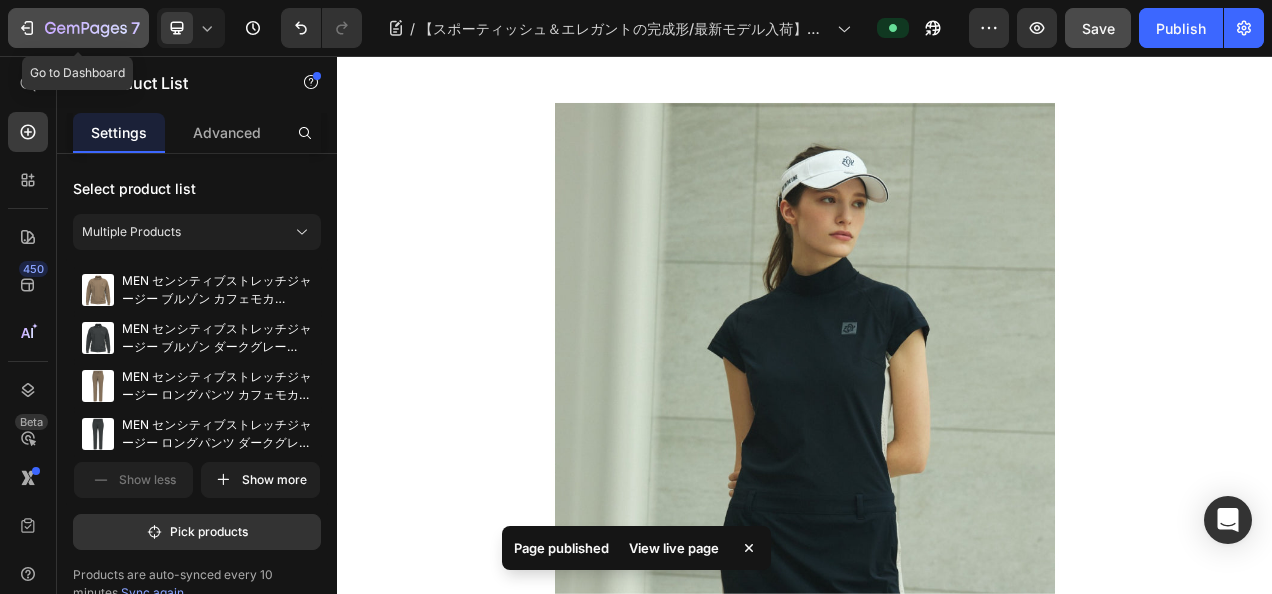 click 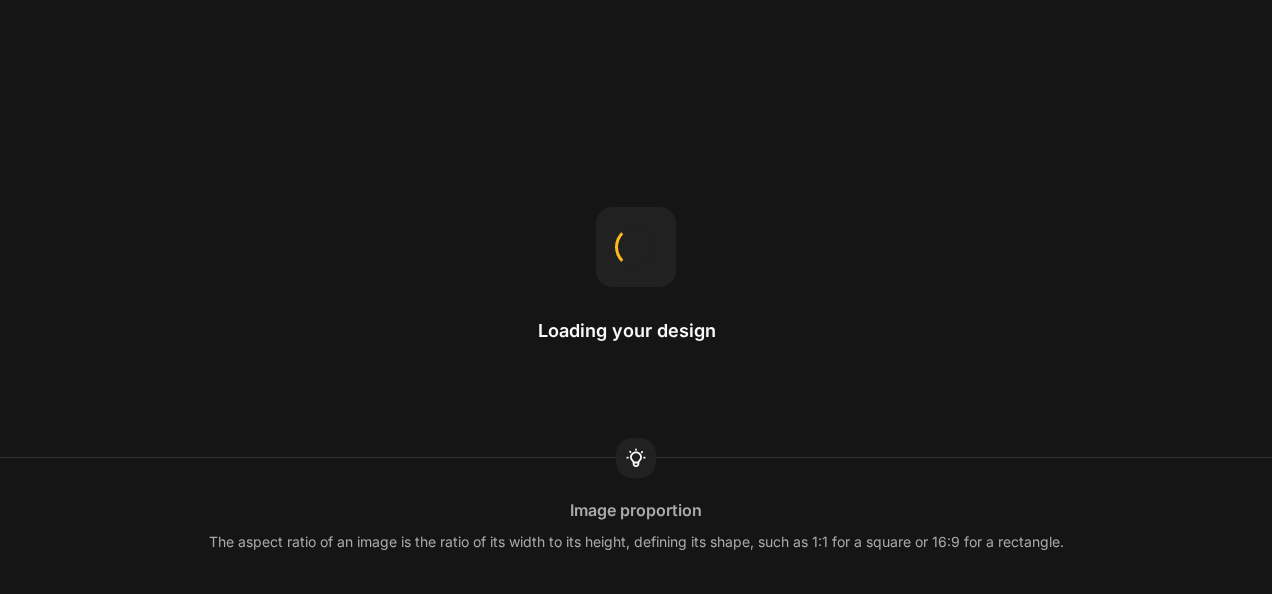 scroll, scrollTop: 0, scrollLeft: 0, axis: both 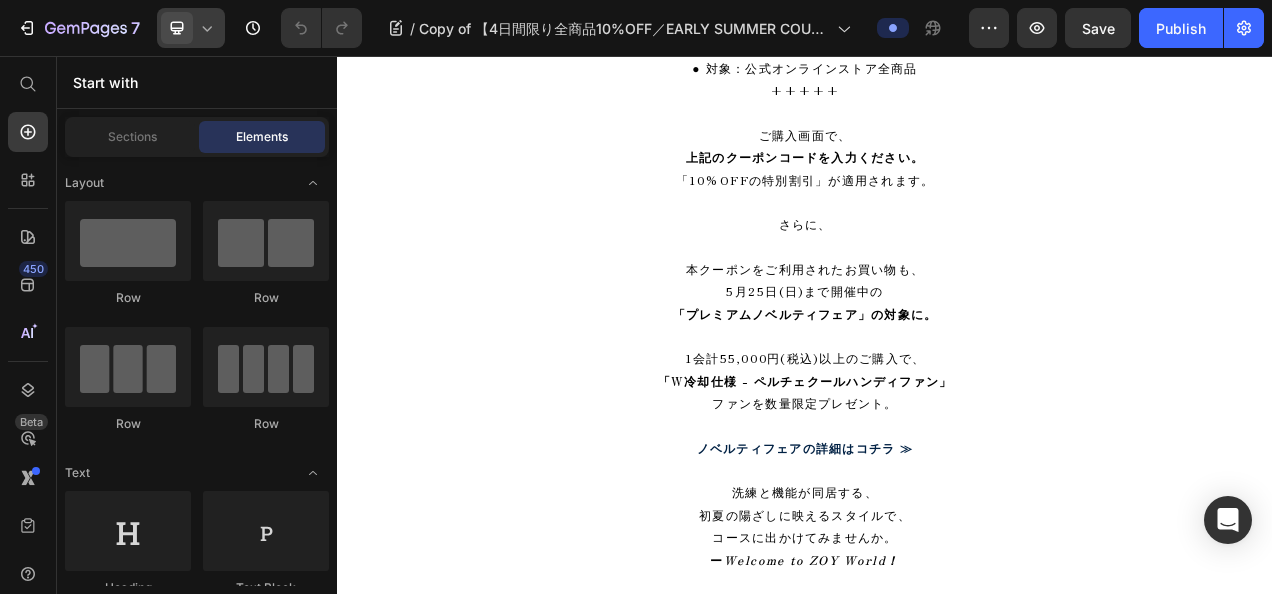 click 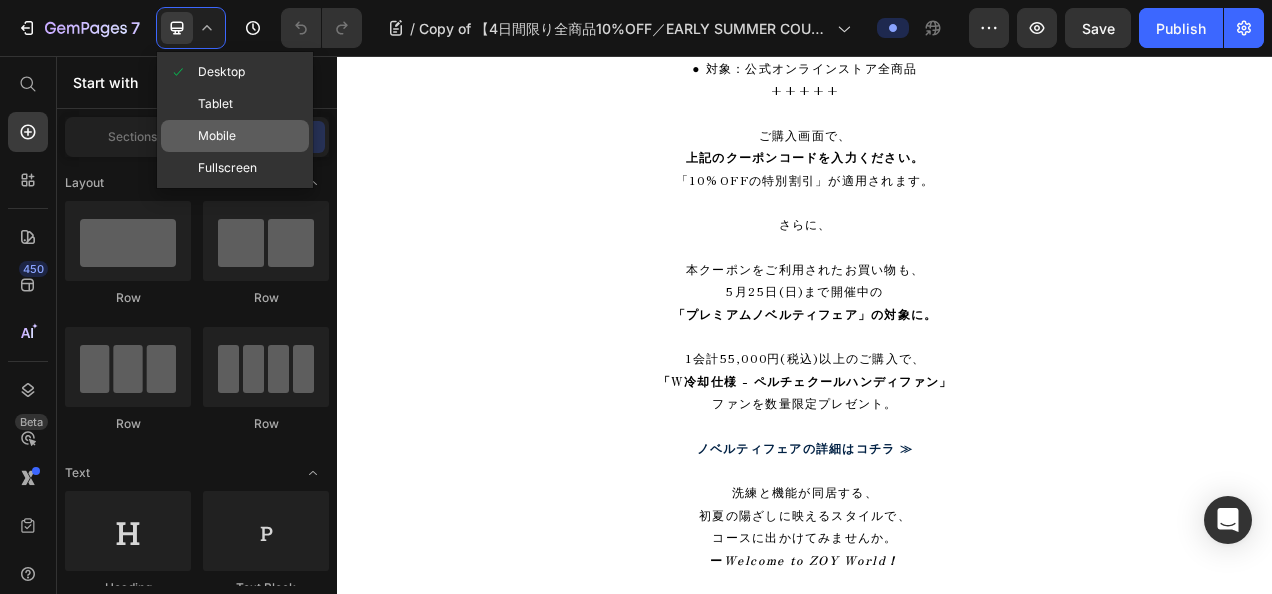 click at bounding box center (183, 136) 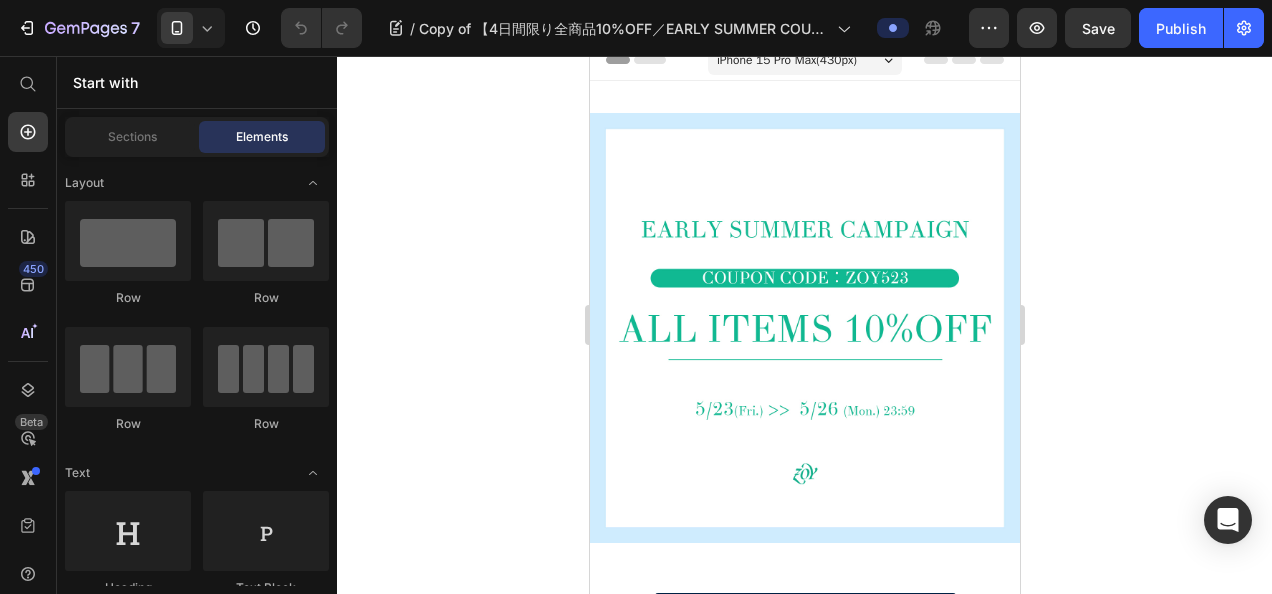 scroll, scrollTop: 0, scrollLeft: 0, axis: both 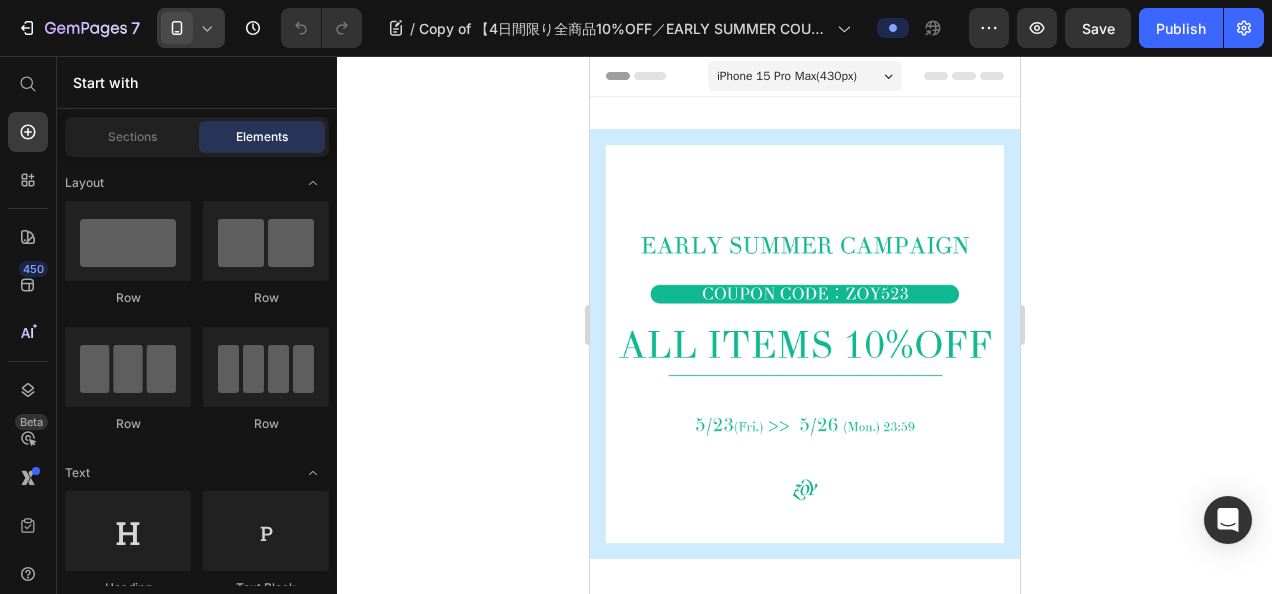 click 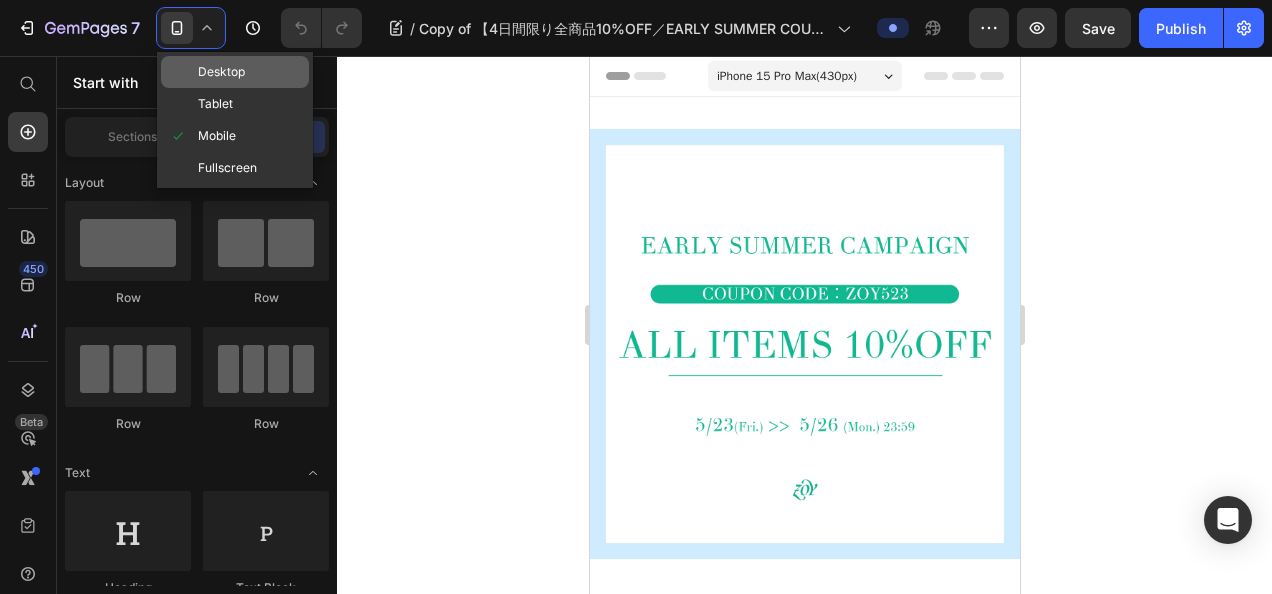 click on "Desktop" 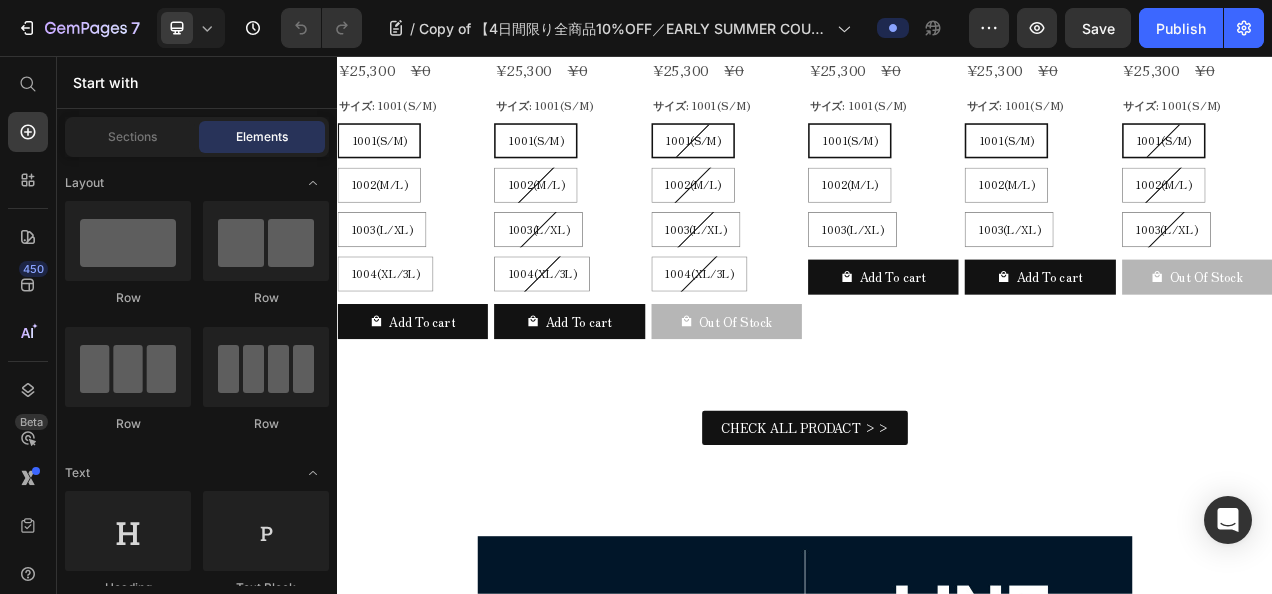 scroll, scrollTop: 2300, scrollLeft: 0, axis: vertical 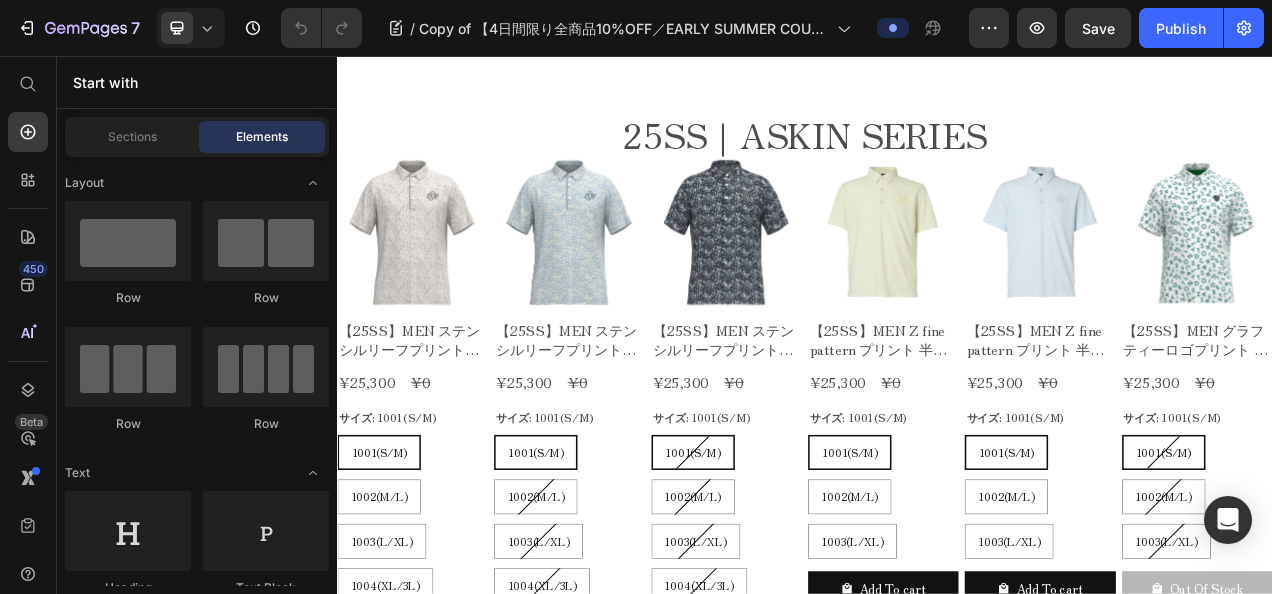 click at bounding box center [937, 40] 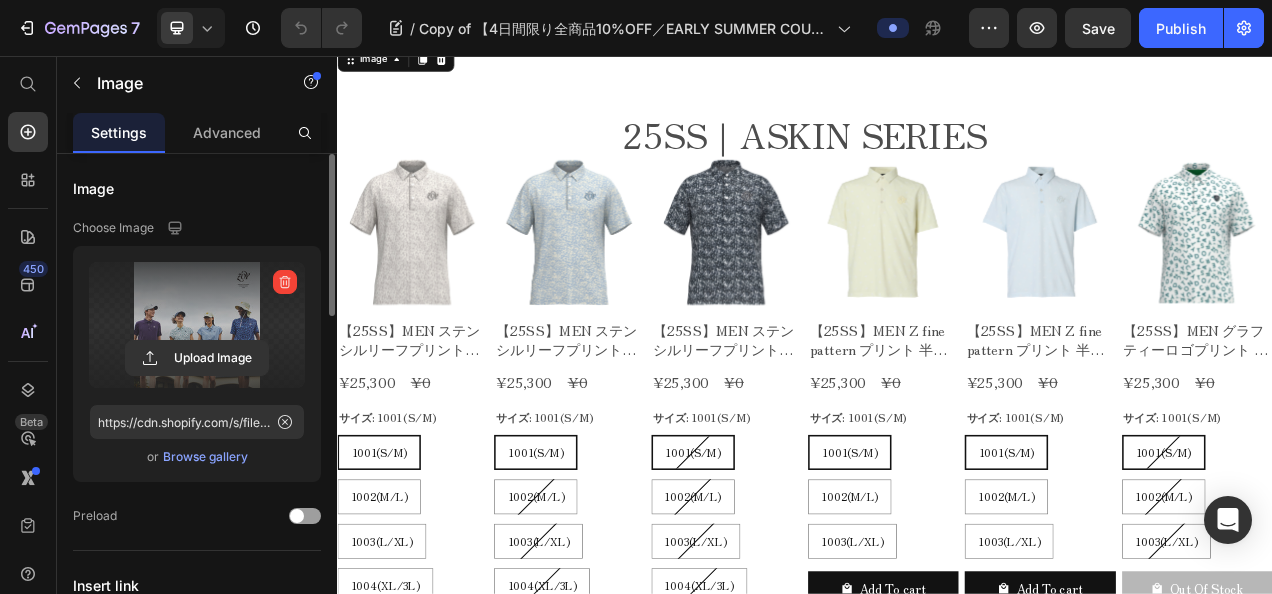 click at bounding box center [285, 282] 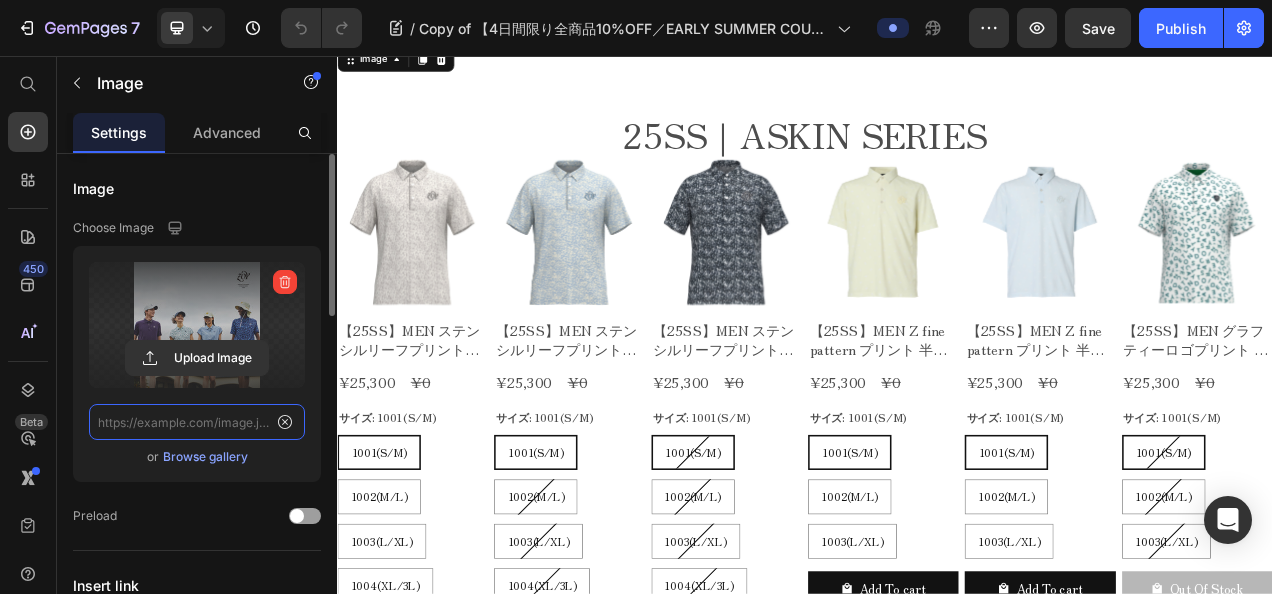scroll, scrollTop: 0, scrollLeft: 0, axis: both 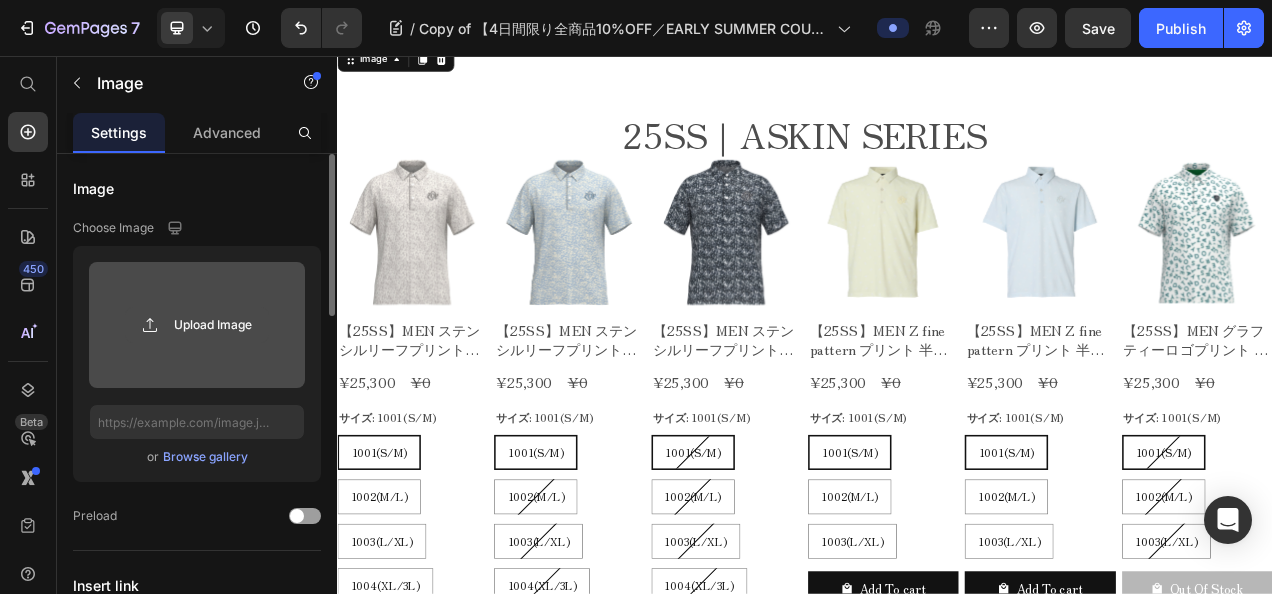 click 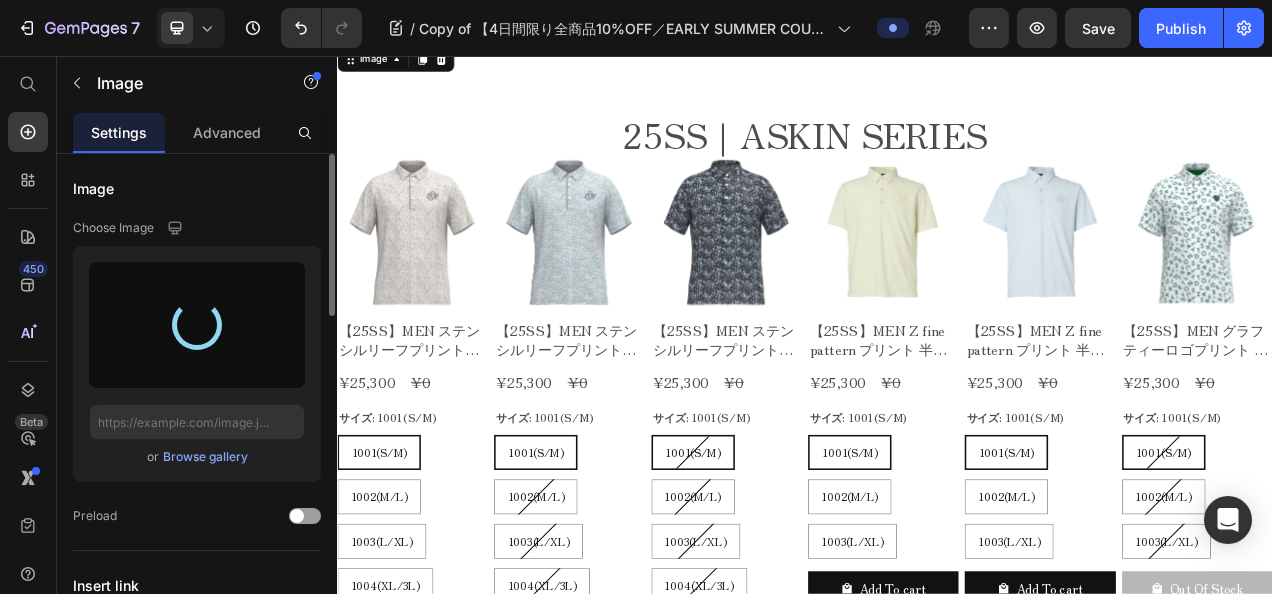 type on "https://cdn.shopify.com/s/files/1/0860/5397/8403/files/gempages_499421484788220701-72b455d7-b6aa-4aa2-b1df-00f45ff8a697.jpg" 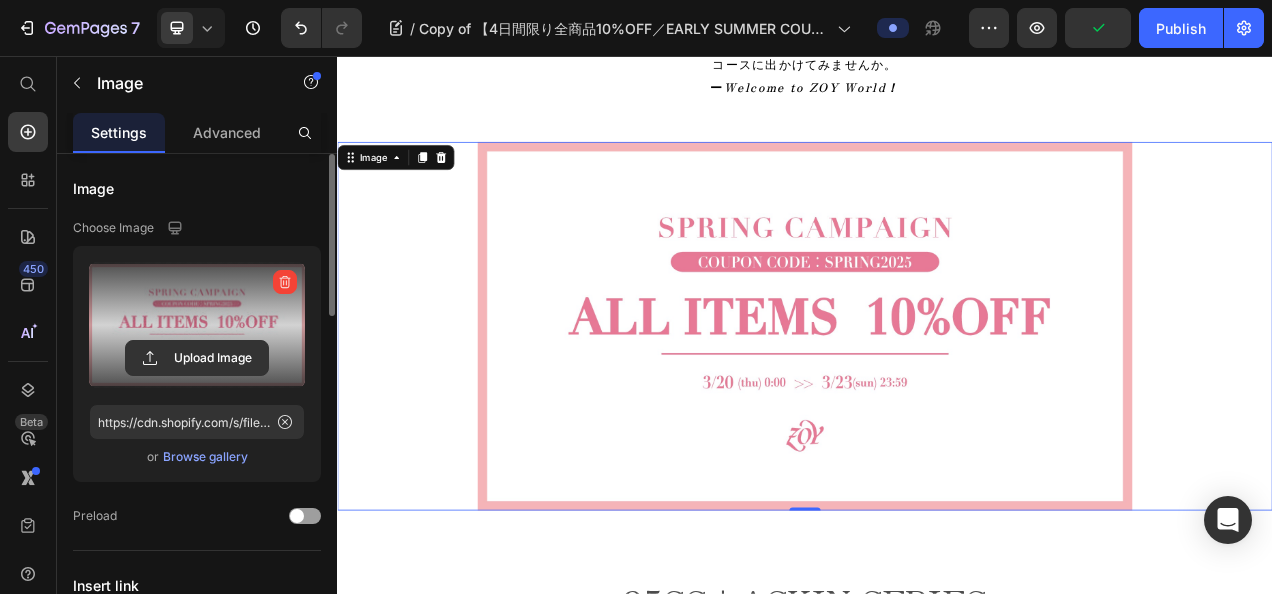 scroll, scrollTop: 1900, scrollLeft: 0, axis: vertical 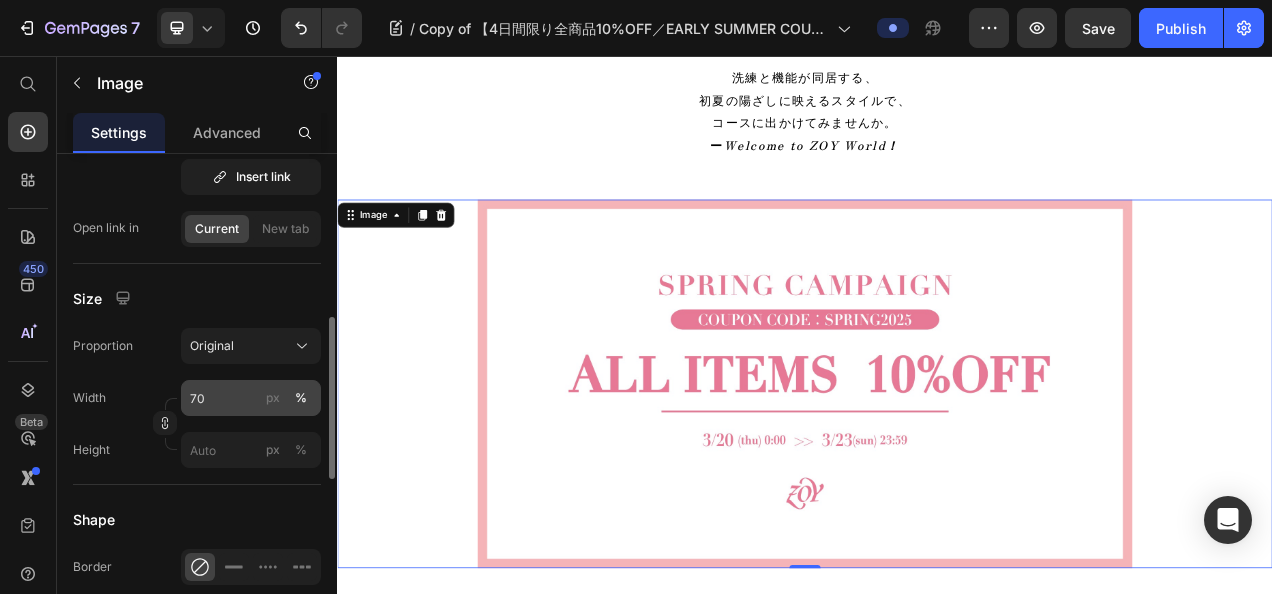 click on "px" at bounding box center [273, 398] 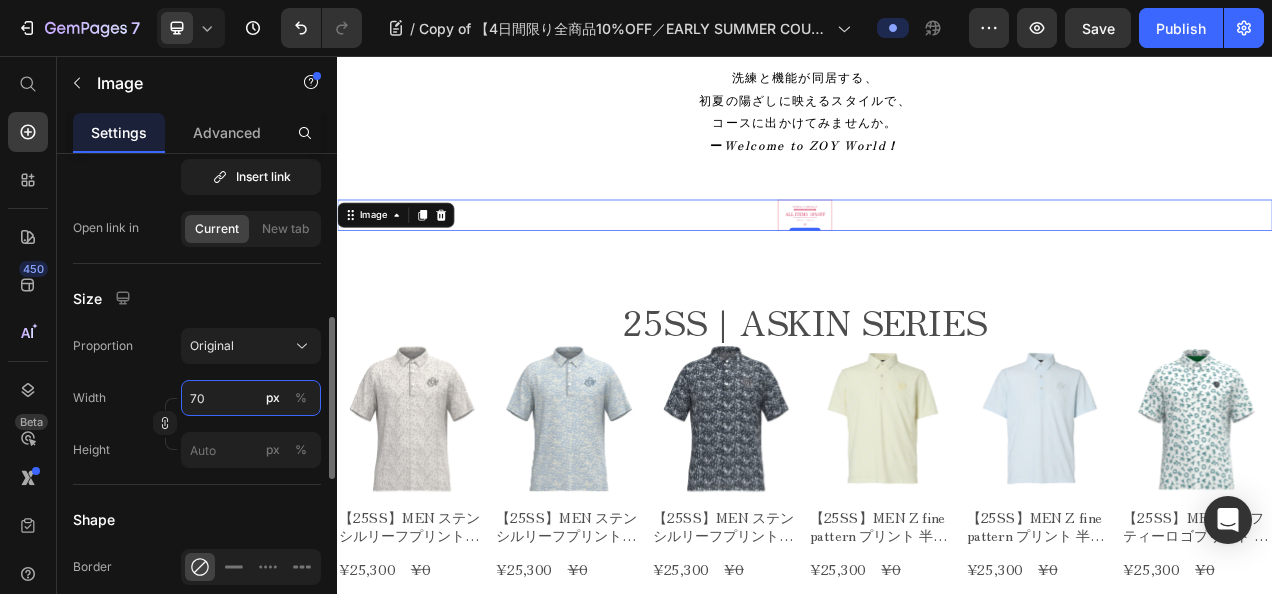 click on "70" at bounding box center [251, 398] 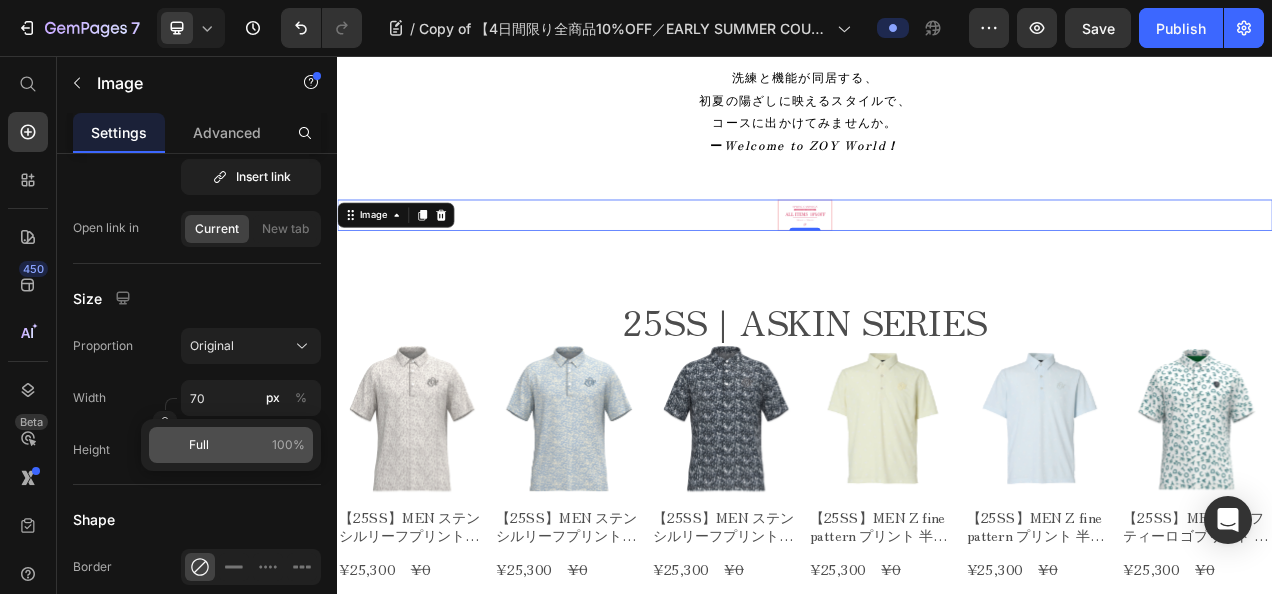 click on "Full 100%" at bounding box center [247, 445] 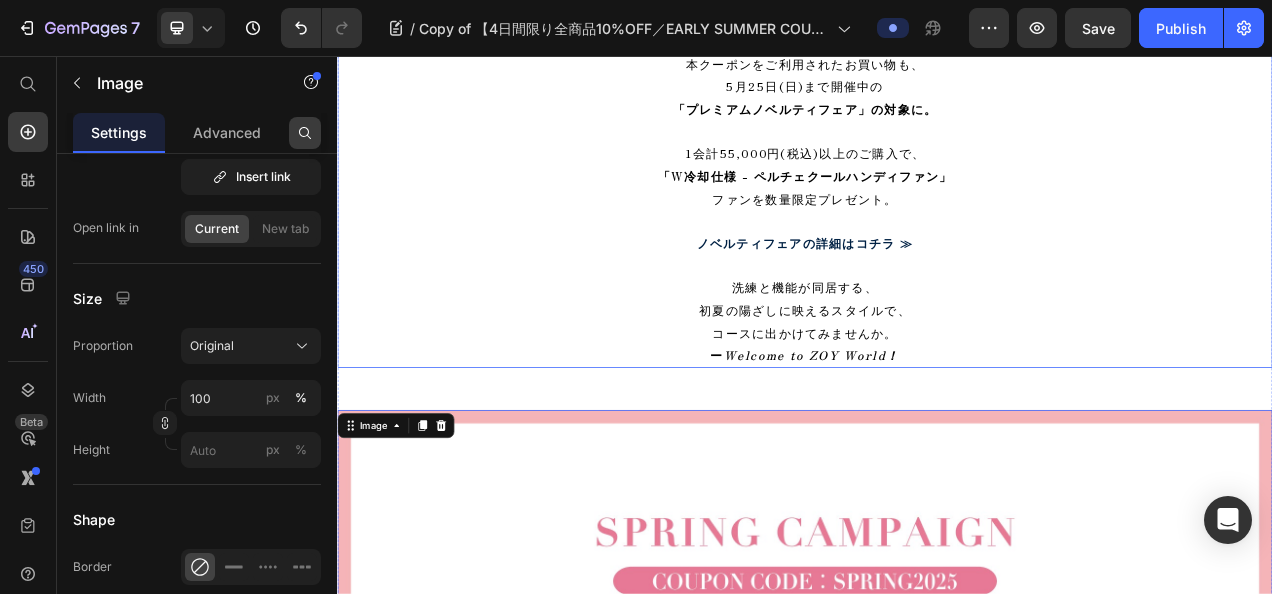 scroll, scrollTop: 1600, scrollLeft: 0, axis: vertical 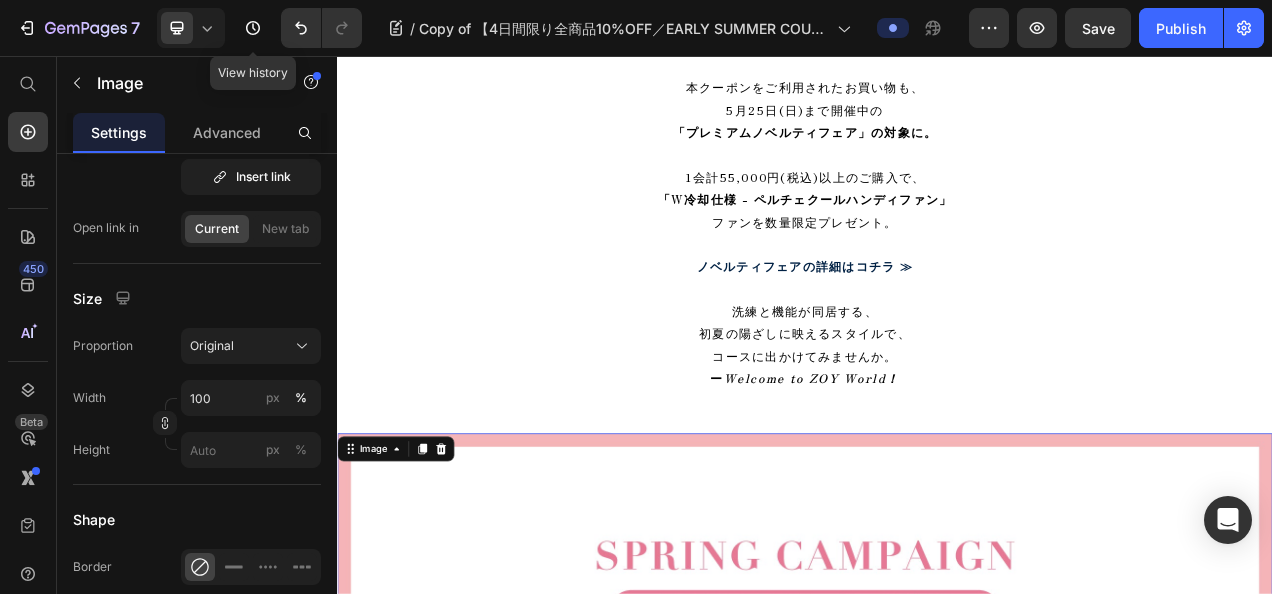 click on "7  Version history View history" at bounding box center (181, 28) 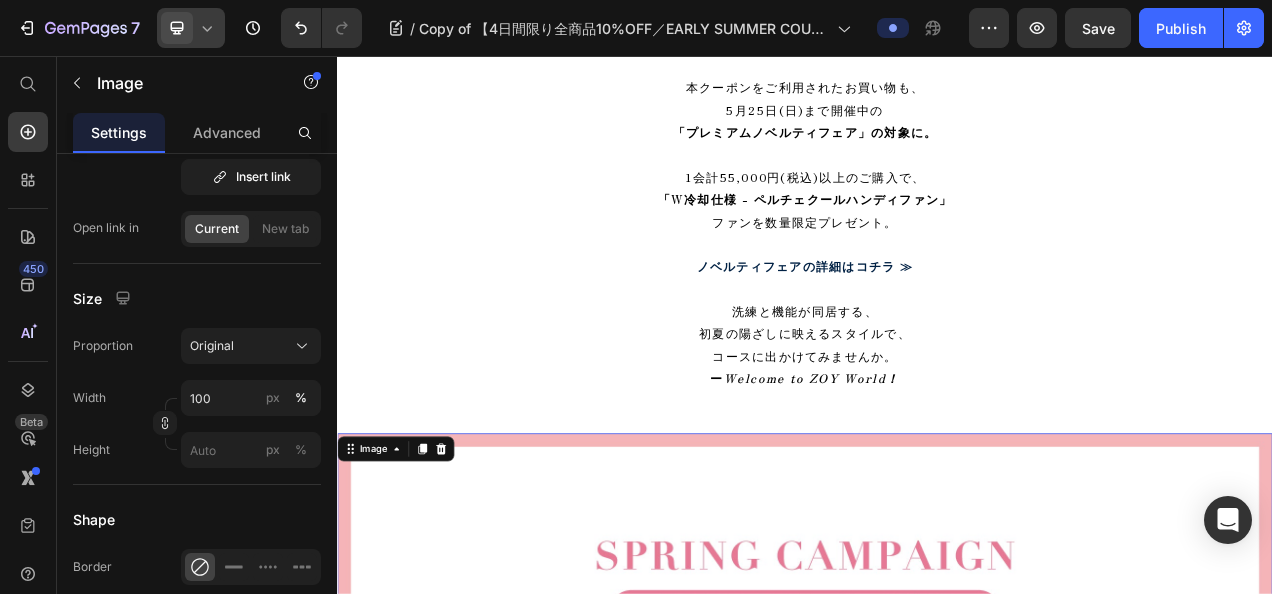 click 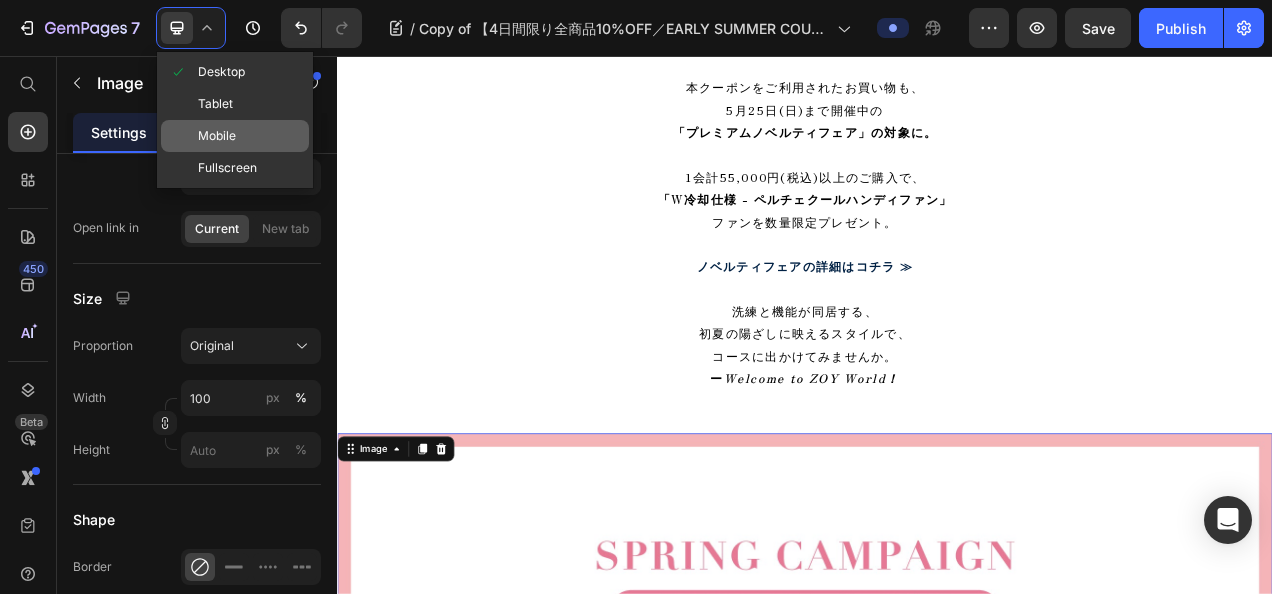 click on "Mobile" at bounding box center (217, 136) 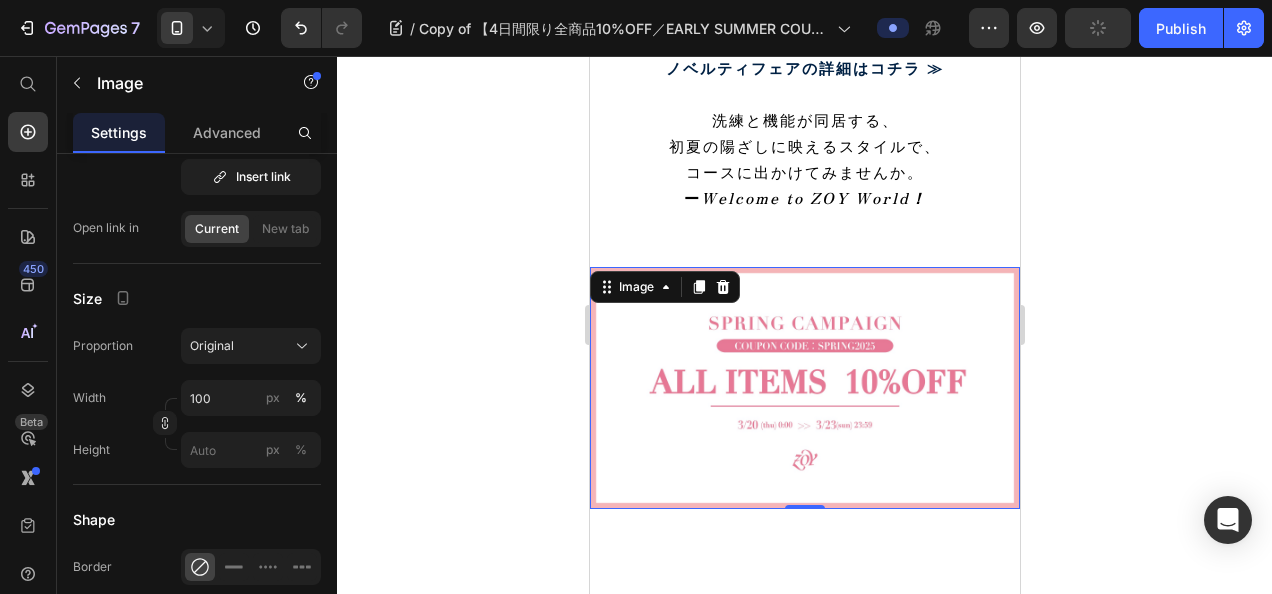 scroll, scrollTop: 1858, scrollLeft: 0, axis: vertical 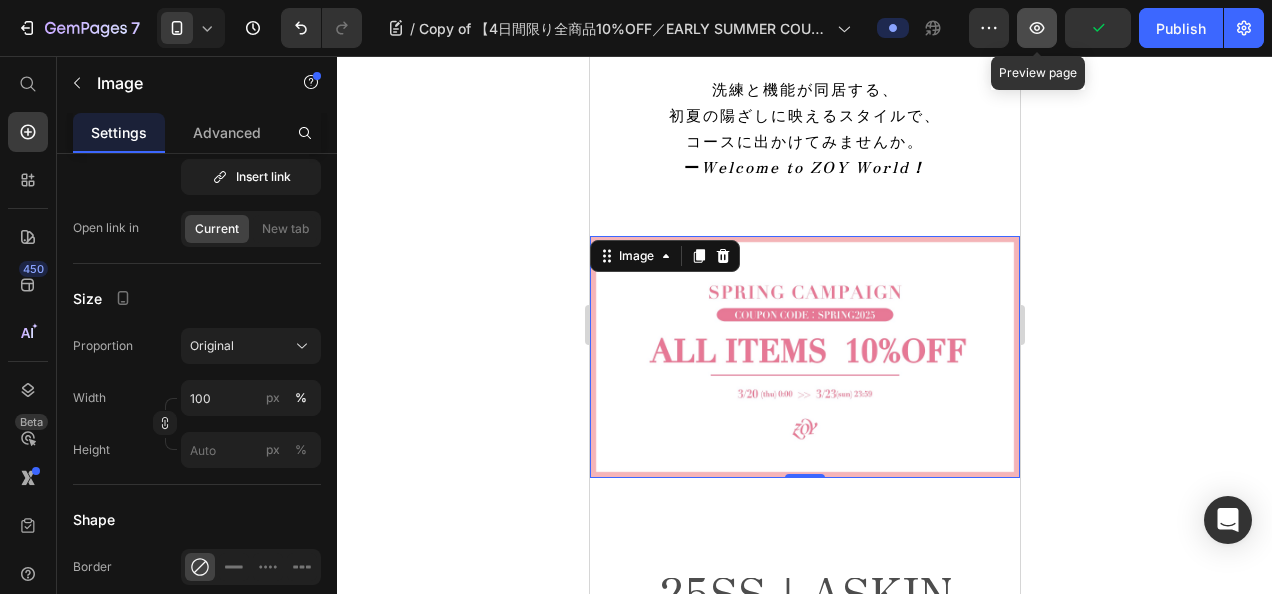 click 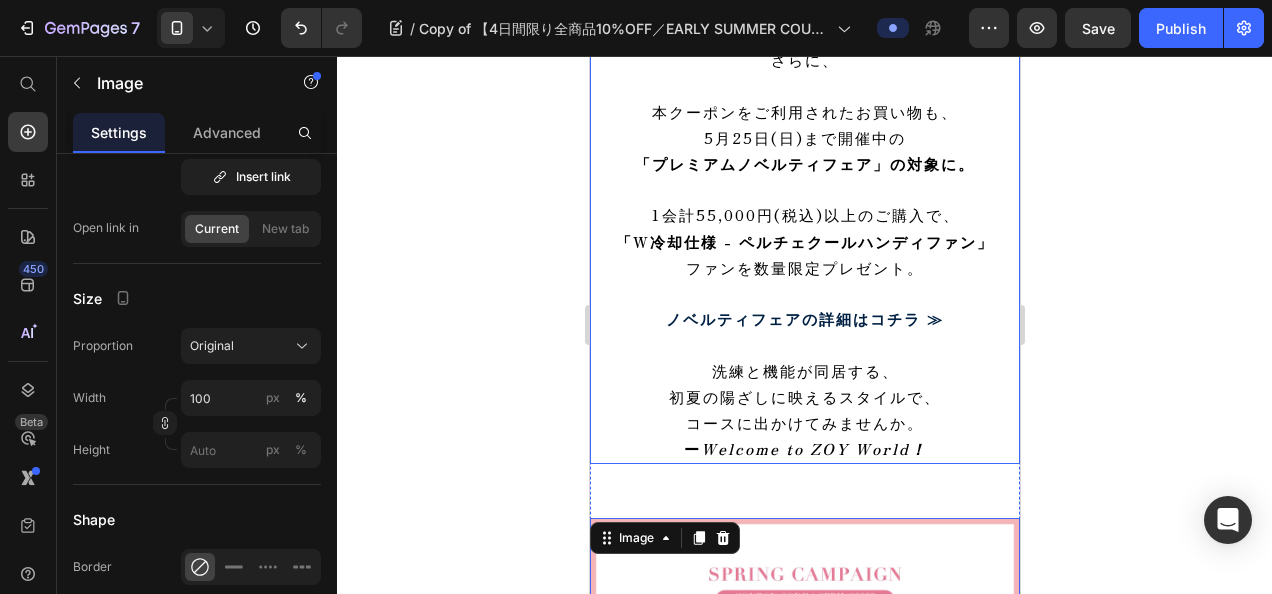 scroll, scrollTop: 1130, scrollLeft: 0, axis: vertical 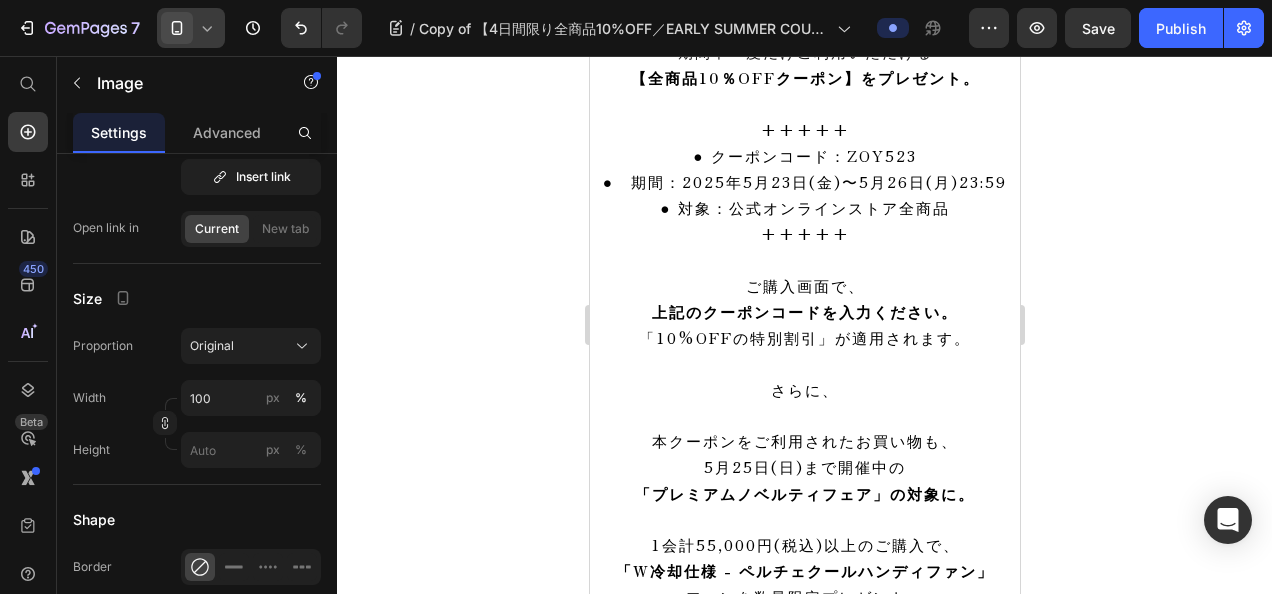 click 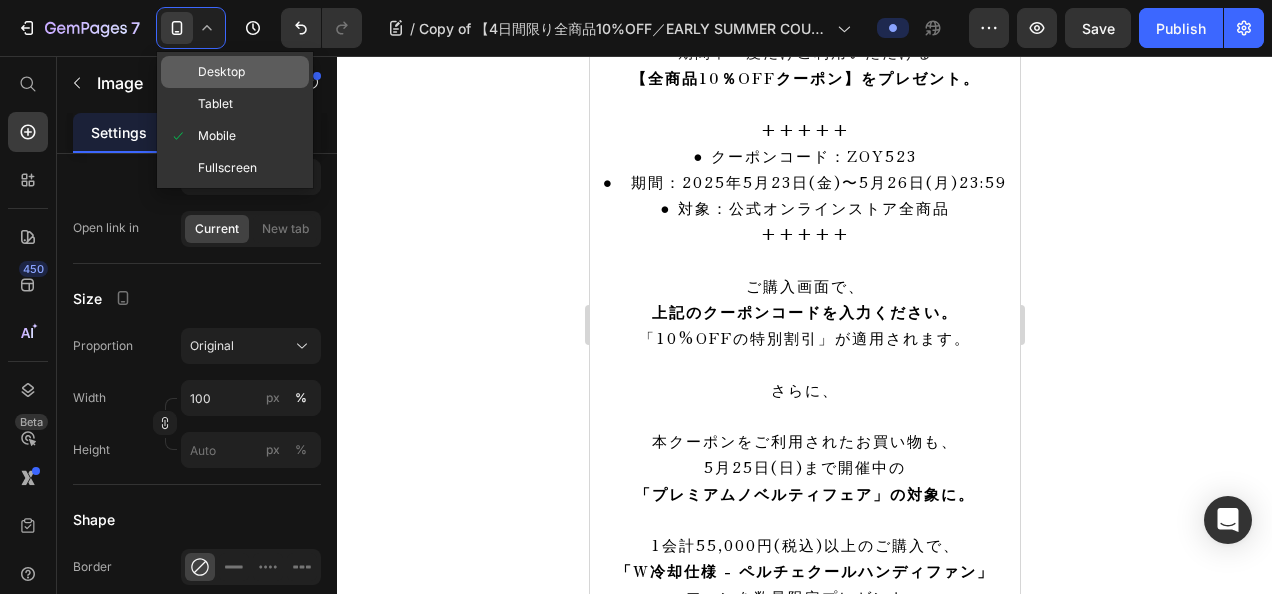 click on "Desktop" at bounding box center [221, 72] 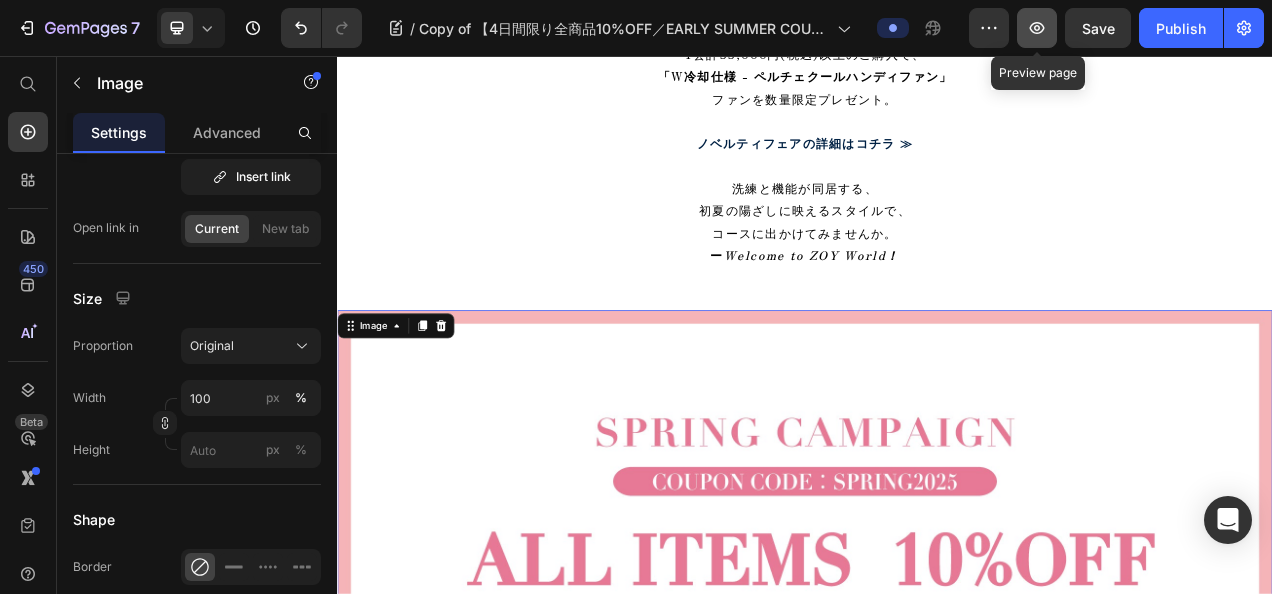 scroll, scrollTop: 2004, scrollLeft: 0, axis: vertical 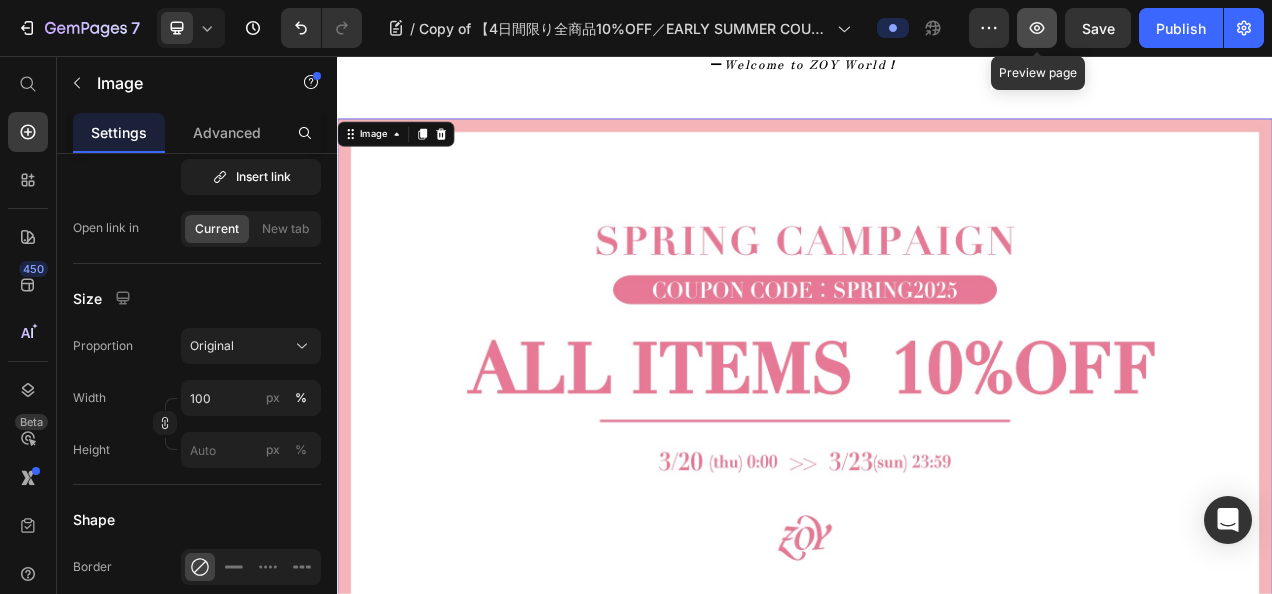 click 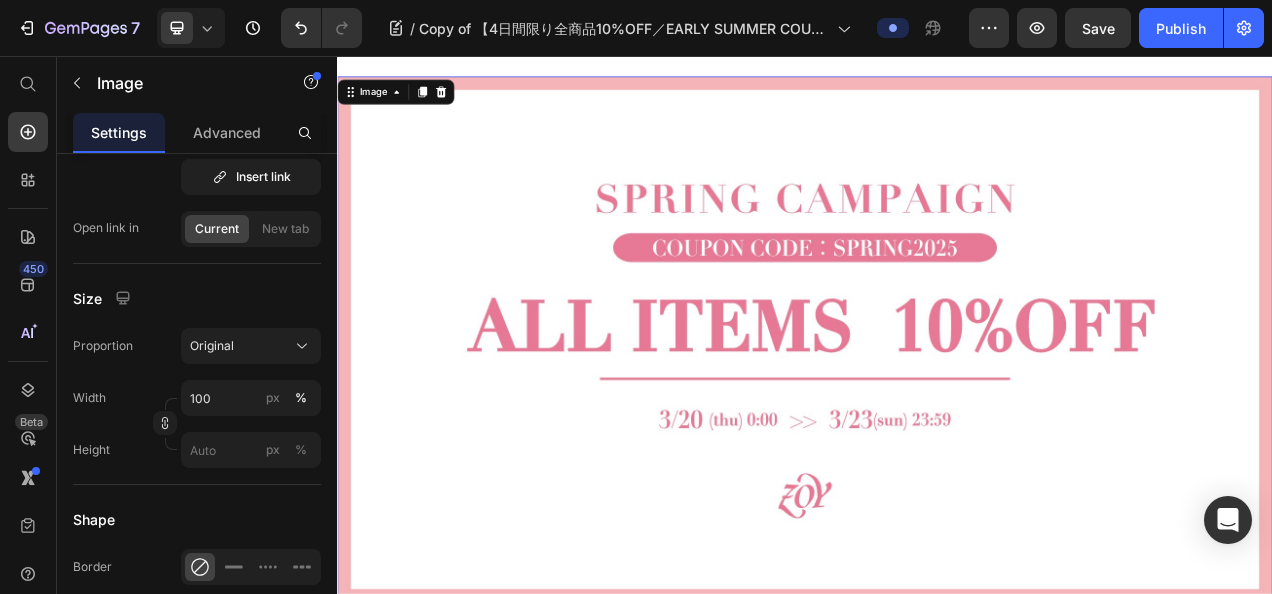 scroll, scrollTop: 2104, scrollLeft: 0, axis: vertical 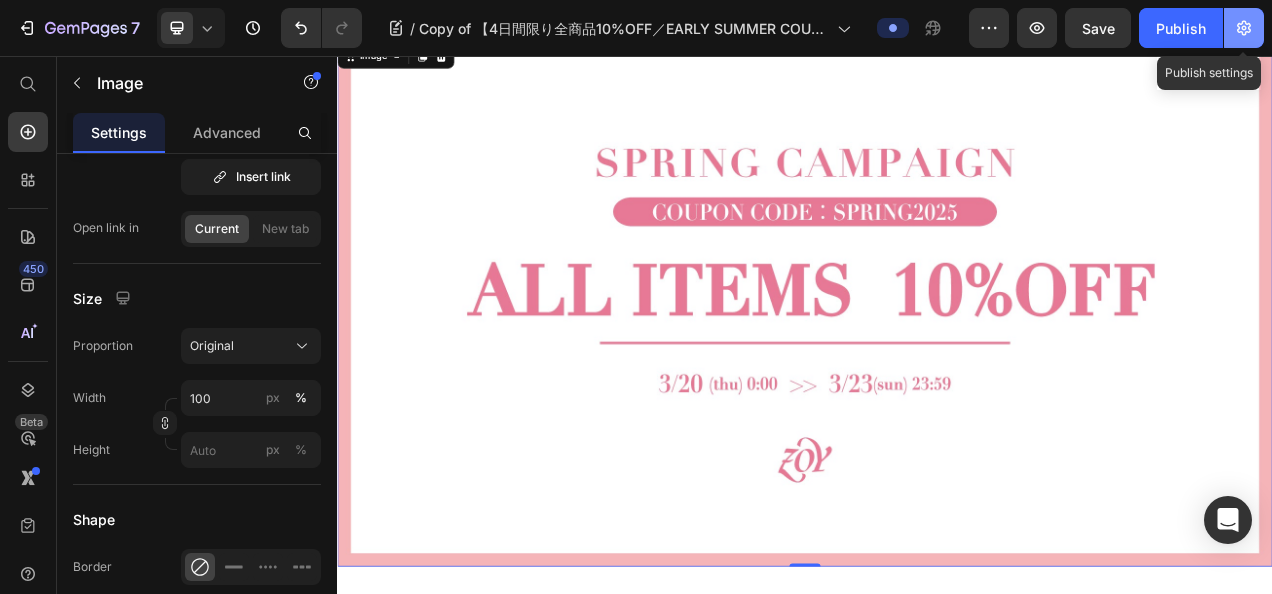 click 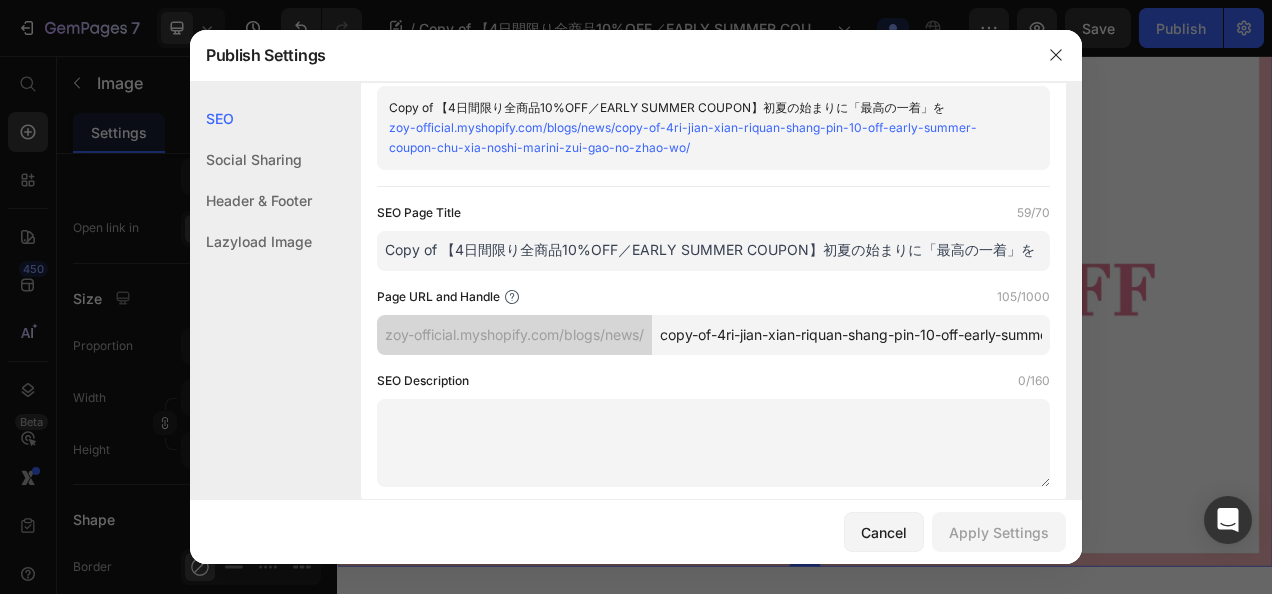 scroll, scrollTop: 100, scrollLeft: 0, axis: vertical 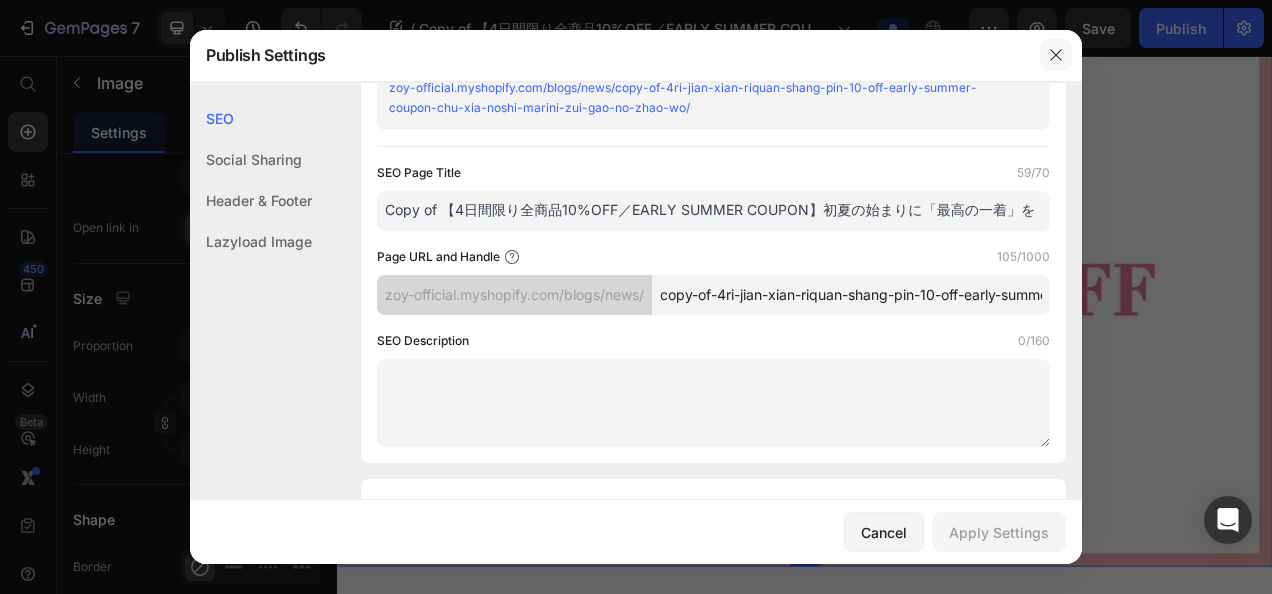 click at bounding box center [1056, 55] 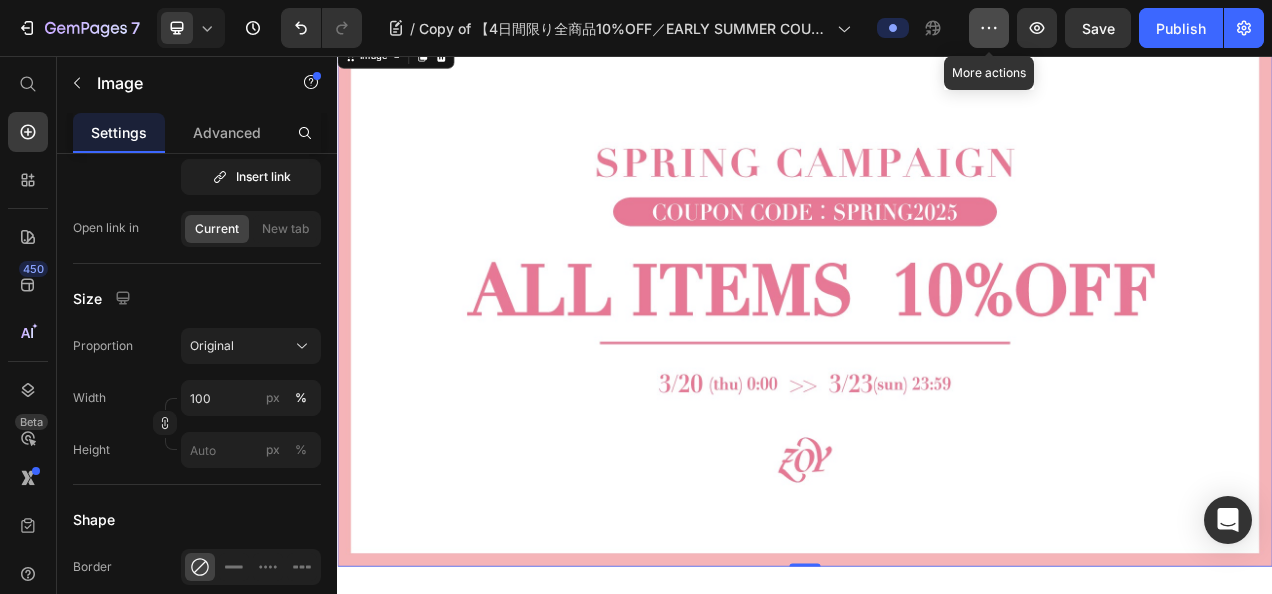 click 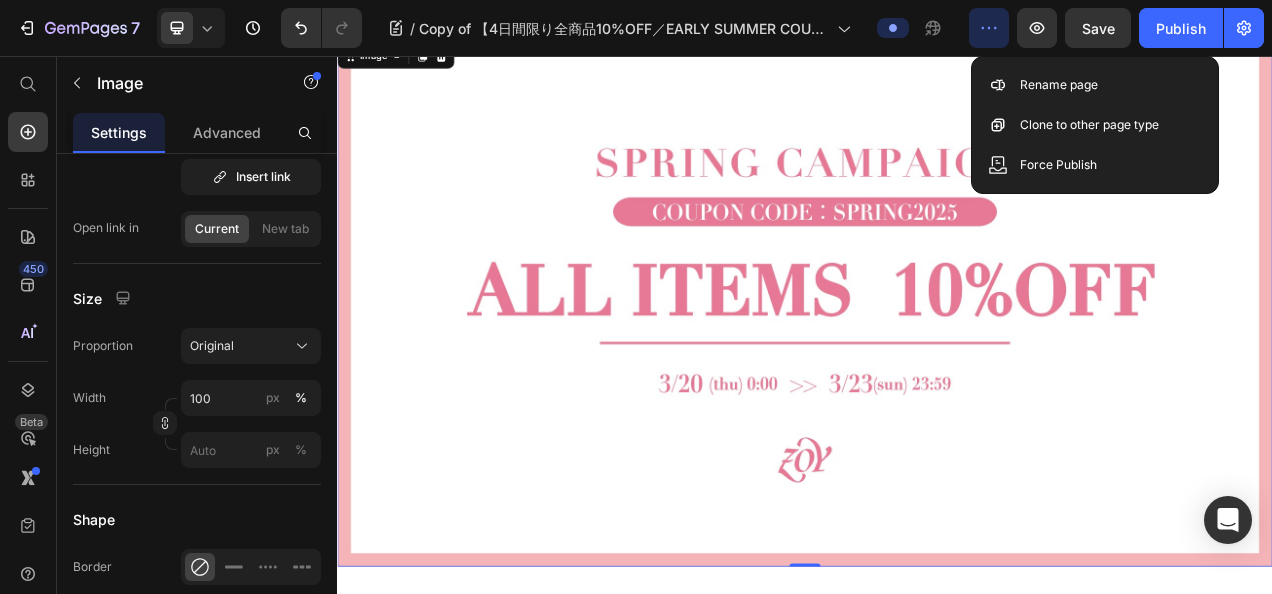 click 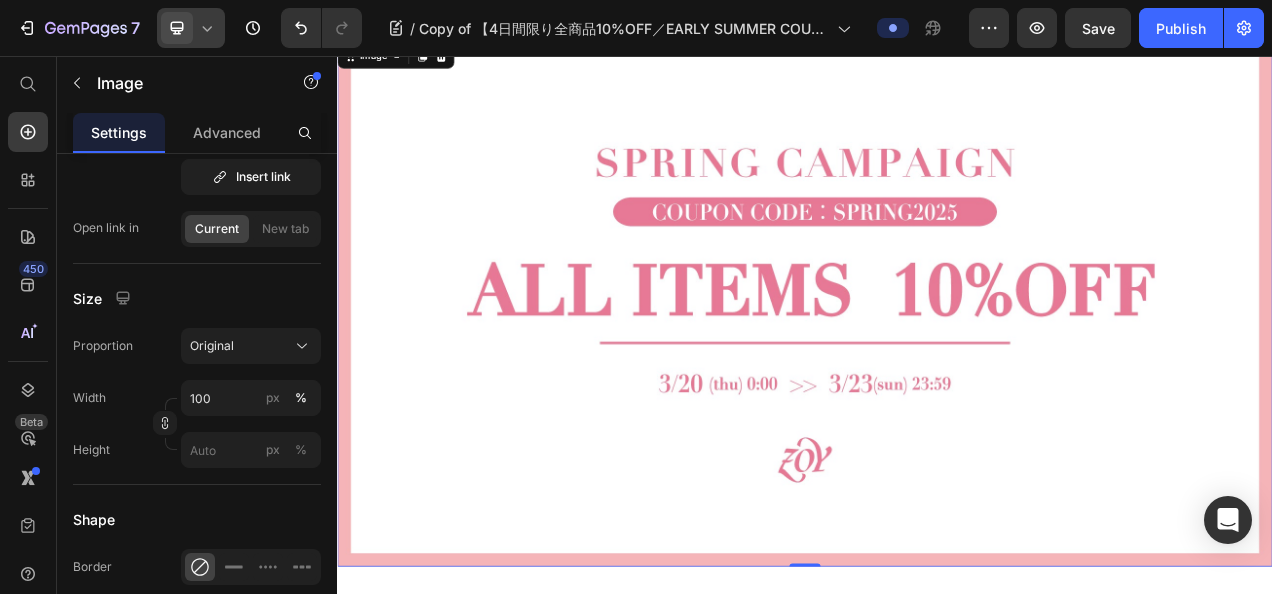 click 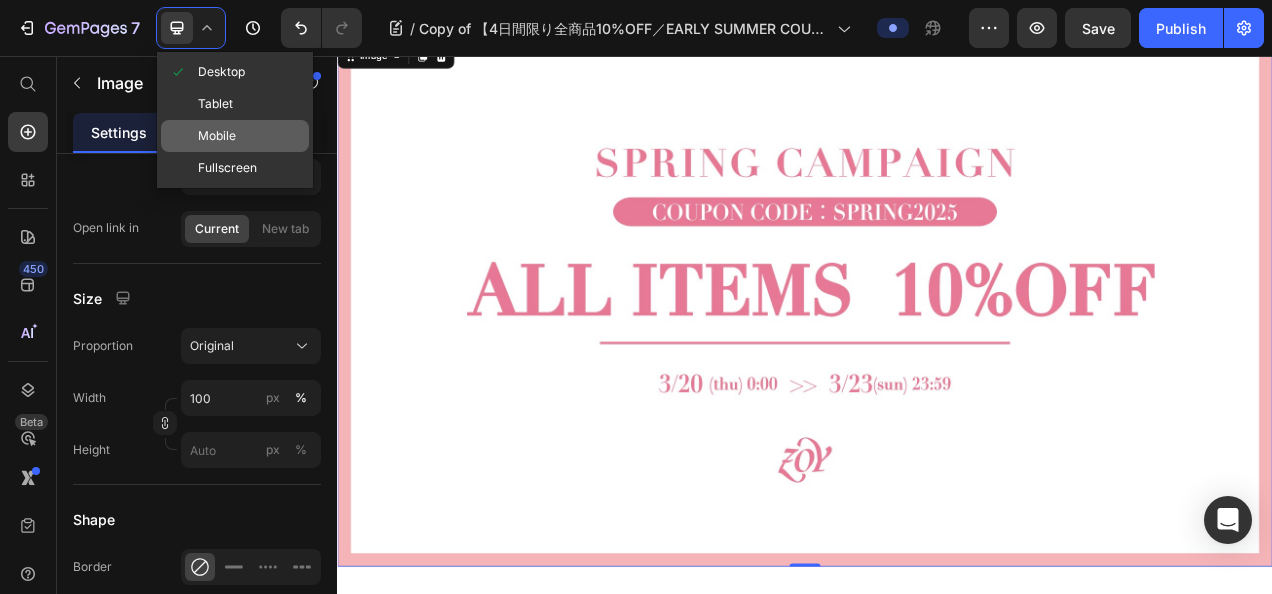 click on "Mobile" 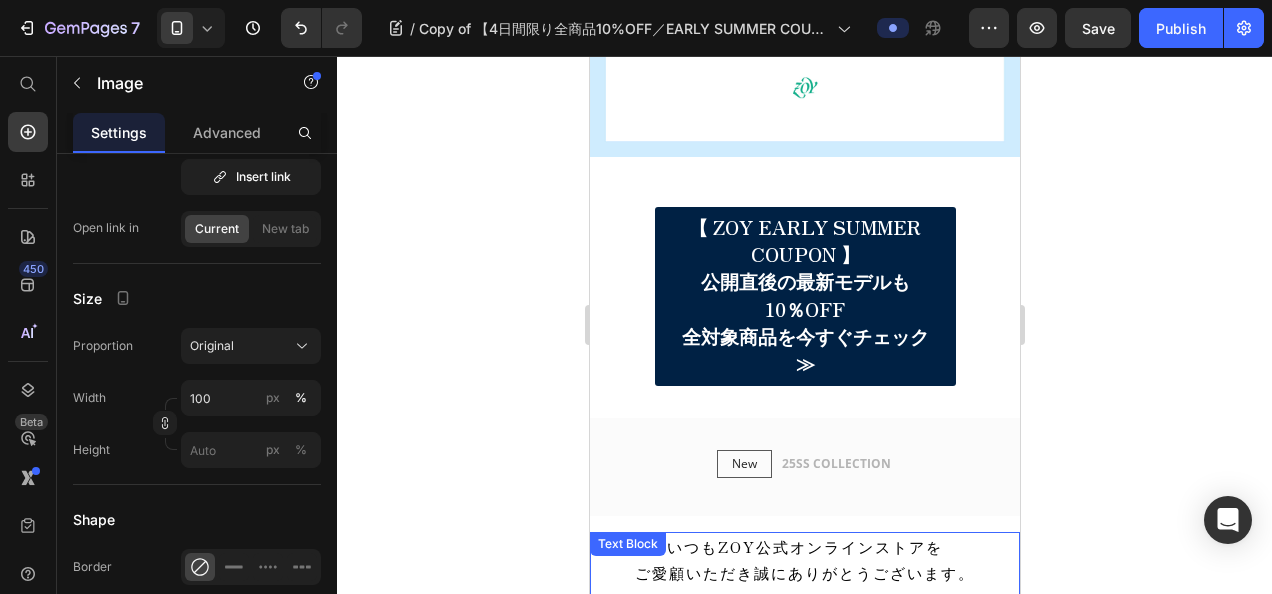 scroll, scrollTop: 400, scrollLeft: 0, axis: vertical 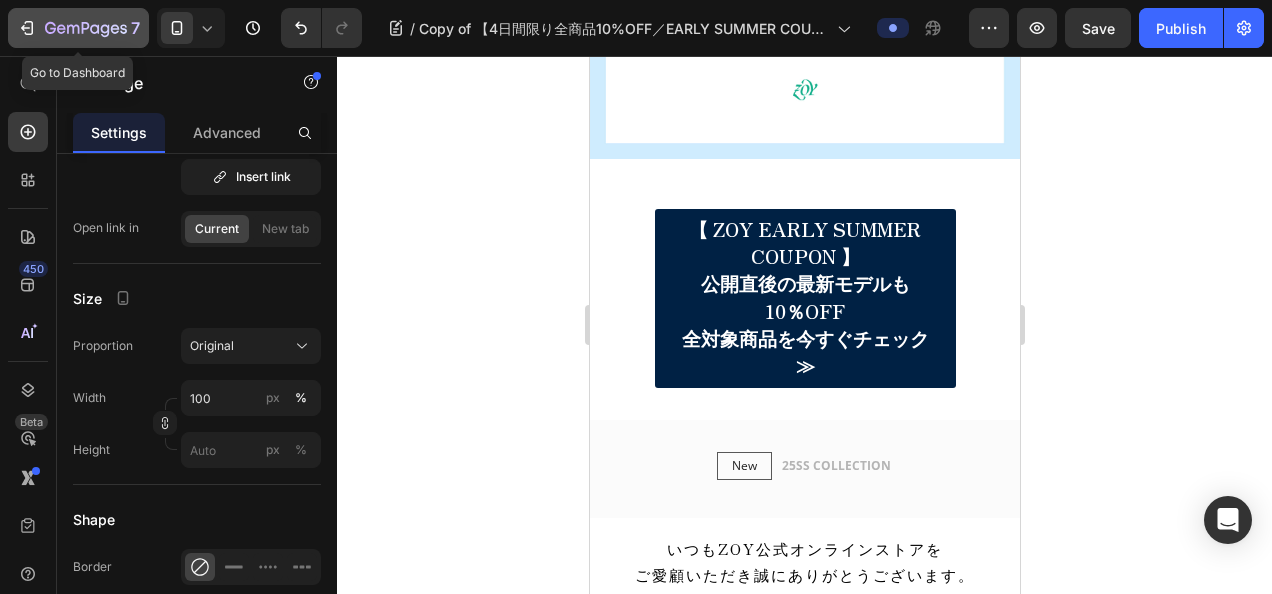 click 